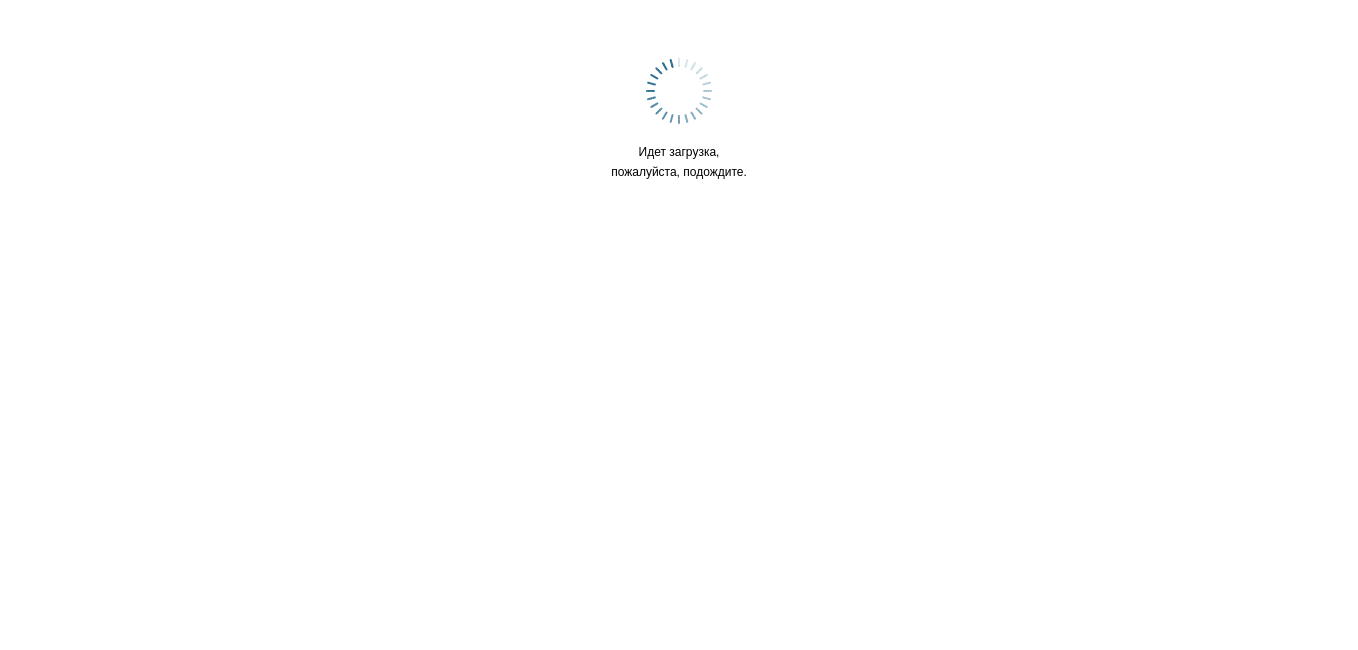 scroll, scrollTop: 0, scrollLeft: 0, axis: both 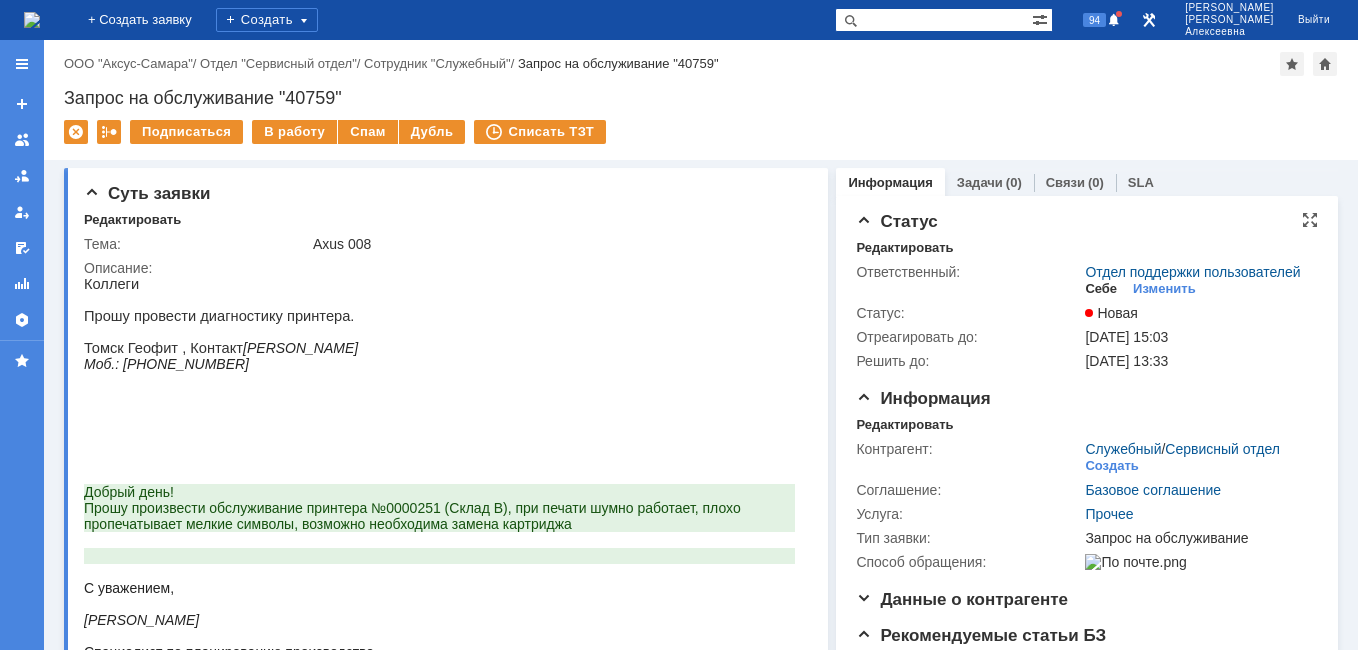 click on "Себе" at bounding box center [1101, 289] 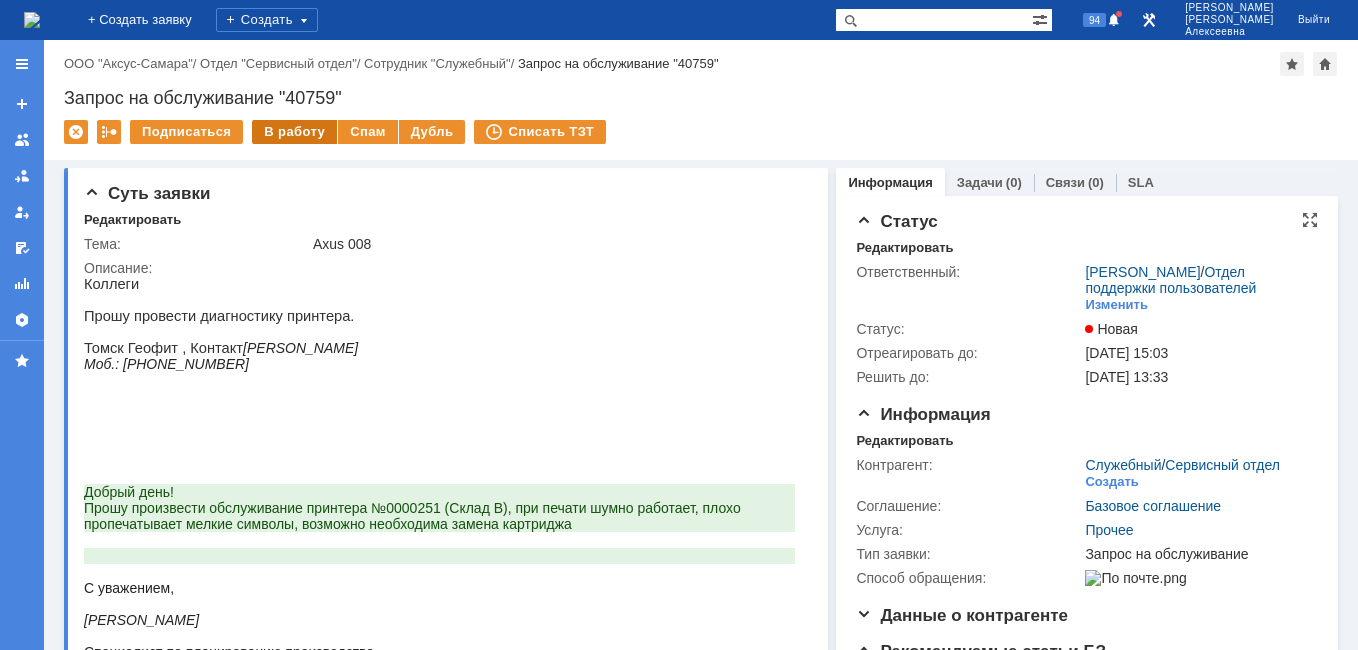 scroll, scrollTop: 0, scrollLeft: 0, axis: both 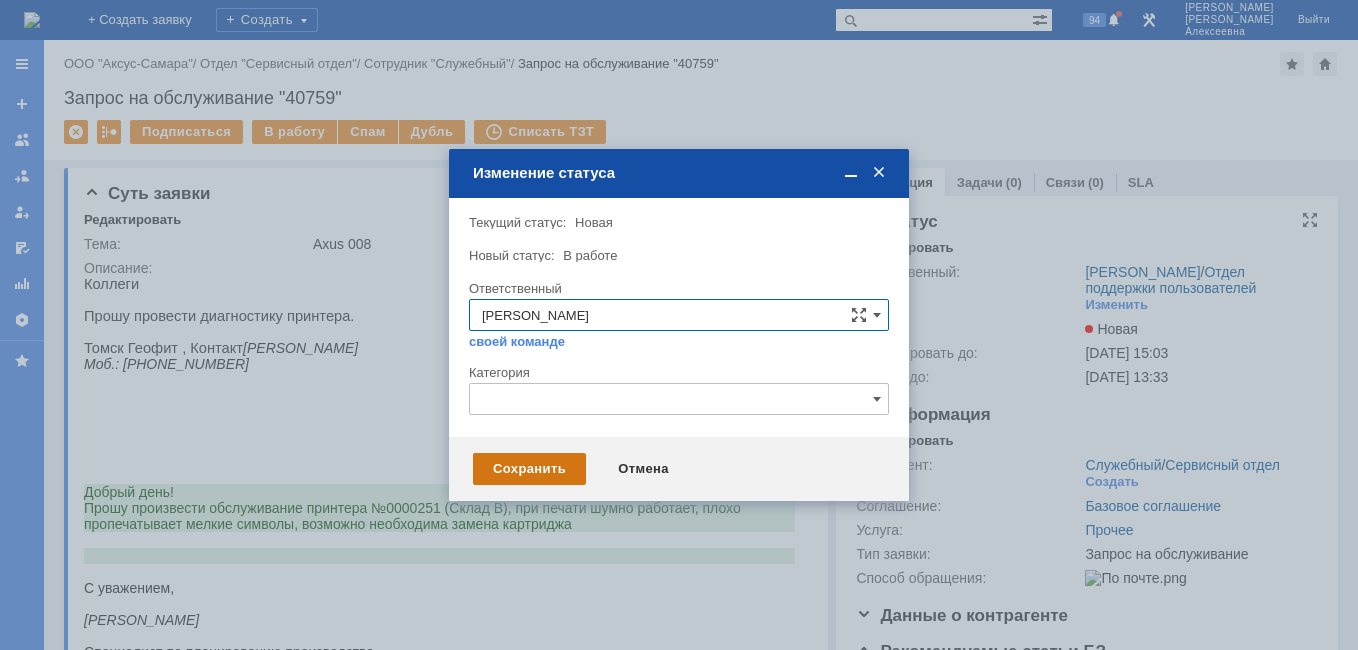 click on "Сохранить" at bounding box center (529, 469) 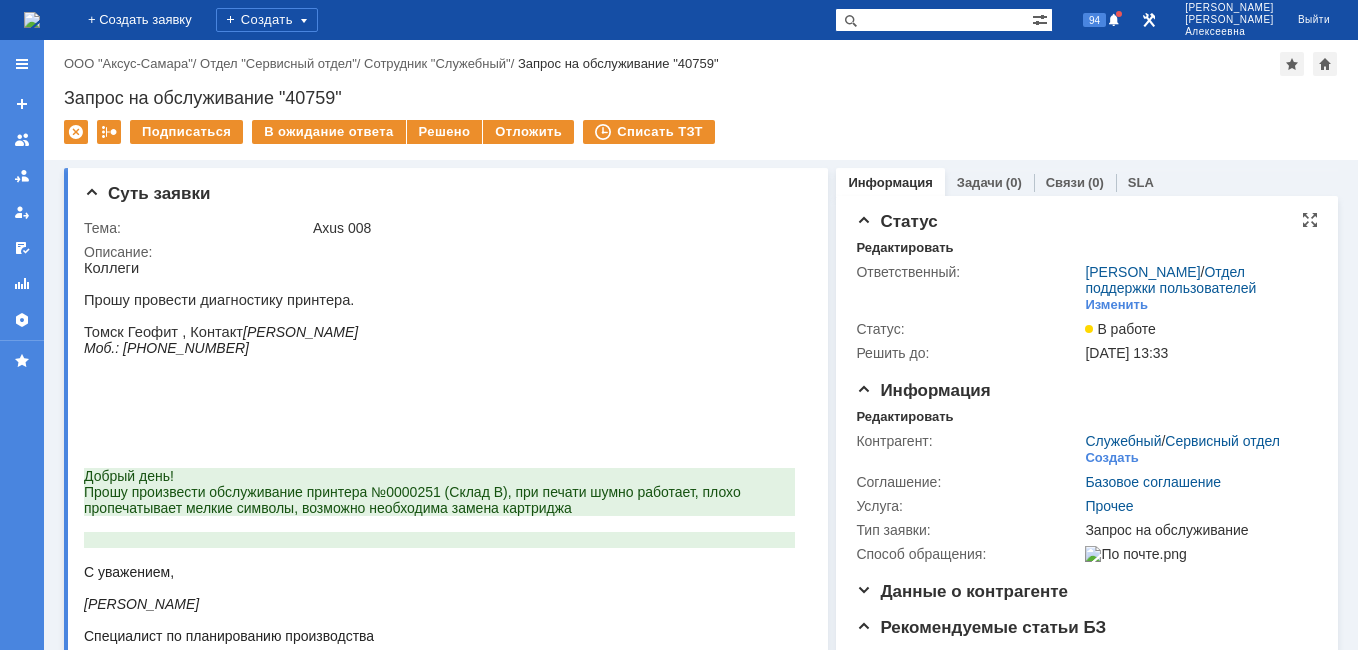 scroll, scrollTop: 0, scrollLeft: 0, axis: both 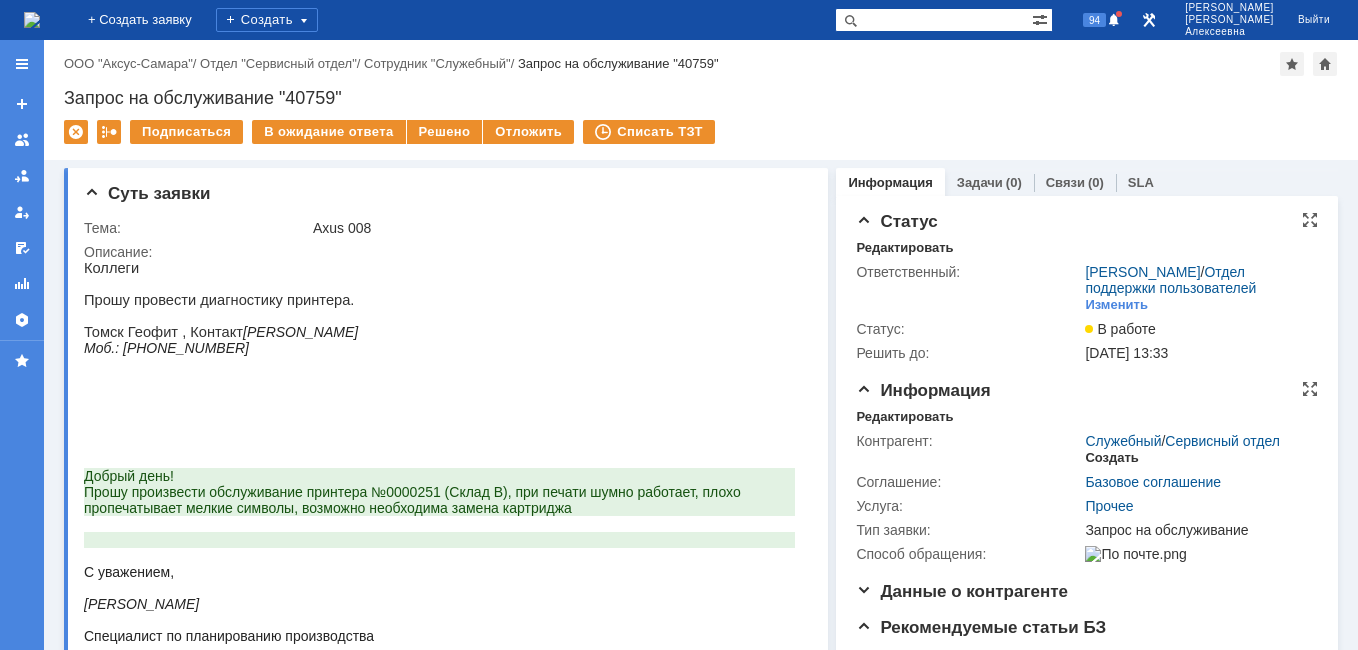 click on "Создать" at bounding box center [1111, 458] 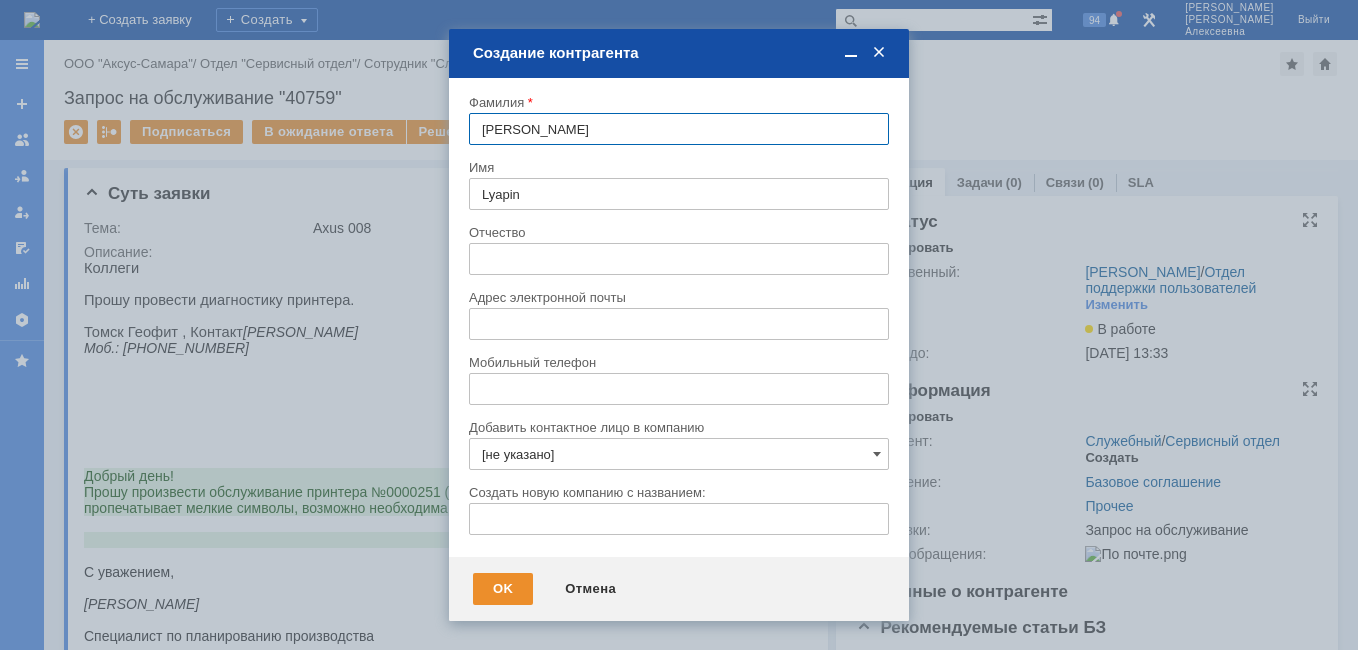 type on "[EMAIL_ADDRESS][DOMAIN_NAME]" 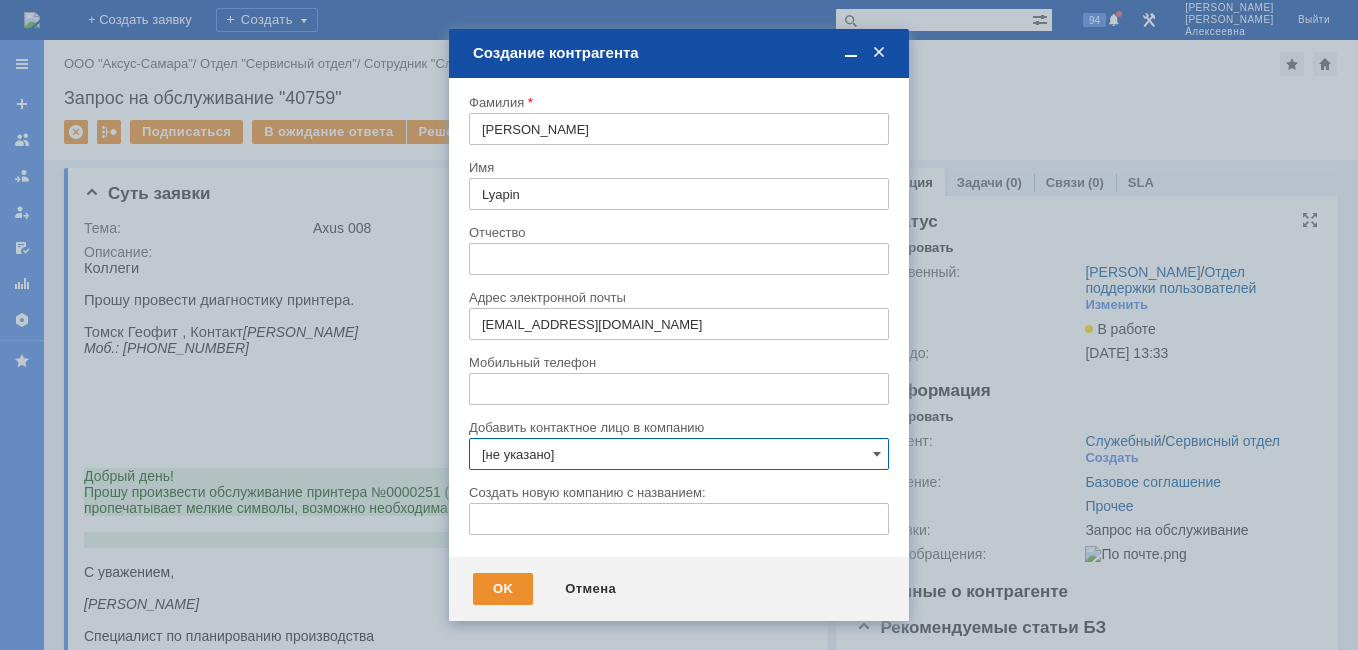 click on "[не указано]" at bounding box center [679, 454] 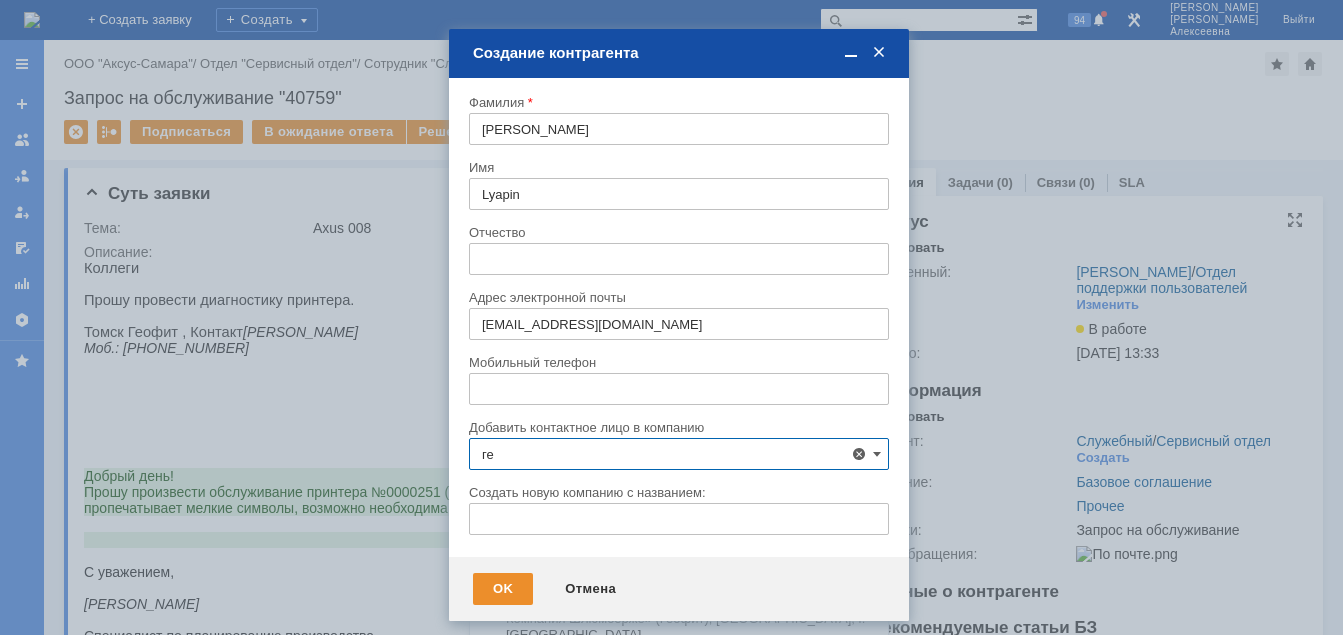 scroll, scrollTop: 116, scrollLeft: 0, axis: vertical 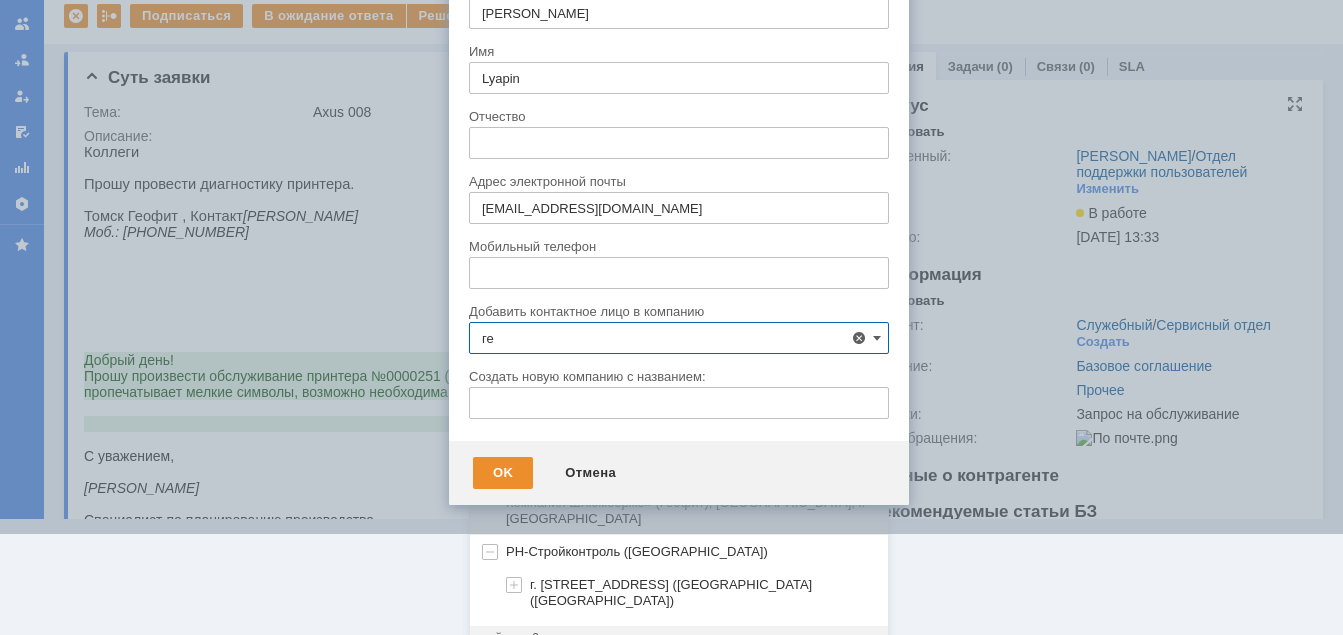 click on "ГЕОФИТ - [GEOGRAPHIC_DATA] филиал «Технологическая Компания Шлюмберже» (Геофит), [GEOGRAPHIC_DATA], г. [GEOGRAPHIC_DATA]" at bounding box center [690, 502] 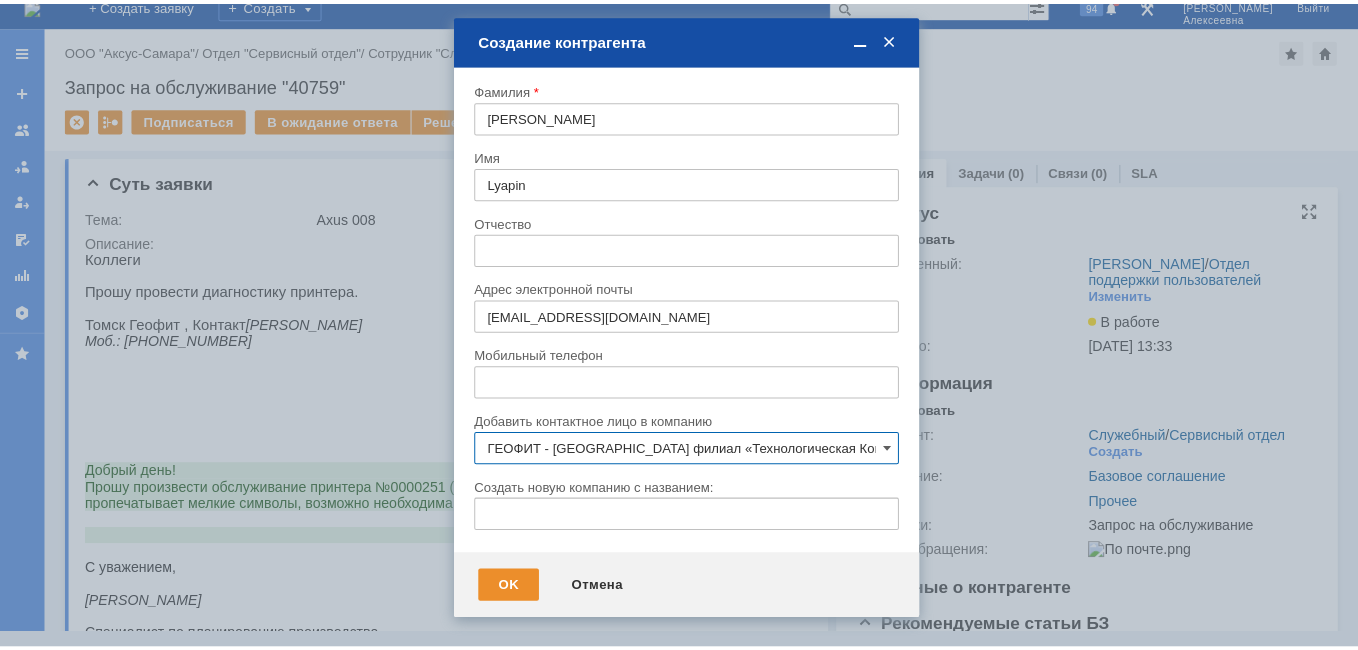 scroll, scrollTop: 0, scrollLeft: 0, axis: both 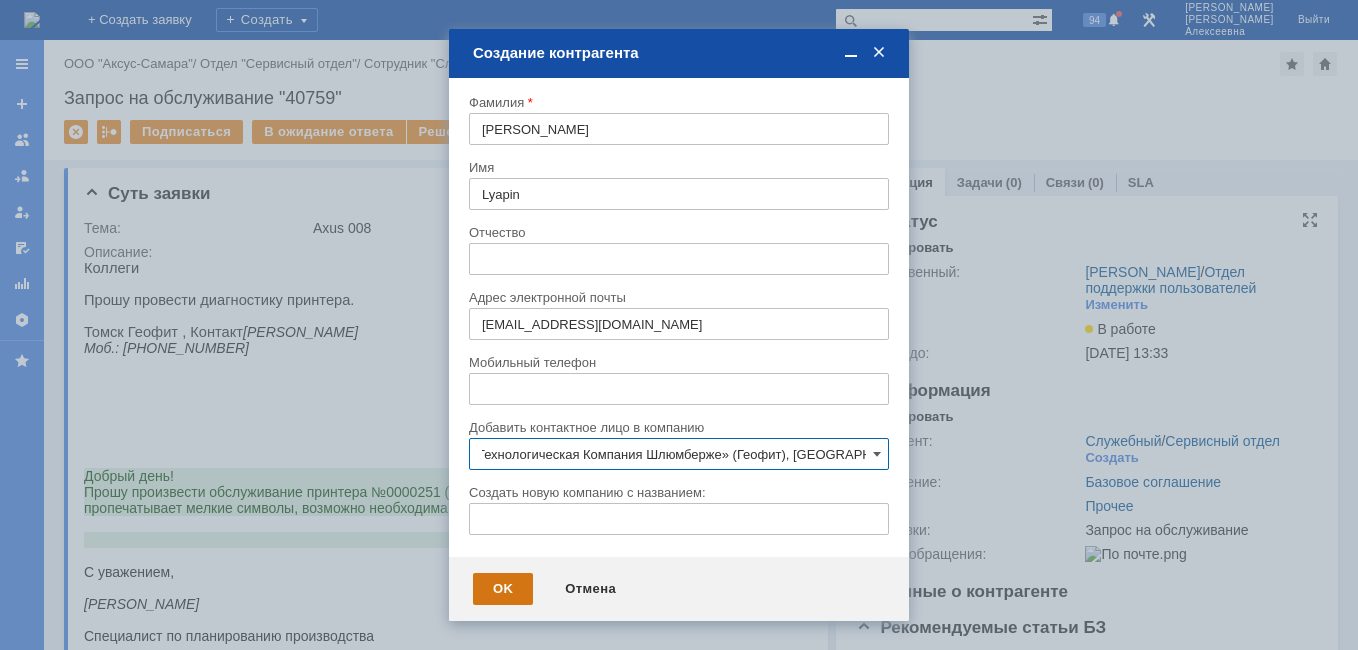 click on "OK" at bounding box center (503, 589) 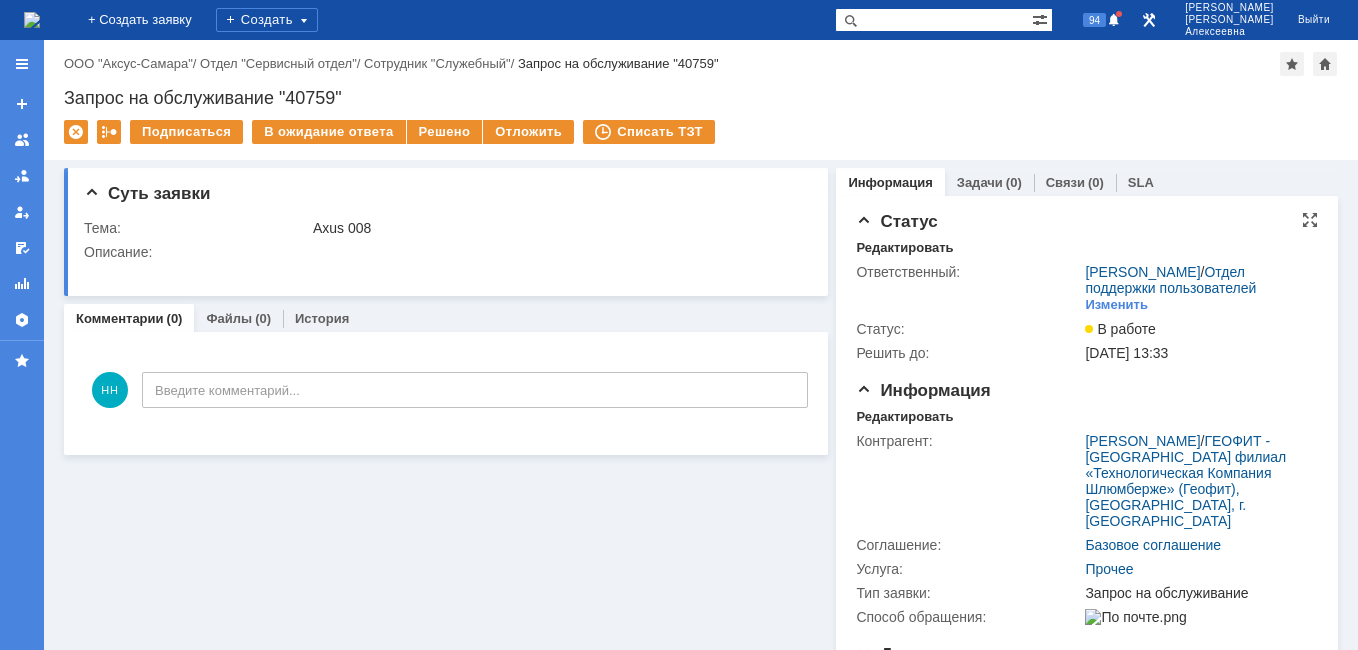 scroll, scrollTop: 0, scrollLeft: 0, axis: both 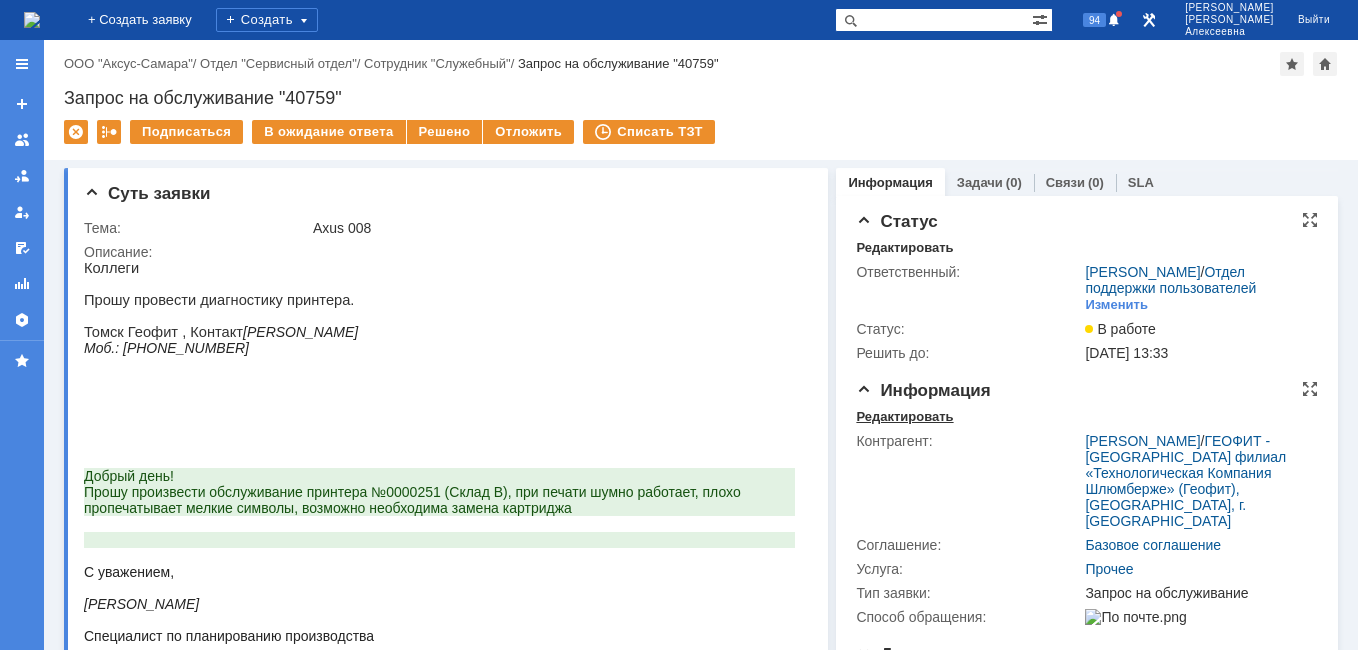 click on "Редактировать" at bounding box center (904, 417) 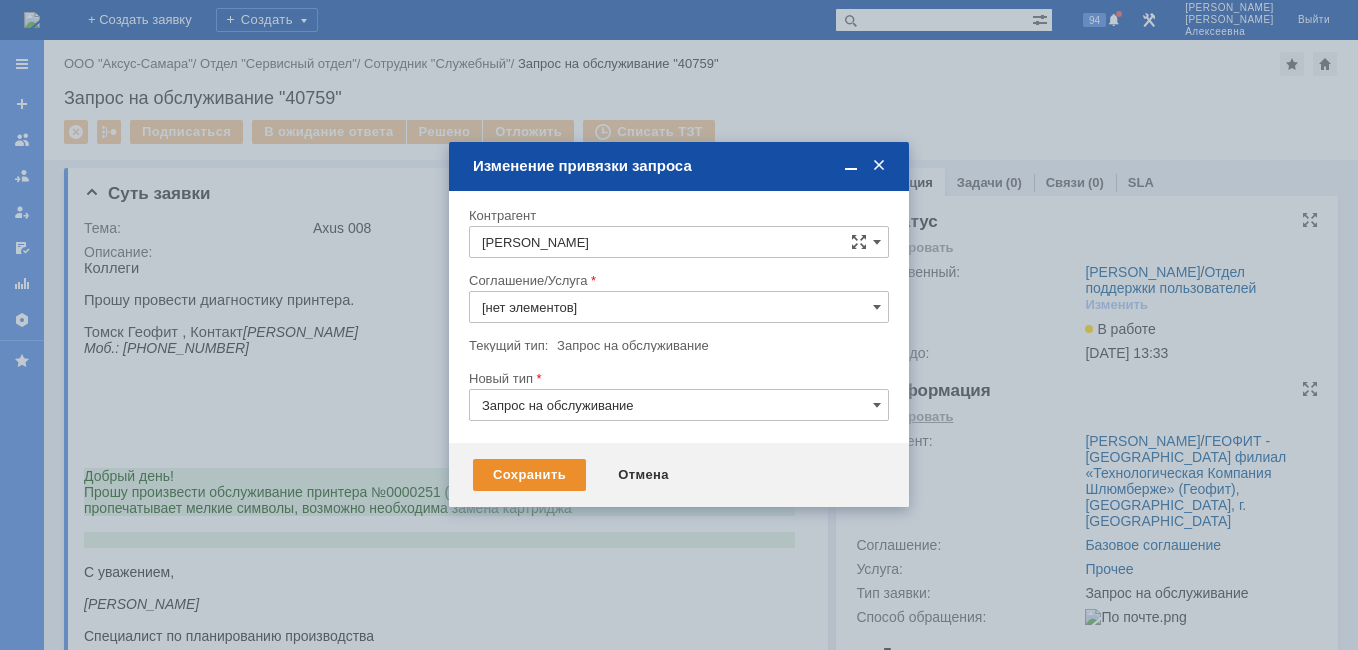 type on "Прочее" 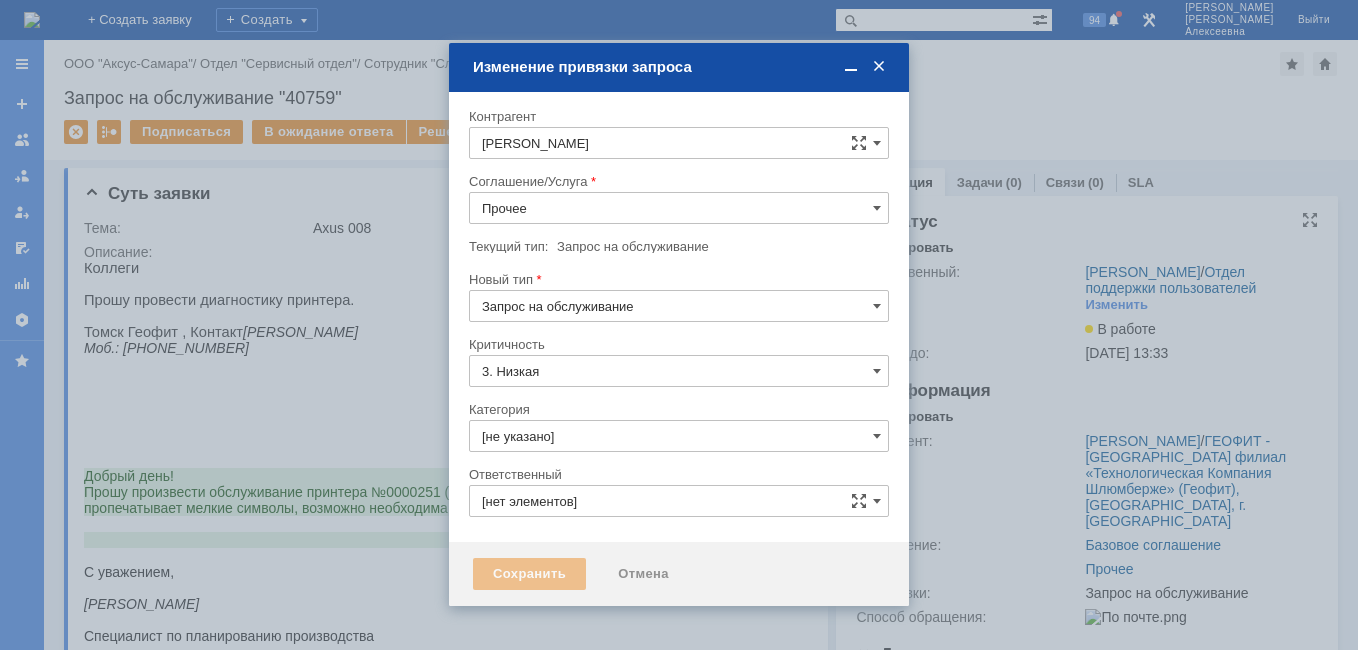 type on "[PERSON_NAME]" 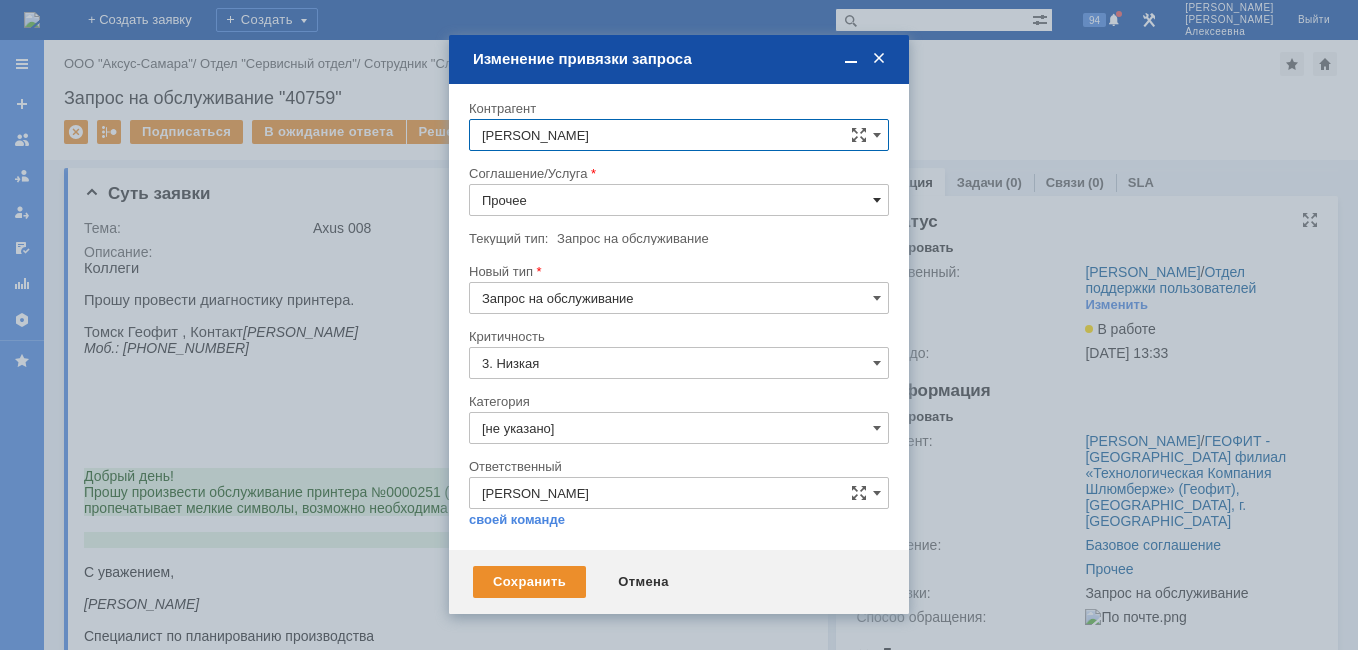 click at bounding box center [877, 200] 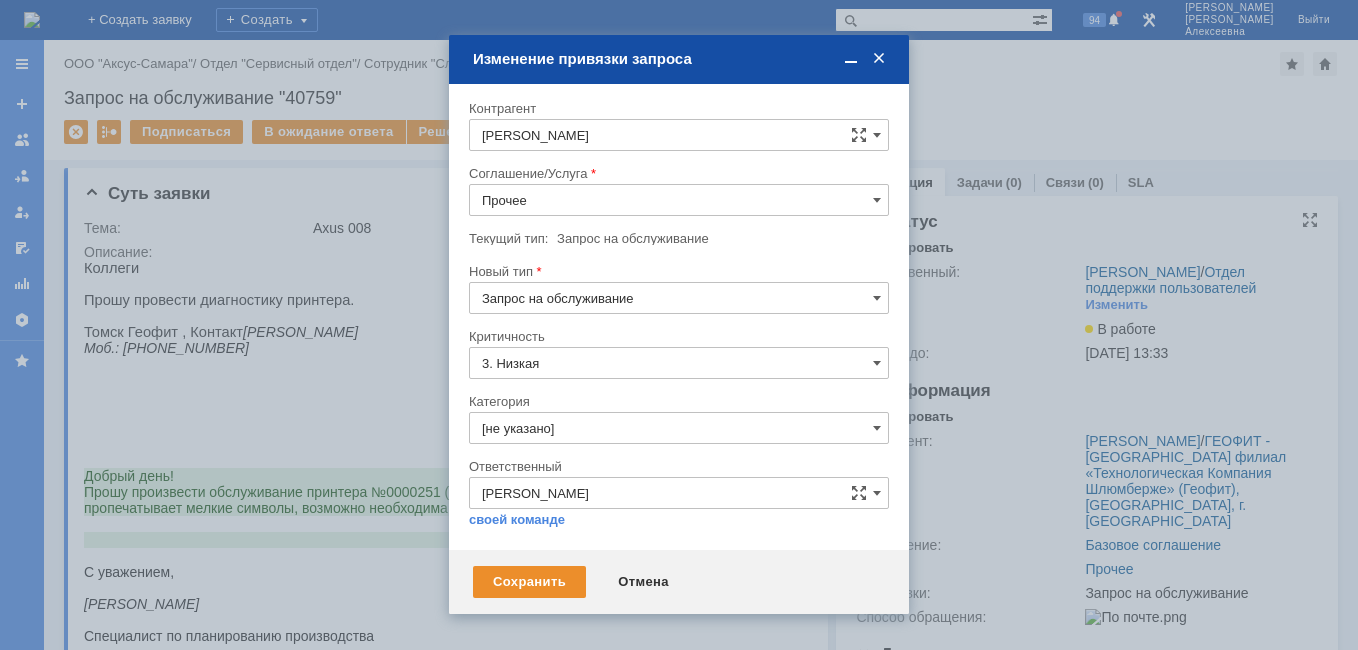 click on "Шлюмберже (вся [GEOGRAPHIC_DATA])" at bounding box center (679, 468) 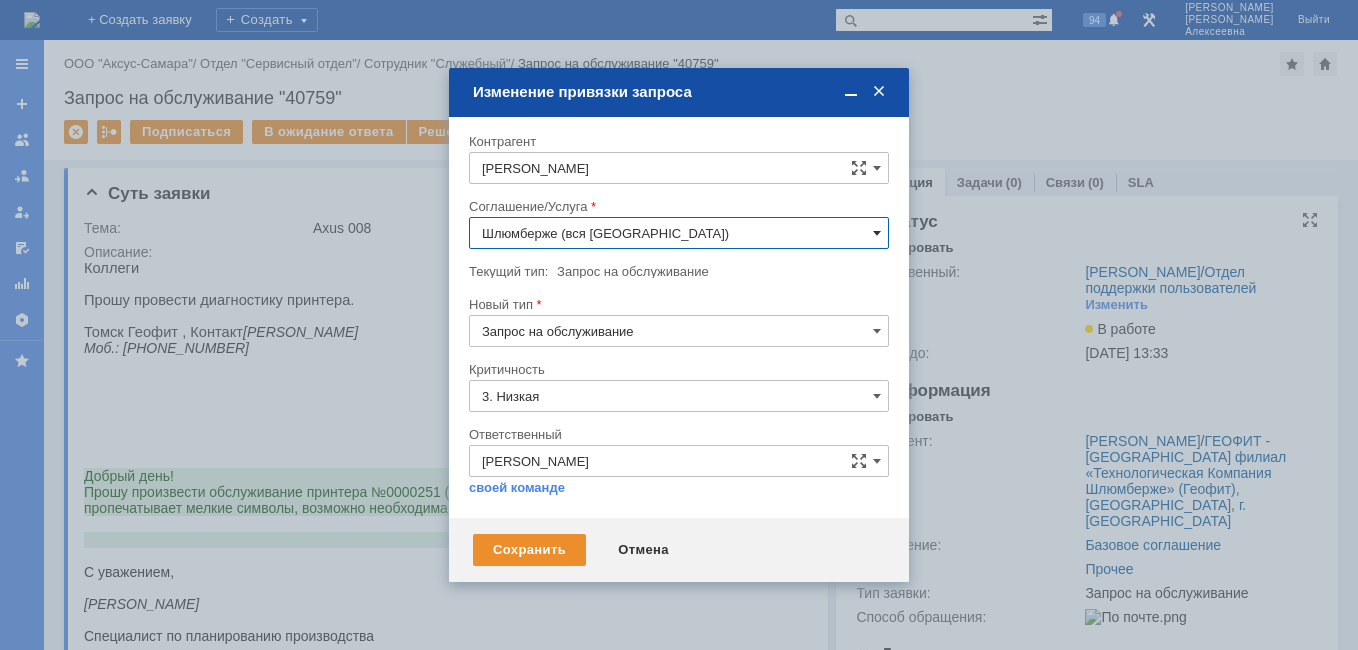 click at bounding box center (877, 233) 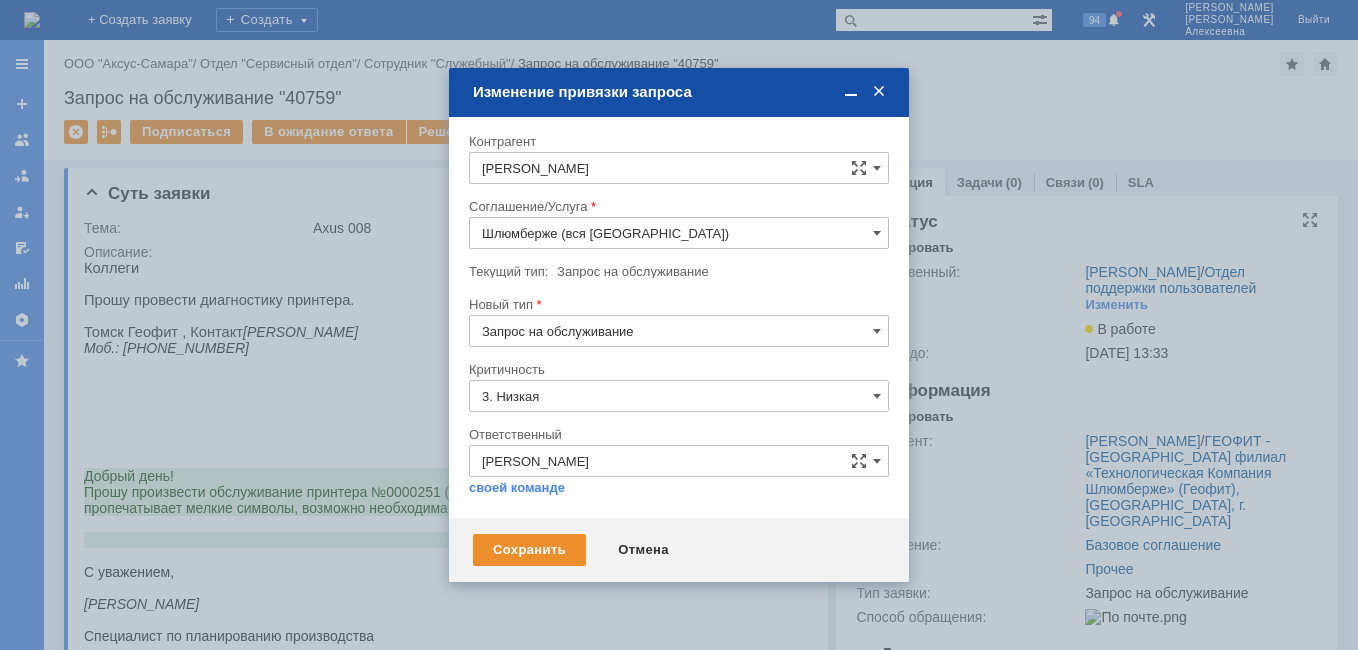 scroll, scrollTop: 356, scrollLeft: 0, axis: vertical 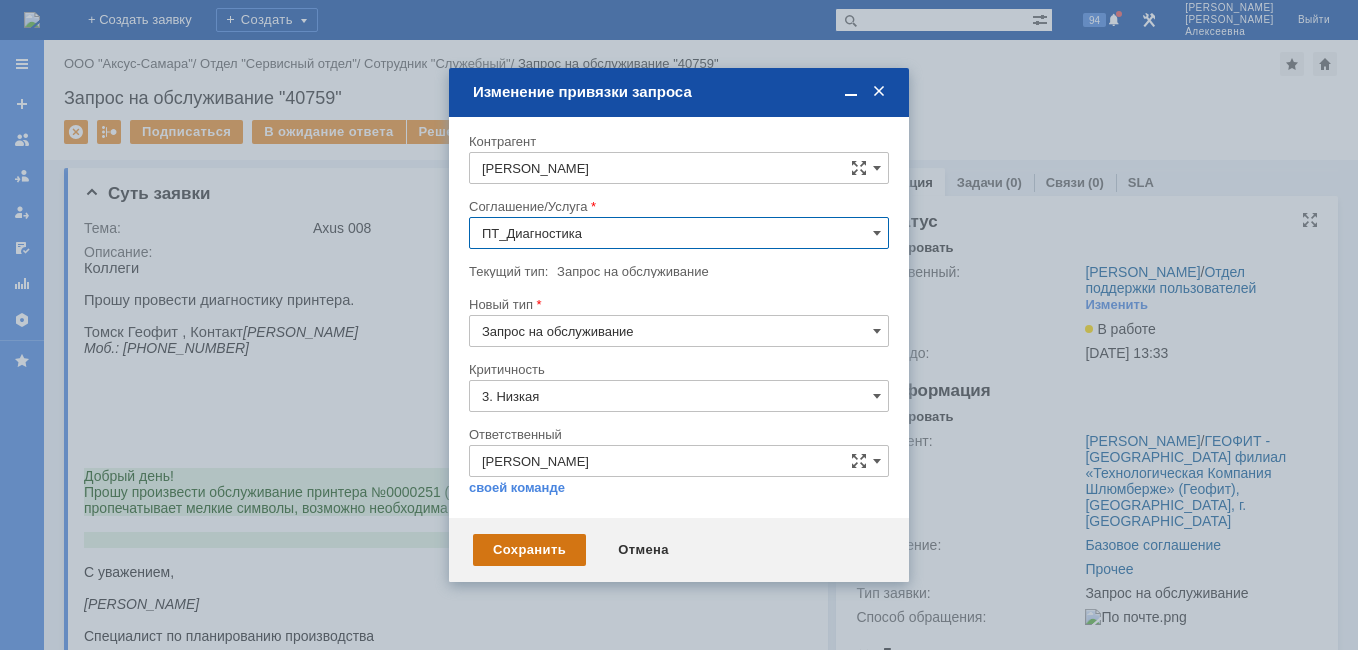 type on "ПТ_Диагностика" 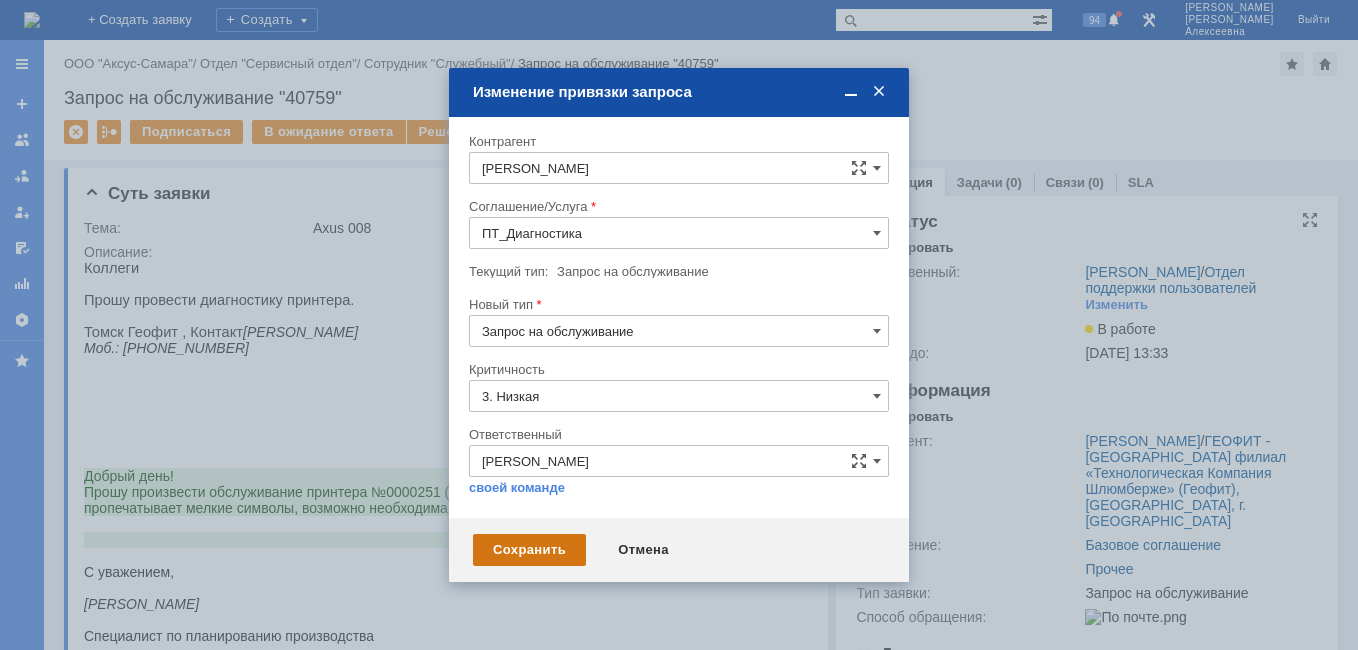 click on "Сохранить" at bounding box center [529, 550] 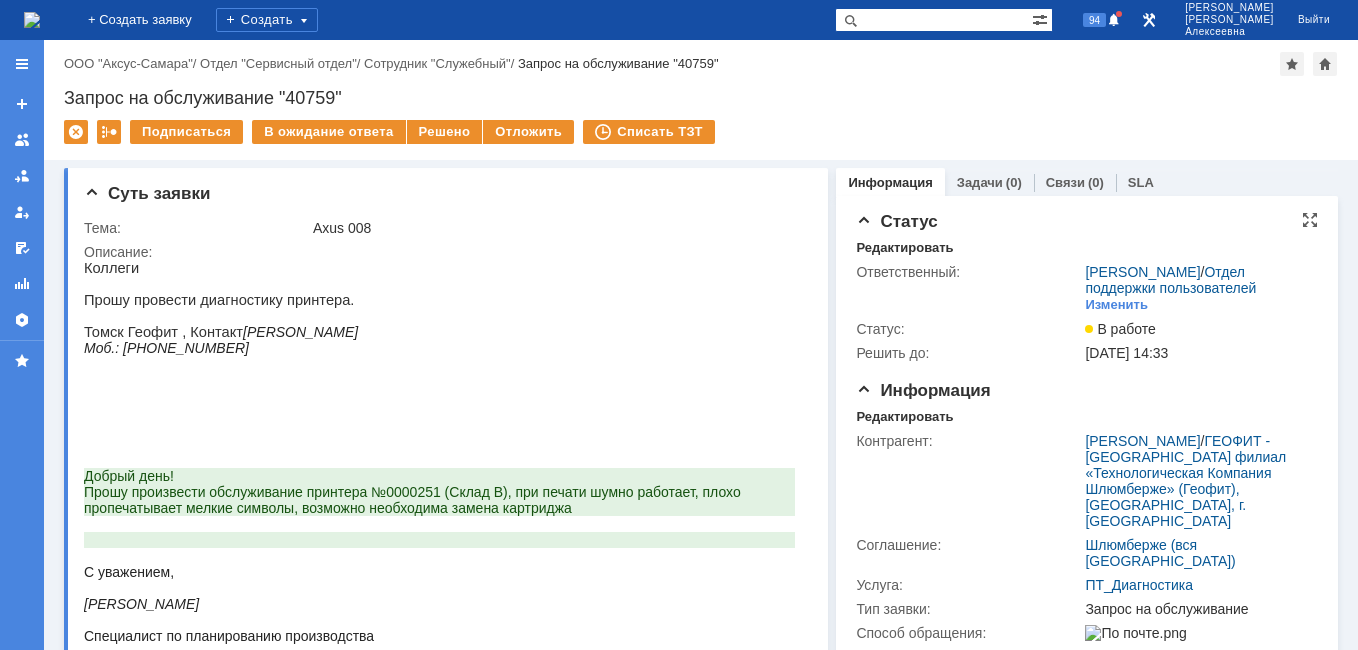 scroll, scrollTop: 0, scrollLeft: 0, axis: both 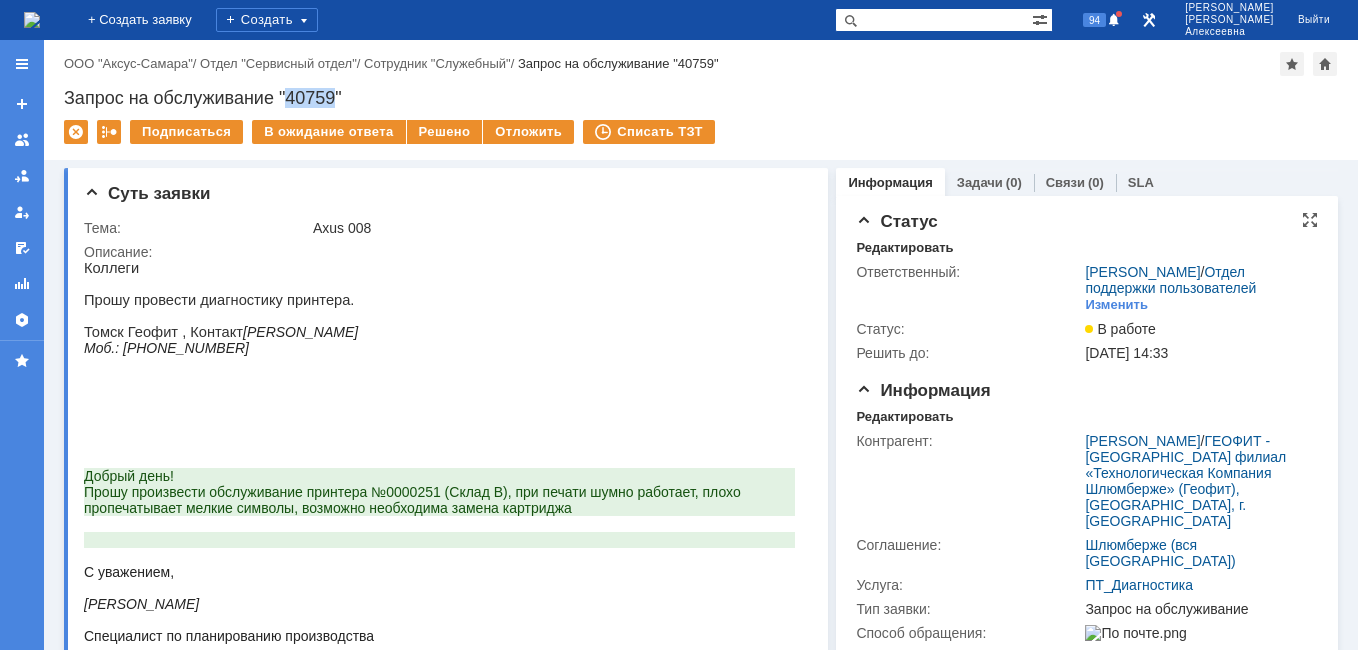 drag, startPoint x: 337, startPoint y: 98, endPoint x: 288, endPoint y: 102, distance: 49.162994 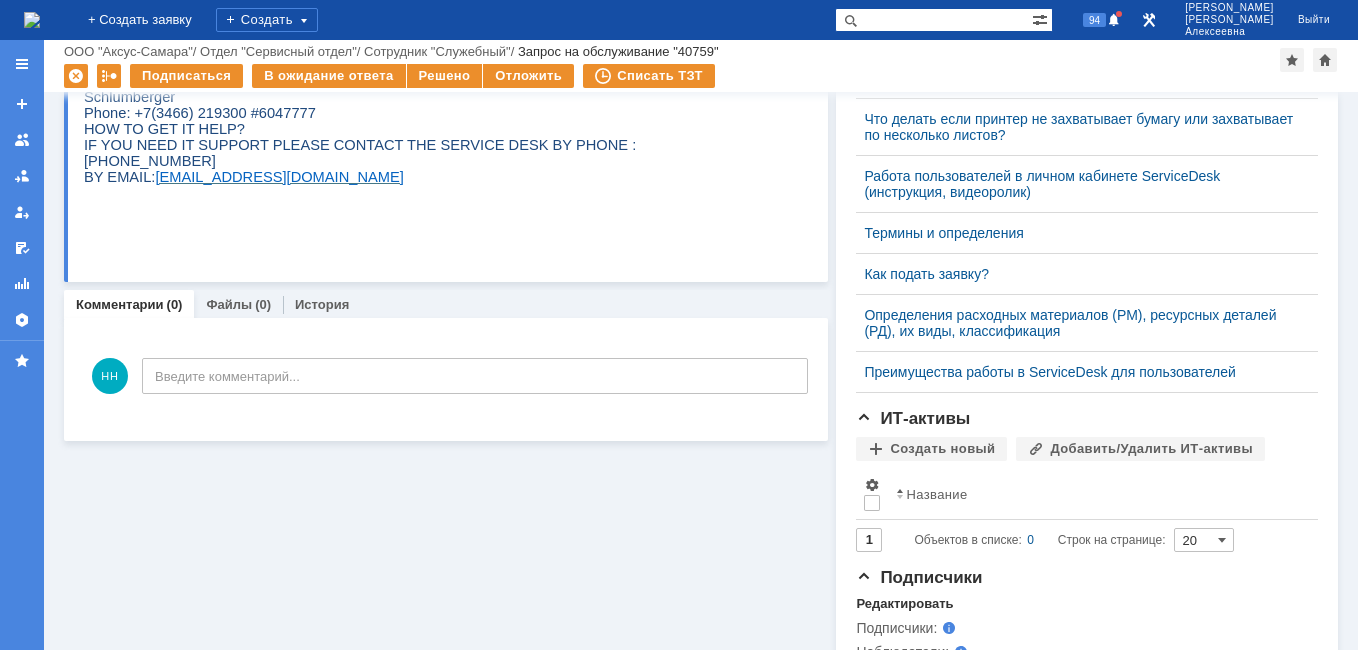 scroll, scrollTop: 700, scrollLeft: 0, axis: vertical 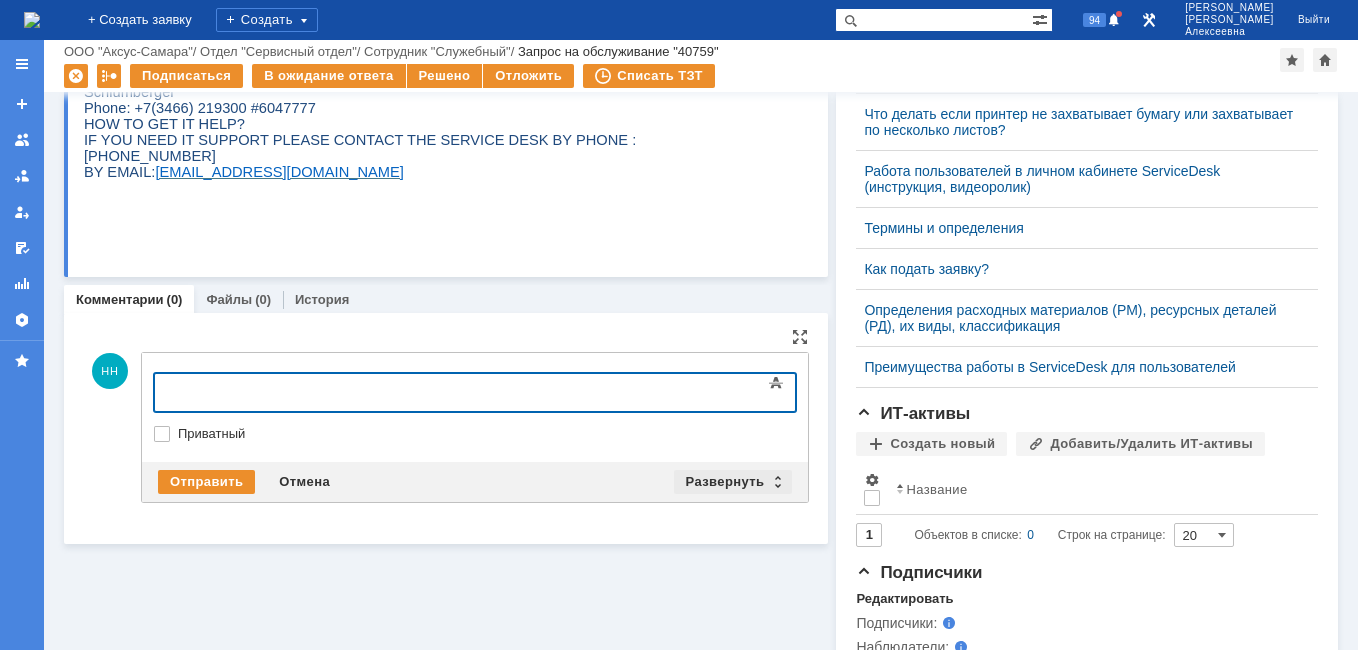 click on "Развернуть" at bounding box center (733, 482) 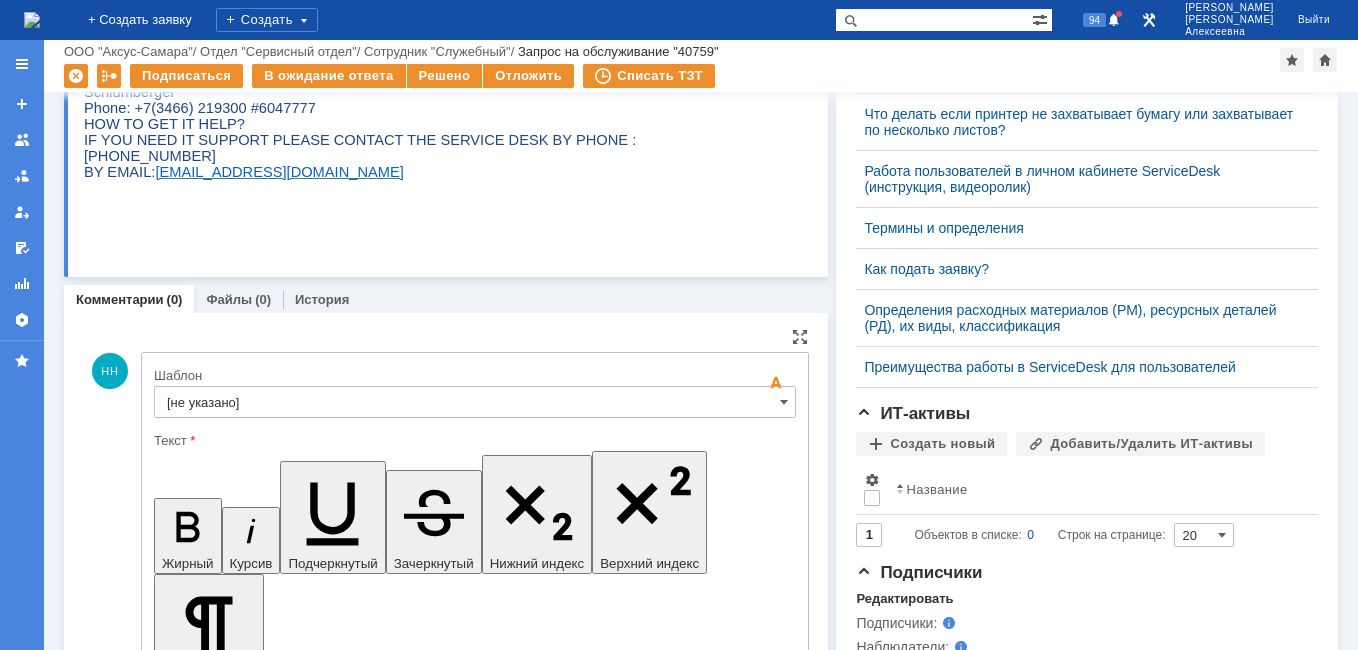 scroll, scrollTop: 0, scrollLeft: 0, axis: both 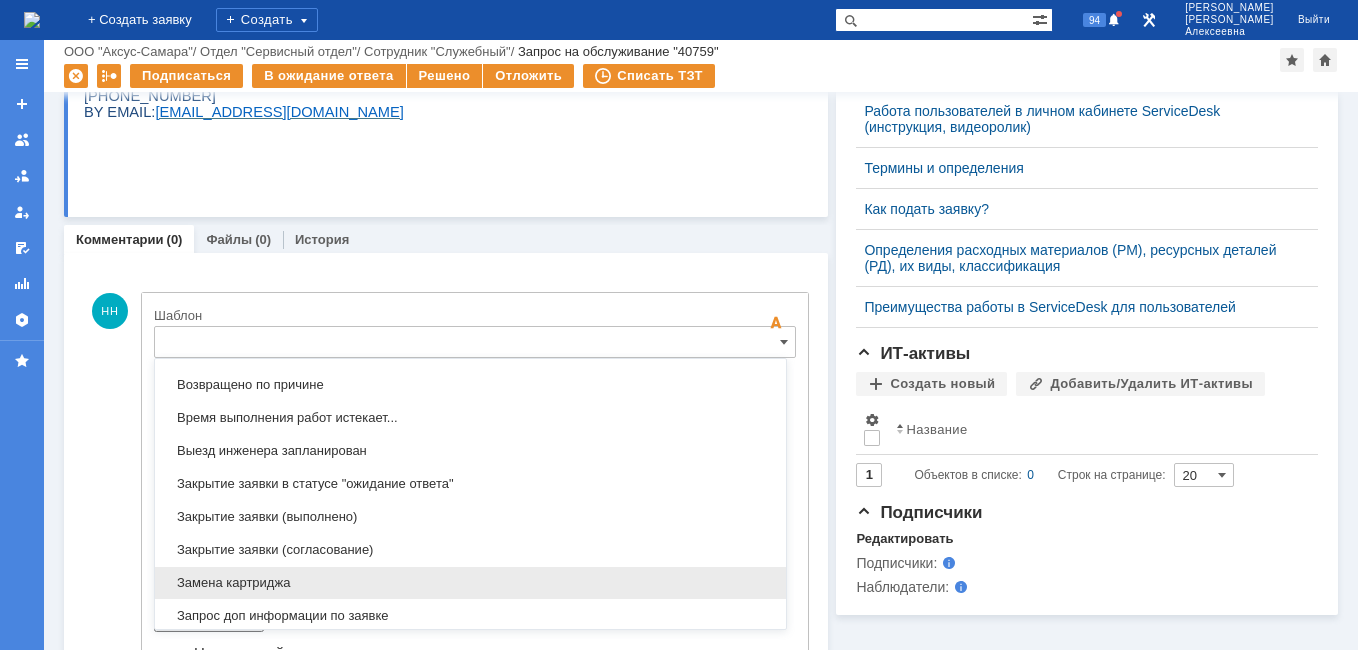 click on "Замена картриджа" at bounding box center (470, 583) 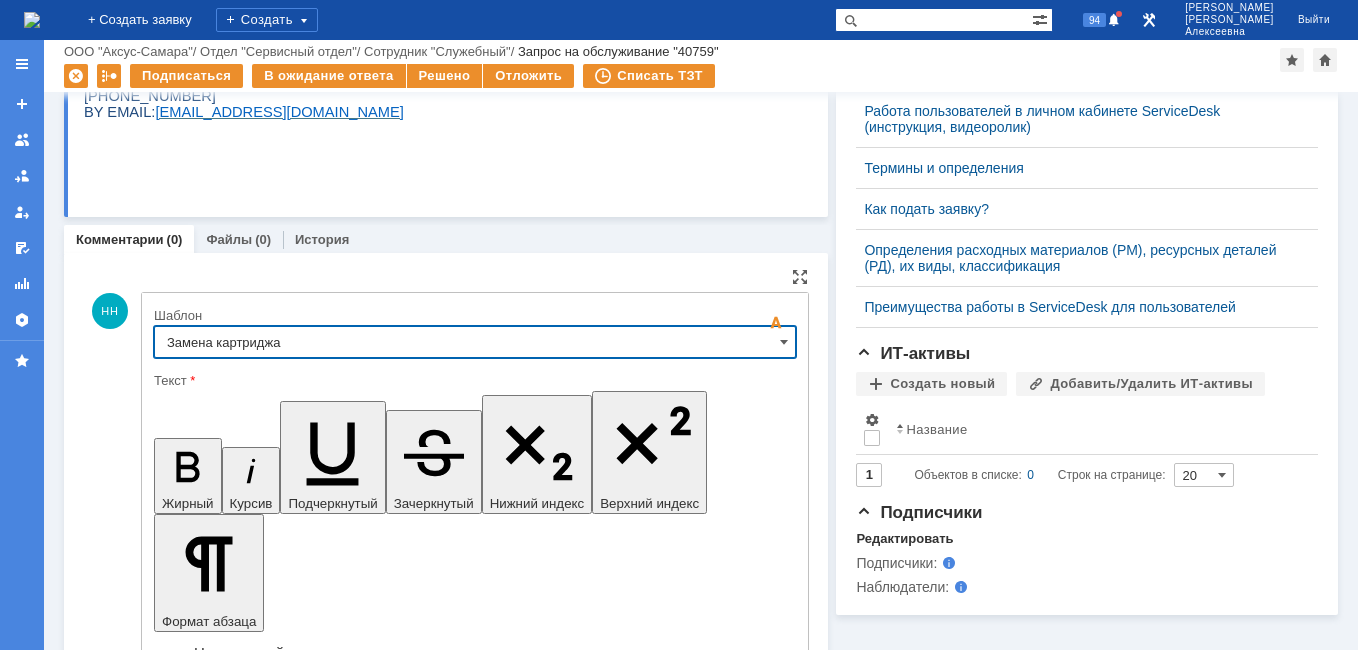 type on "Замена картриджа" 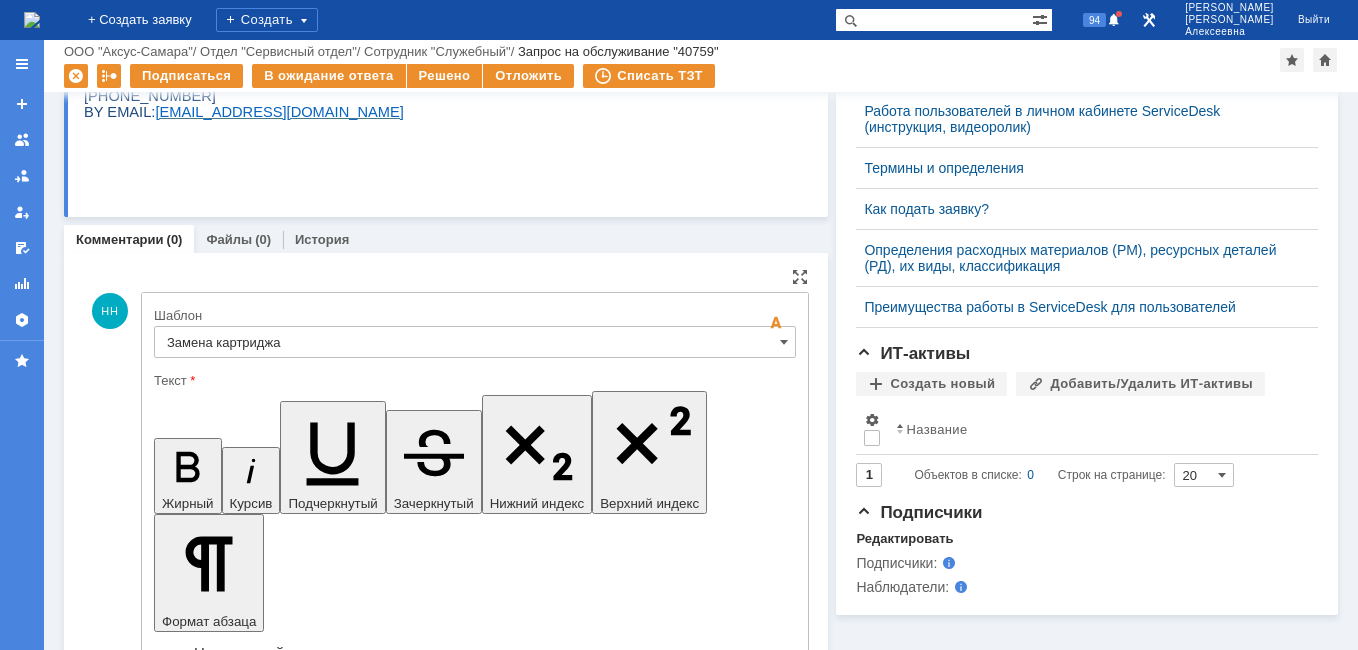 drag, startPoint x: 706, startPoint y: 5008, endPoint x: 186, endPoint y: 4990, distance: 520.31146 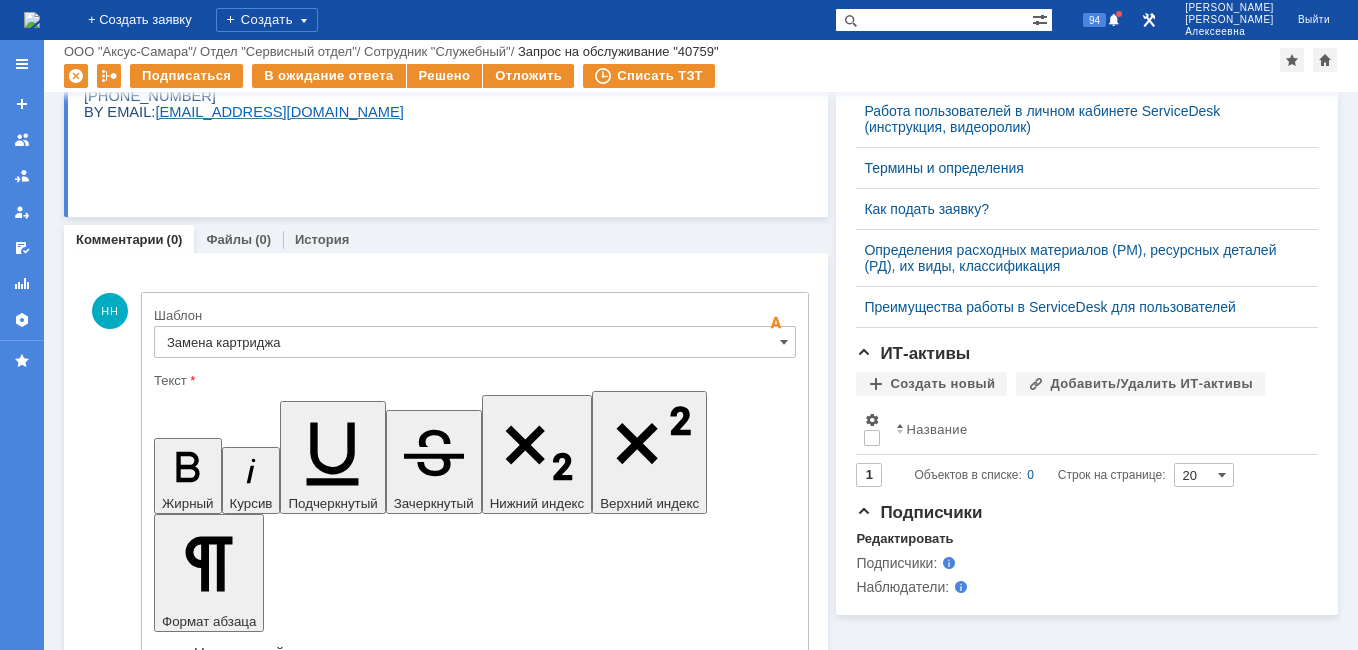 scroll, scrollTop: 931, scrollLeft: 0, axis: vertical 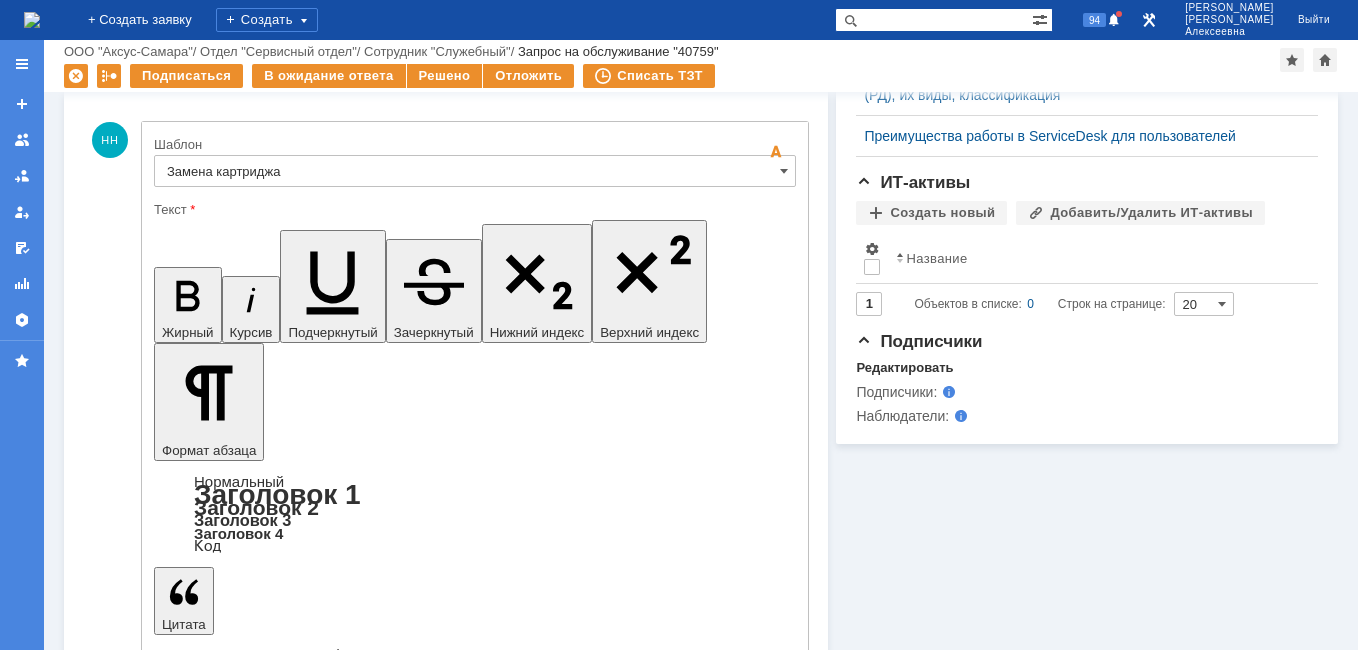 click on "Отправить" at bounding box center (206, 5079) 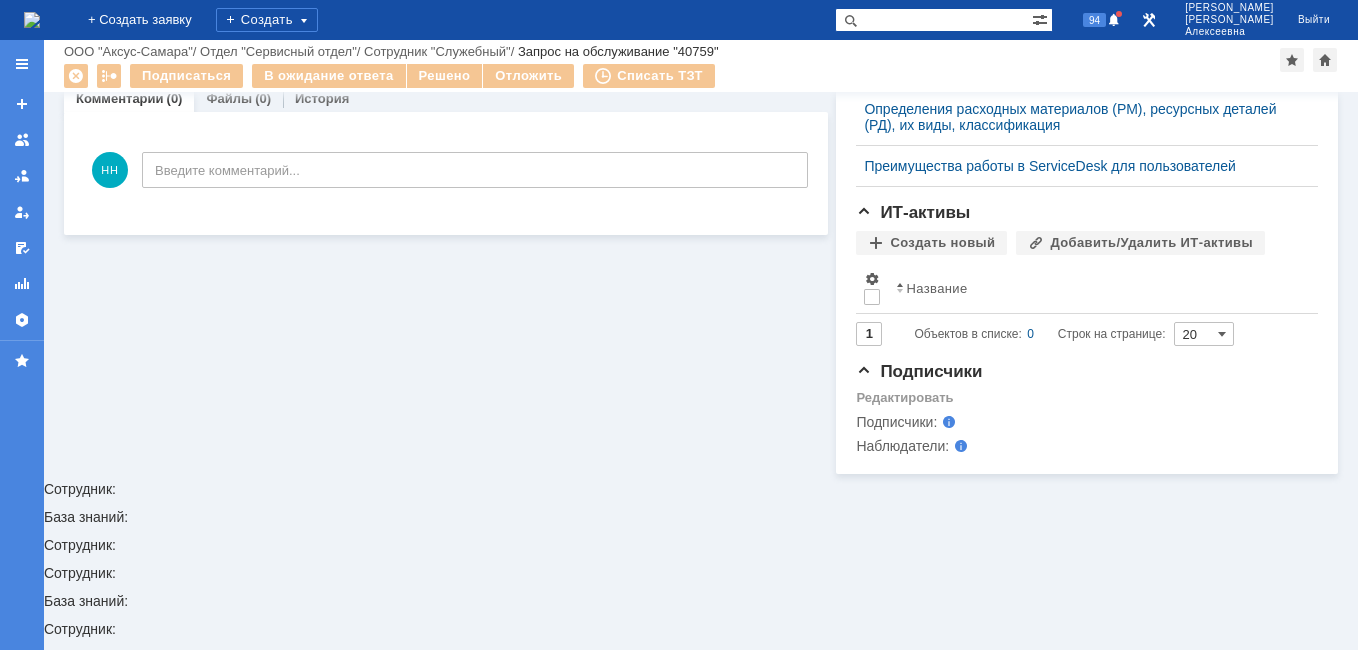 scroll, scrollTop: 730, scrollLeft: 0, axis: vertical 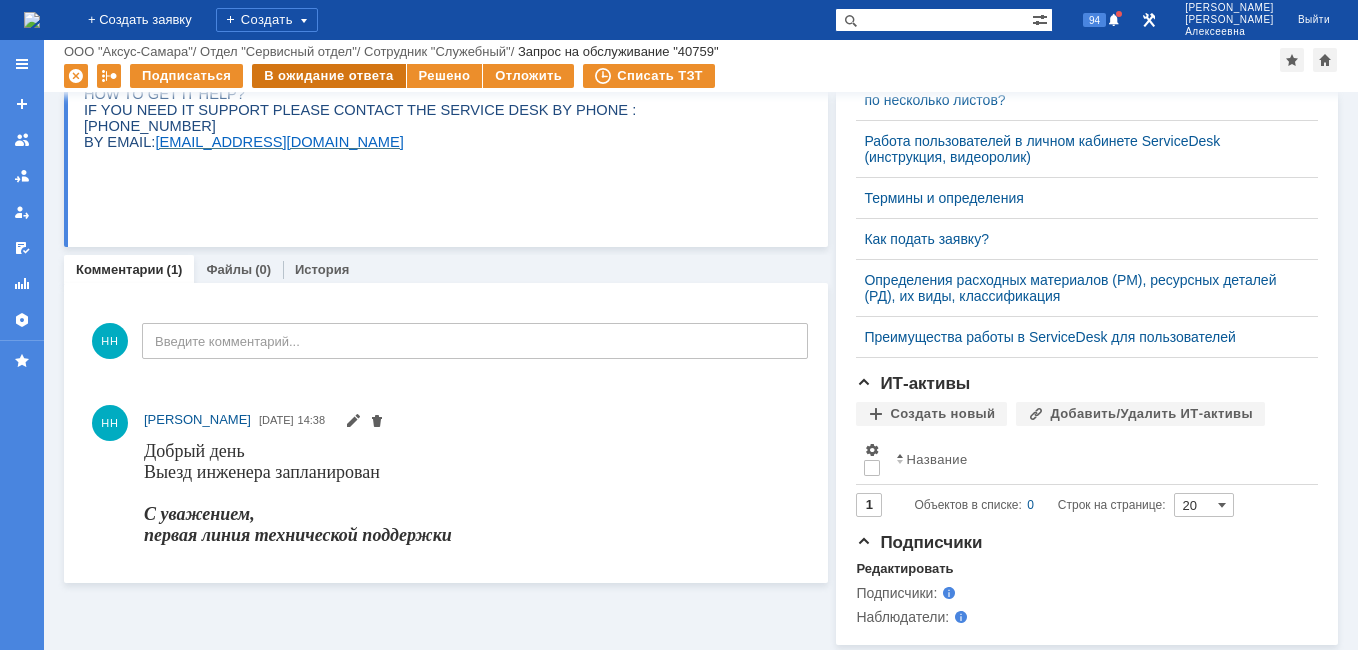 click on "В ожидание ответа" at bounding box center (328, 76) 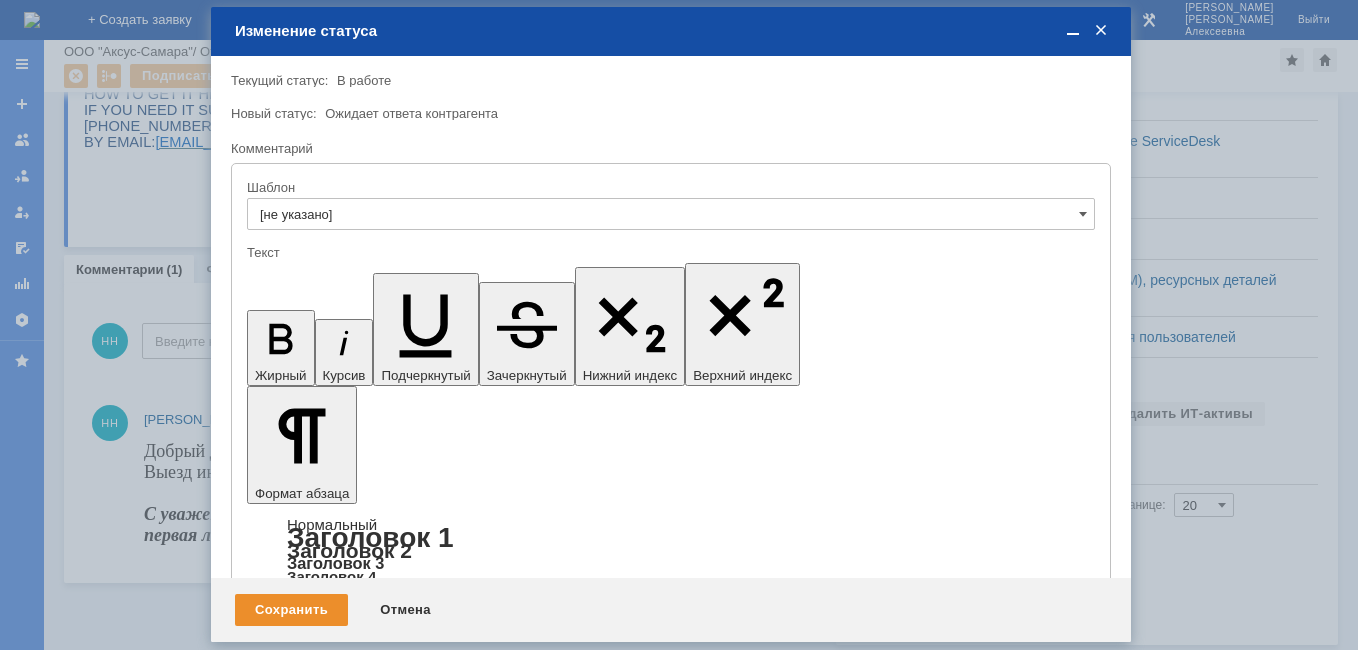scroll, scrollTop: 0, scrollLeft: 0, axis: both 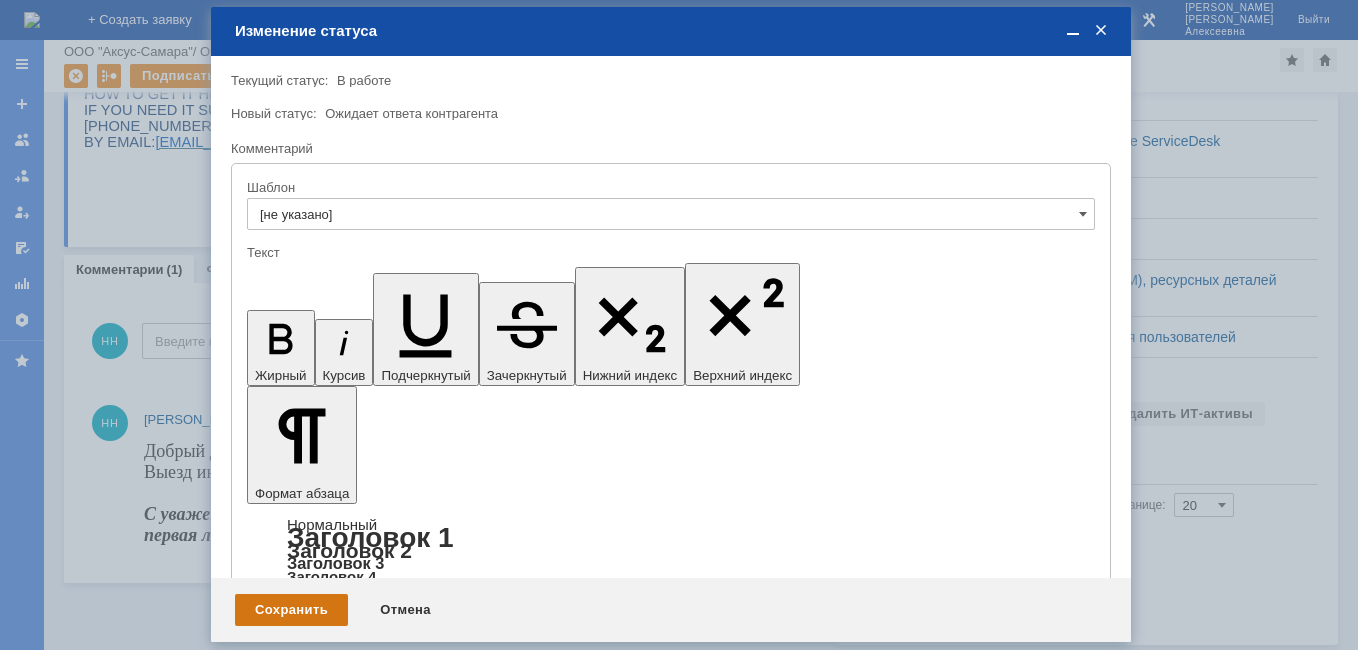 click on "Сохранить" at bounding box center (291, 610) 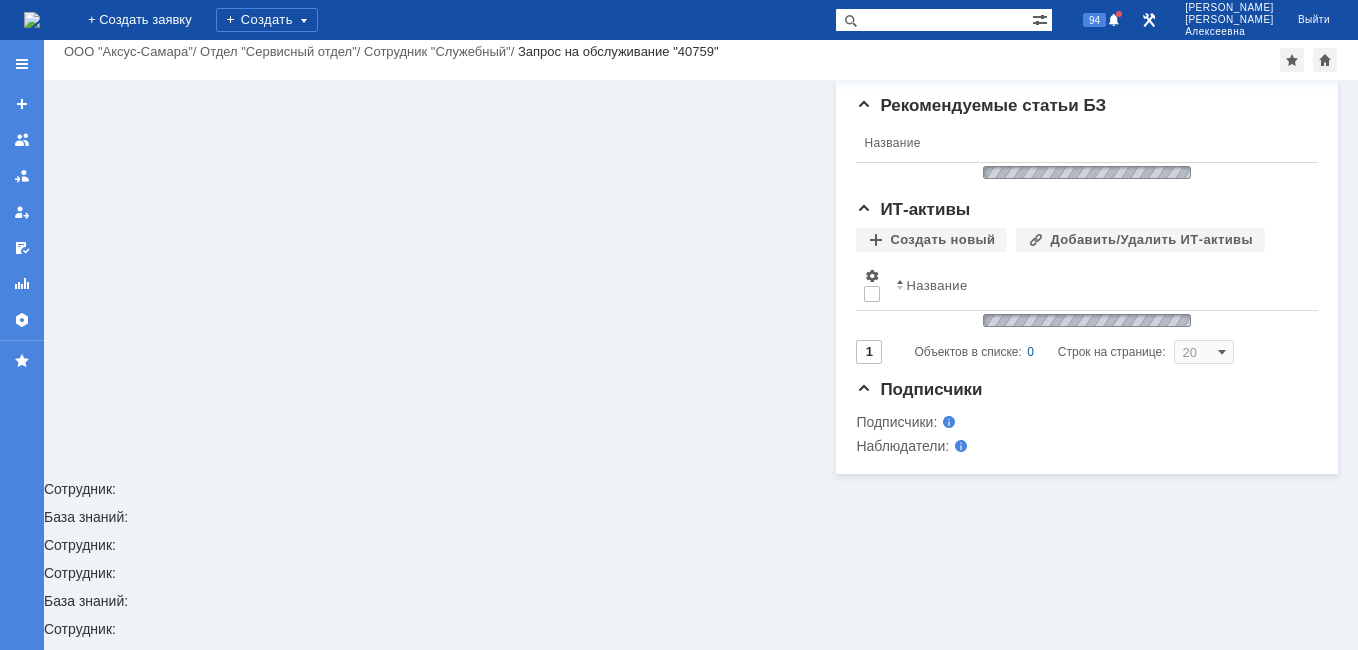 scroll, scrollTop: 197, scrollLeft: 0, axis: vertical 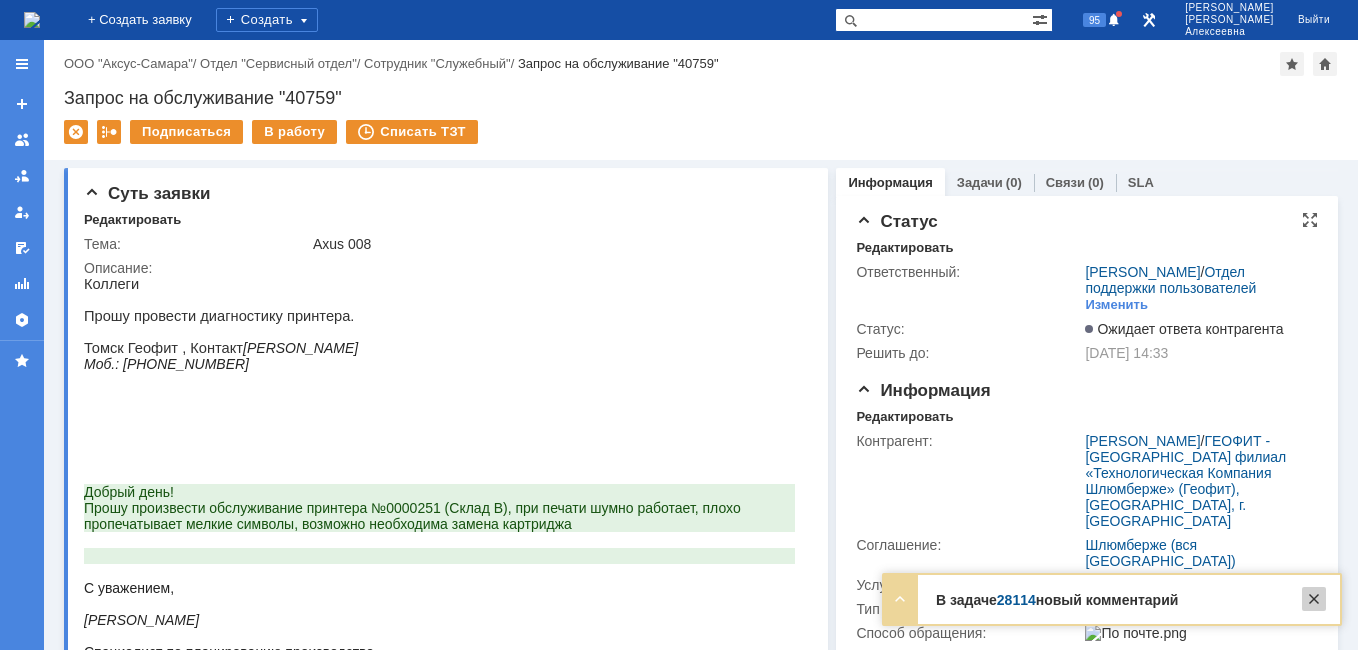 click at bounding box center [1314, 599] 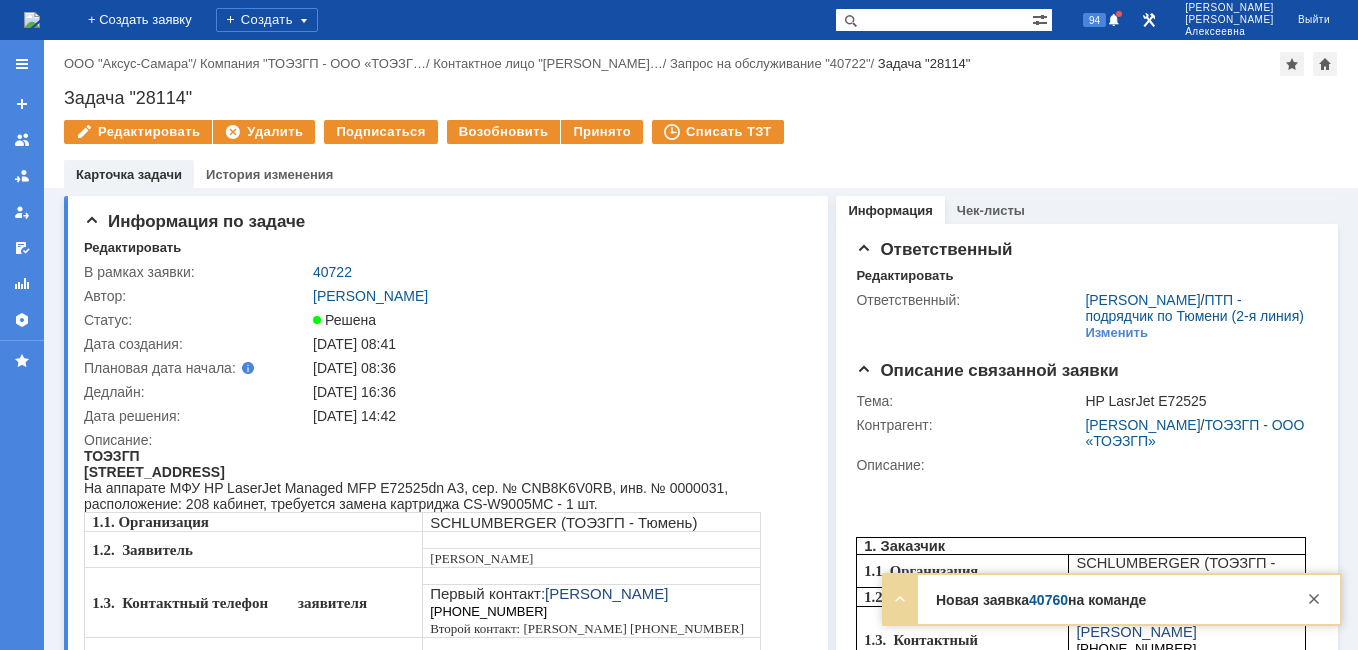 scroll, scrollTop: 0, scrollLeft: 0, axis: both 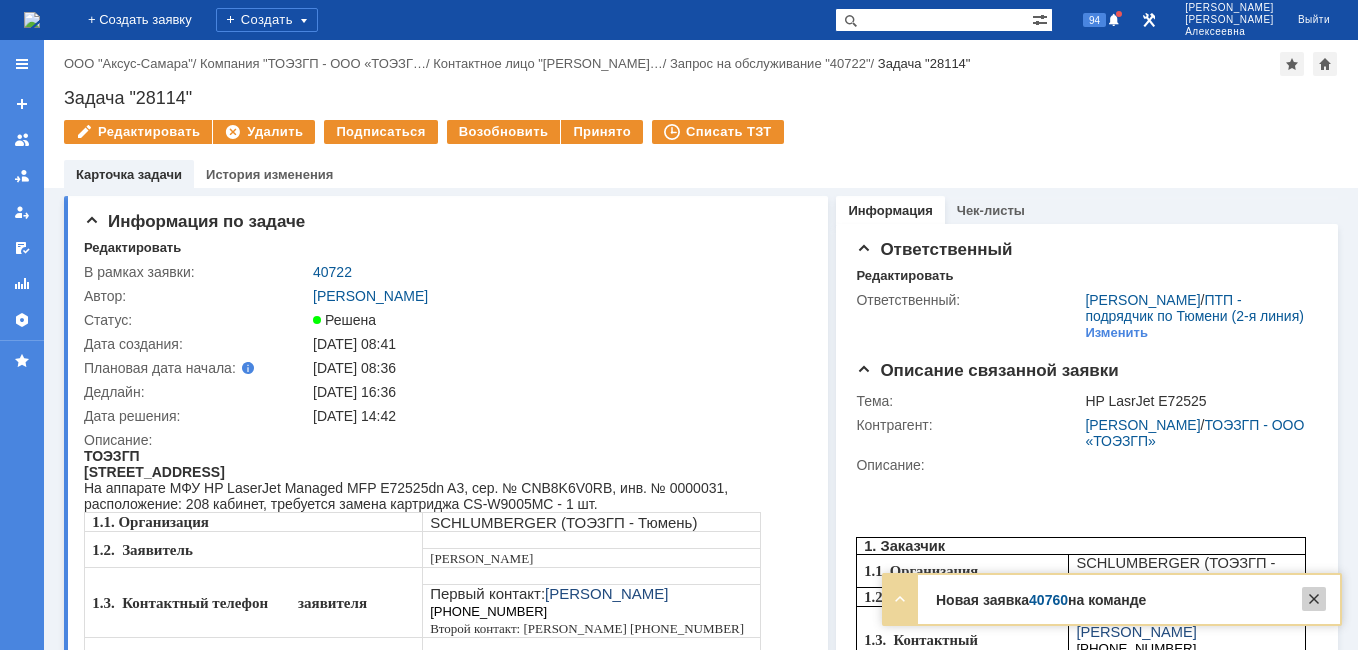 click at bounding box center [1314, 599] 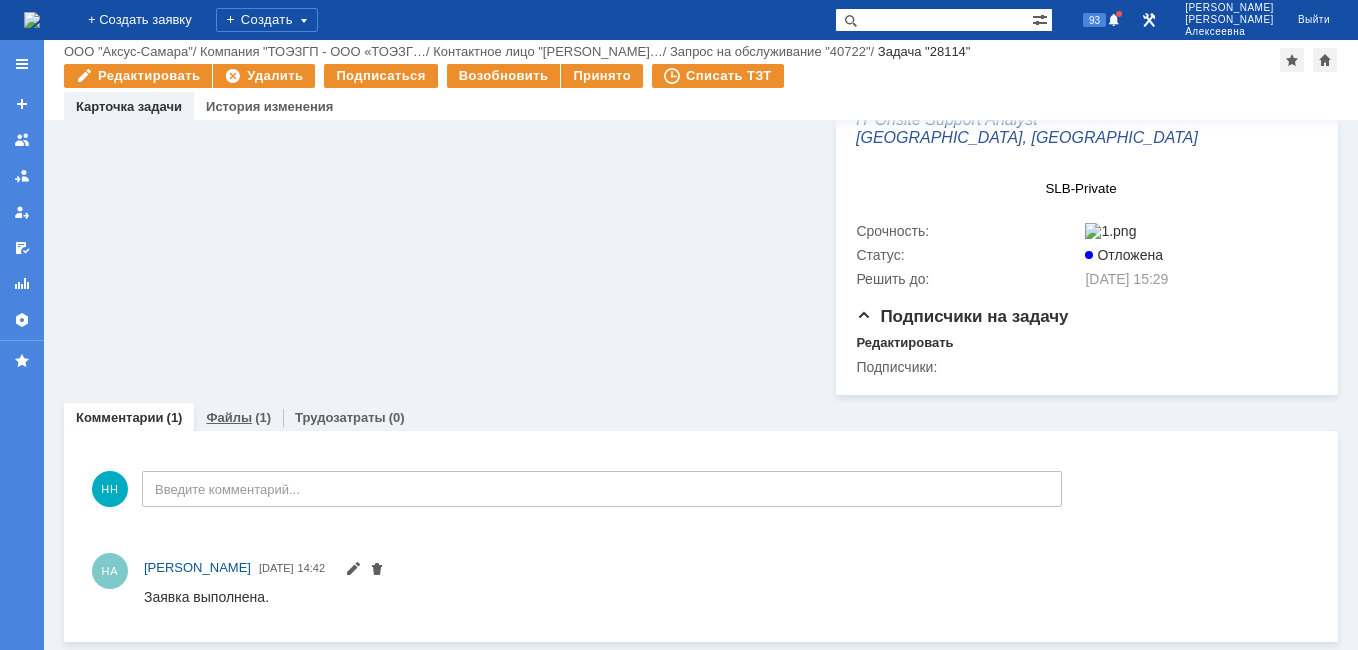 click on "Файлы" at bounding box center [229, 417] 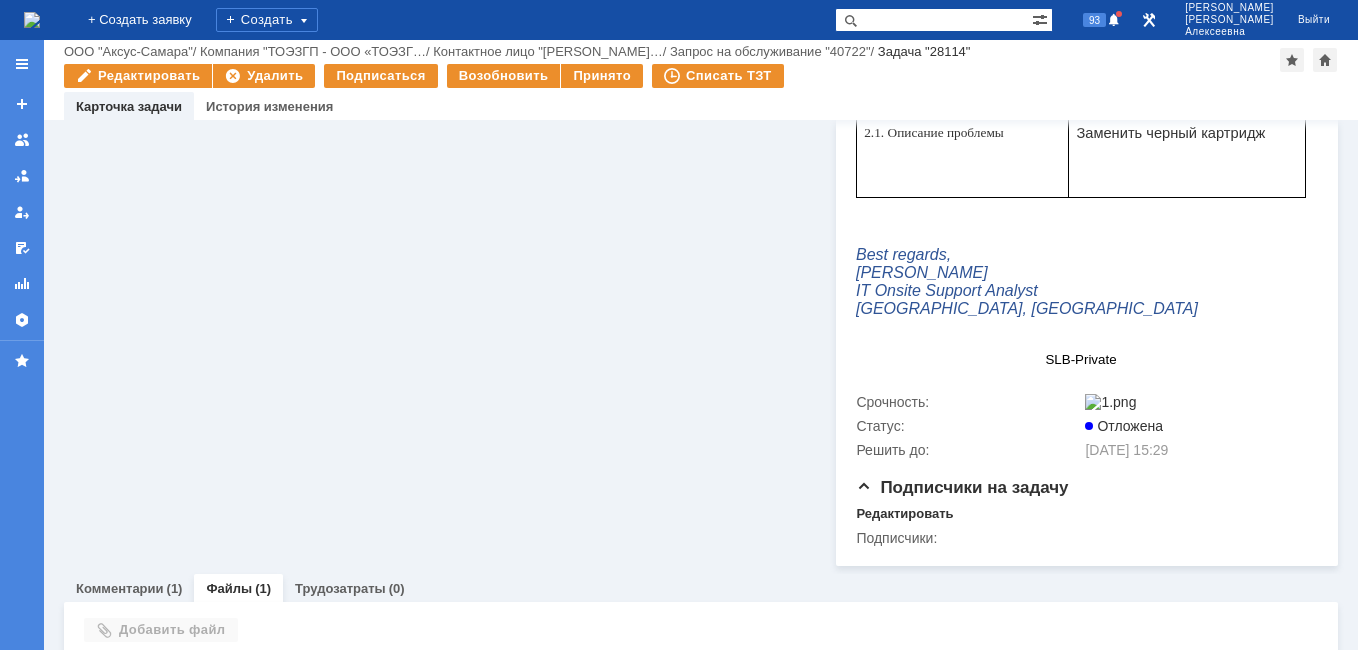 scroll, scrollTop: 821, scrollLeft: 0, axis: vertical 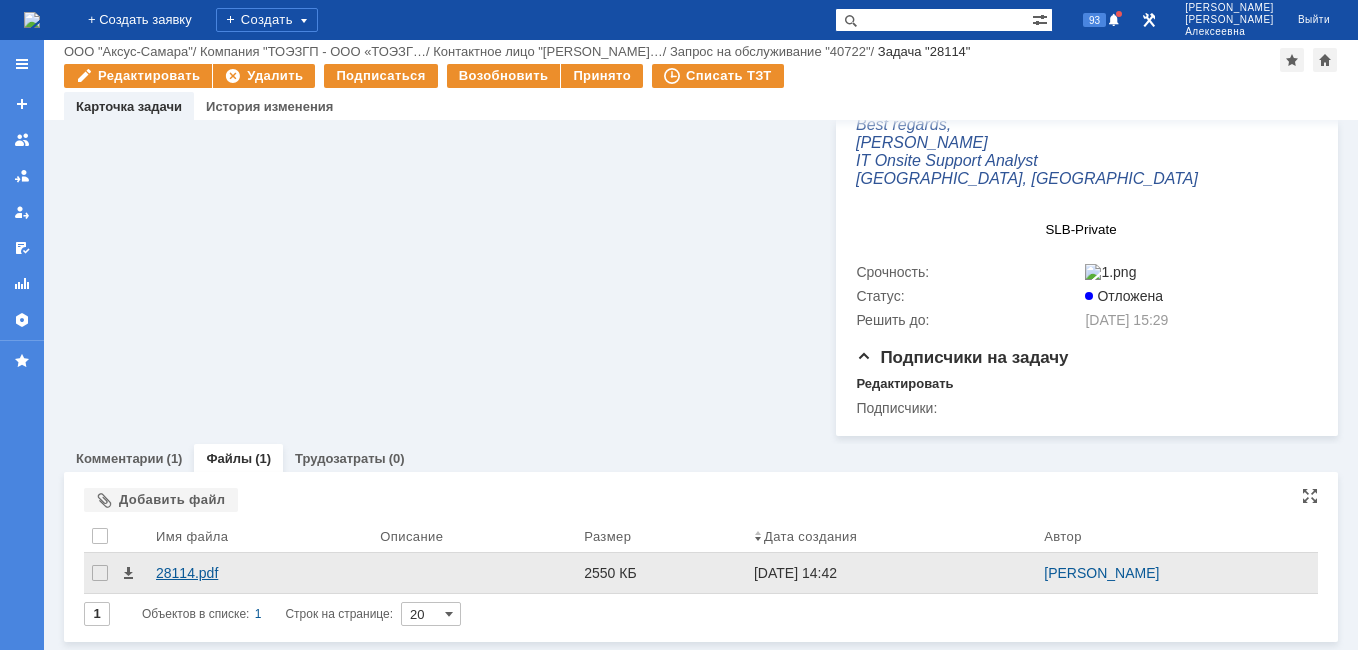 click on "28114.pdf" at bounding box center (260, 573) 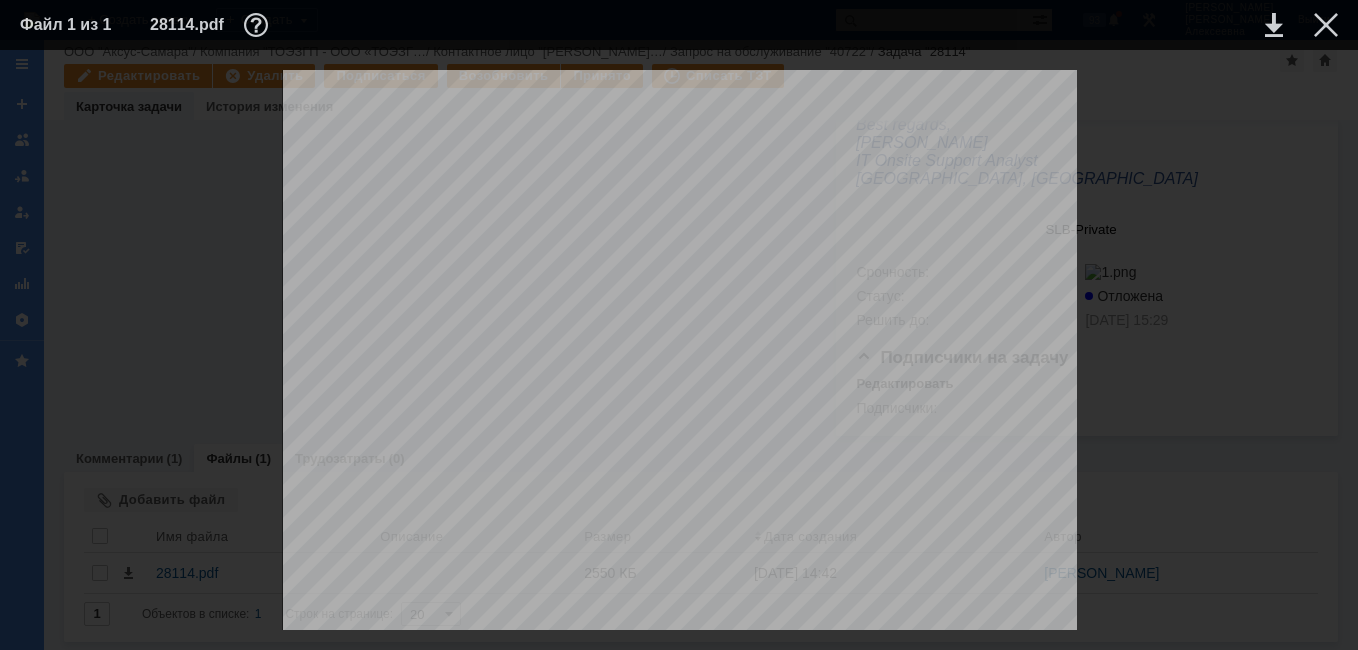 scroll, scrollTop: 1698, scrollLeft: 0, axis: vertical 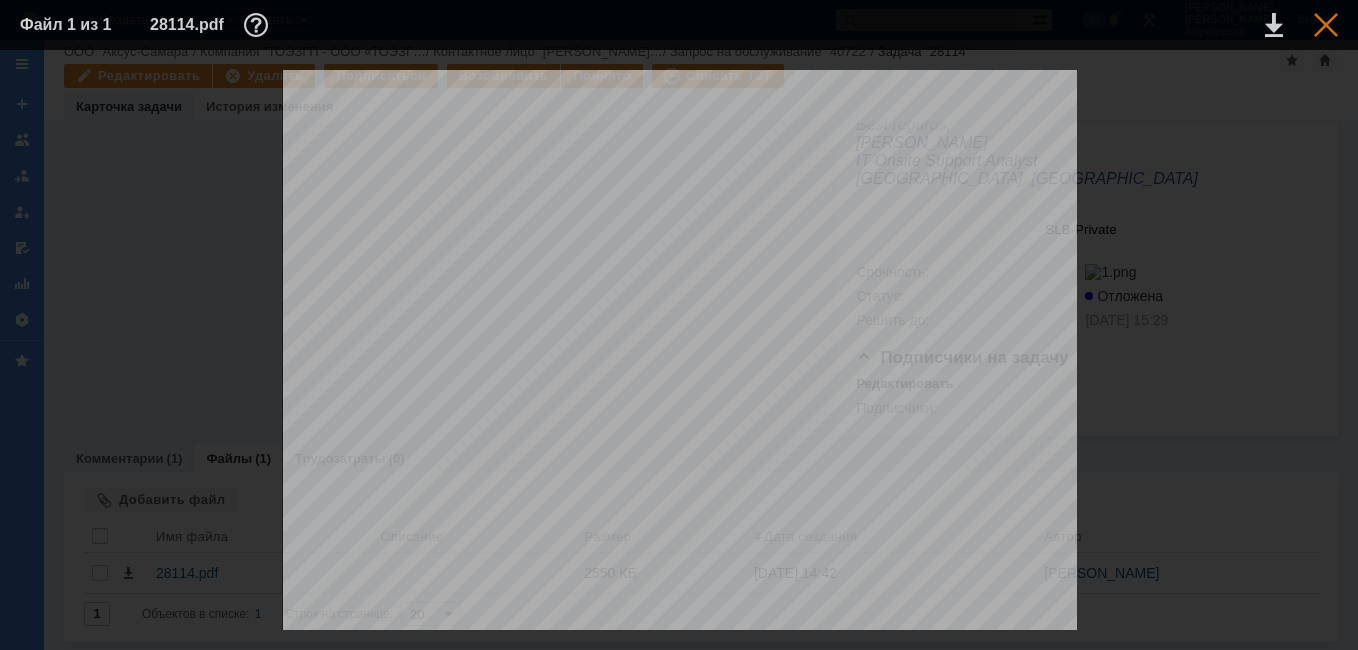 click at bounding box center [1326, 25] 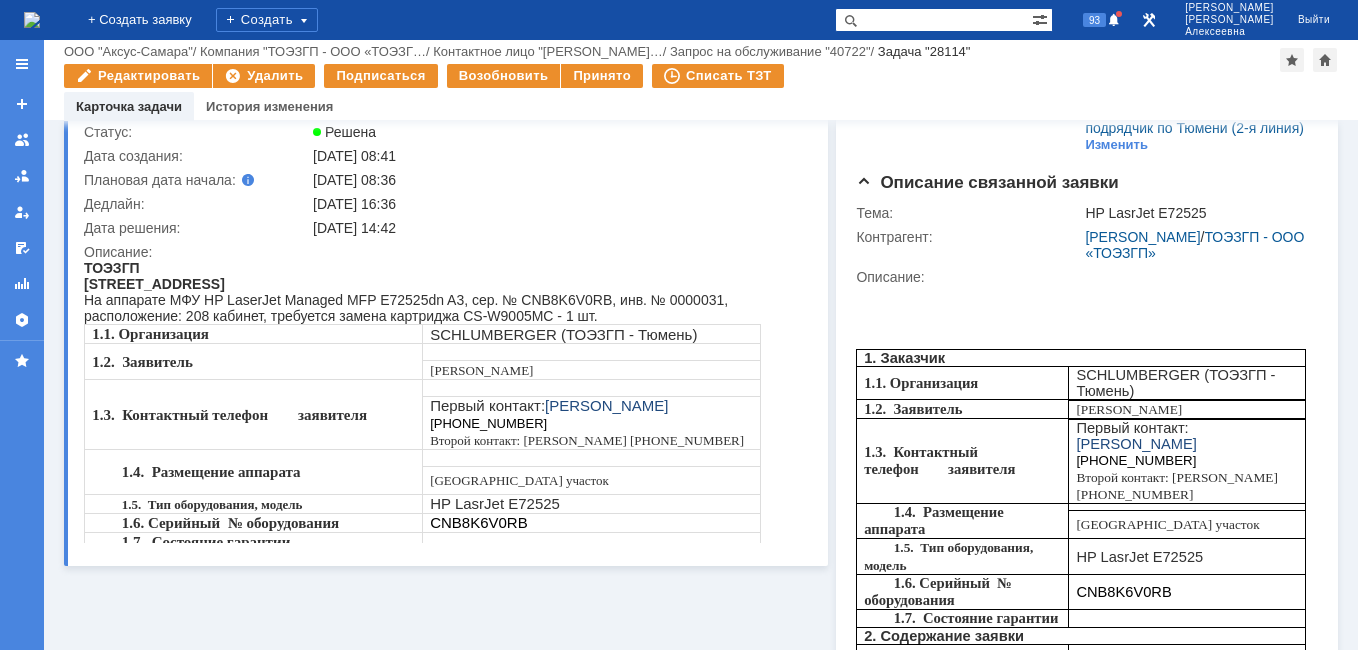 scroll, scrollTop: 0, scrollLeft: 0, axis: both 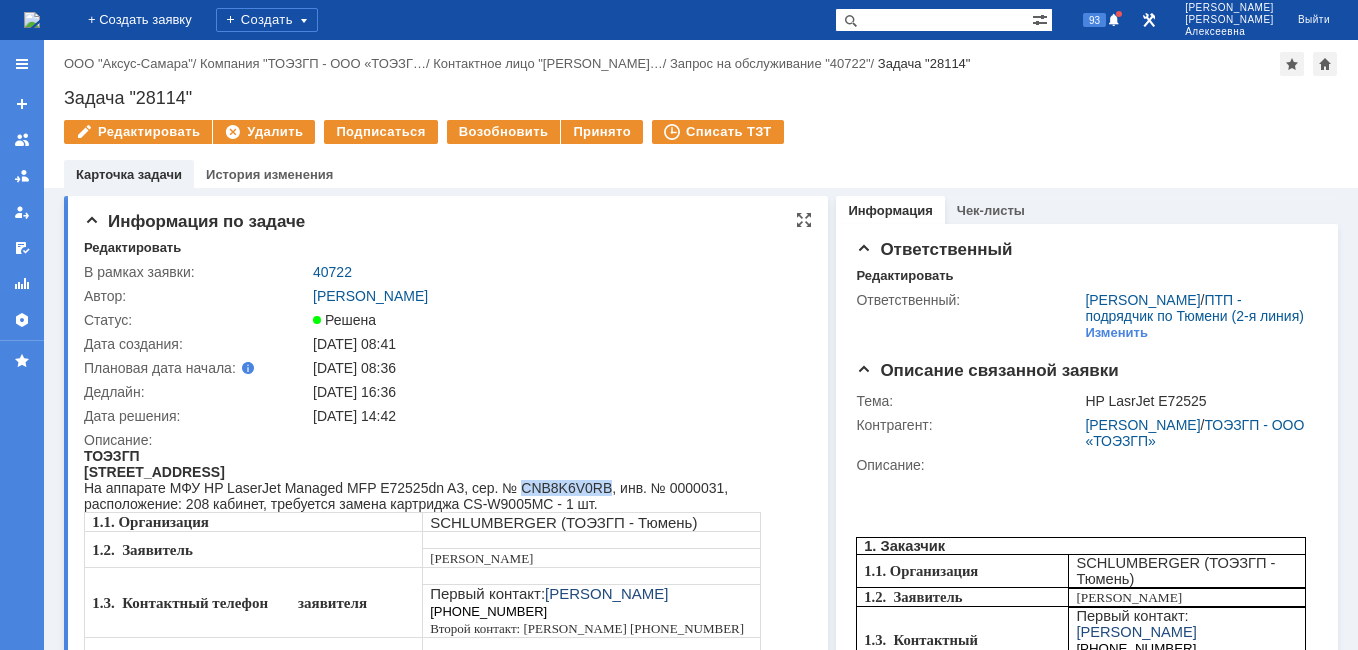 drag, startPoint x: 599, startPoint y: 489, endPoint x: 518, endPoint y: 498, distance: 81.49847 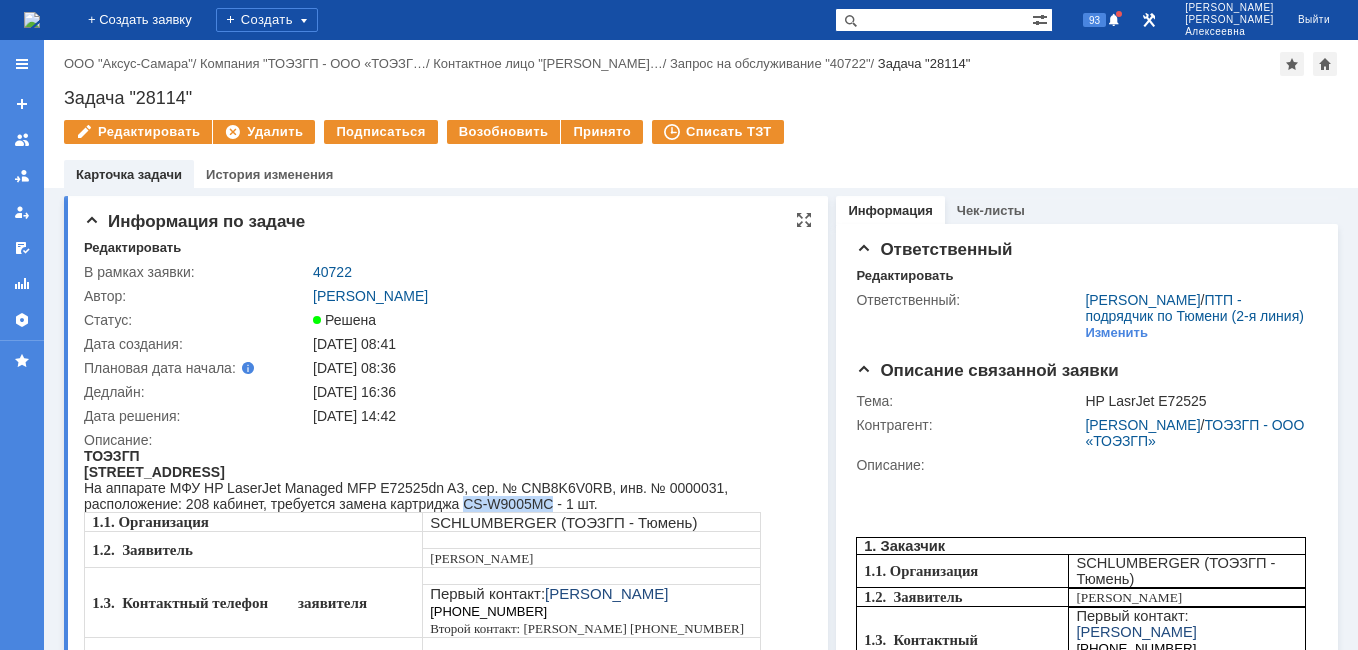 drag, startPoint x: 548, startPoint y: 503, endPoint x: 464, endPoint y: 505, distance: 84.0238 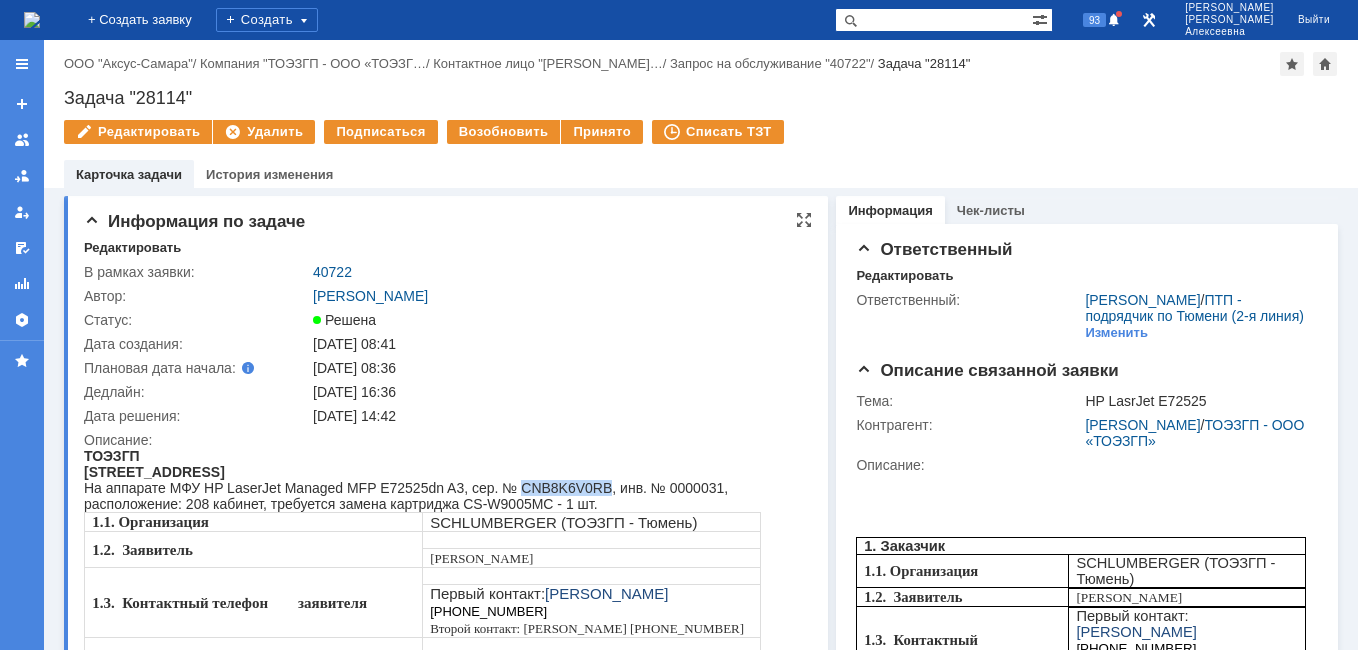 drag, startPoint x: 600, startPoint y: 490, endPoint x: 517, endPoint y: 487, distance: 83.0542 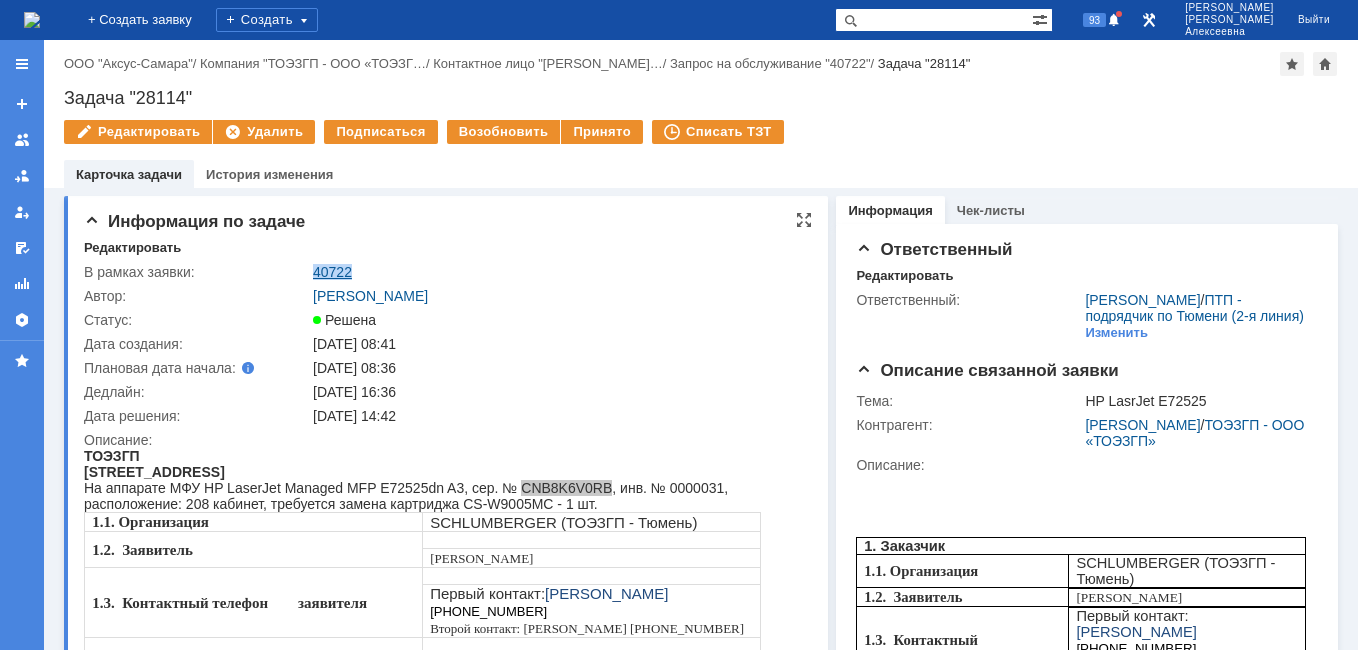 drag, startPoint x: 372, startPoint y: 275, endPoint x: 314, endPoint y: 266, distance: 58.694122 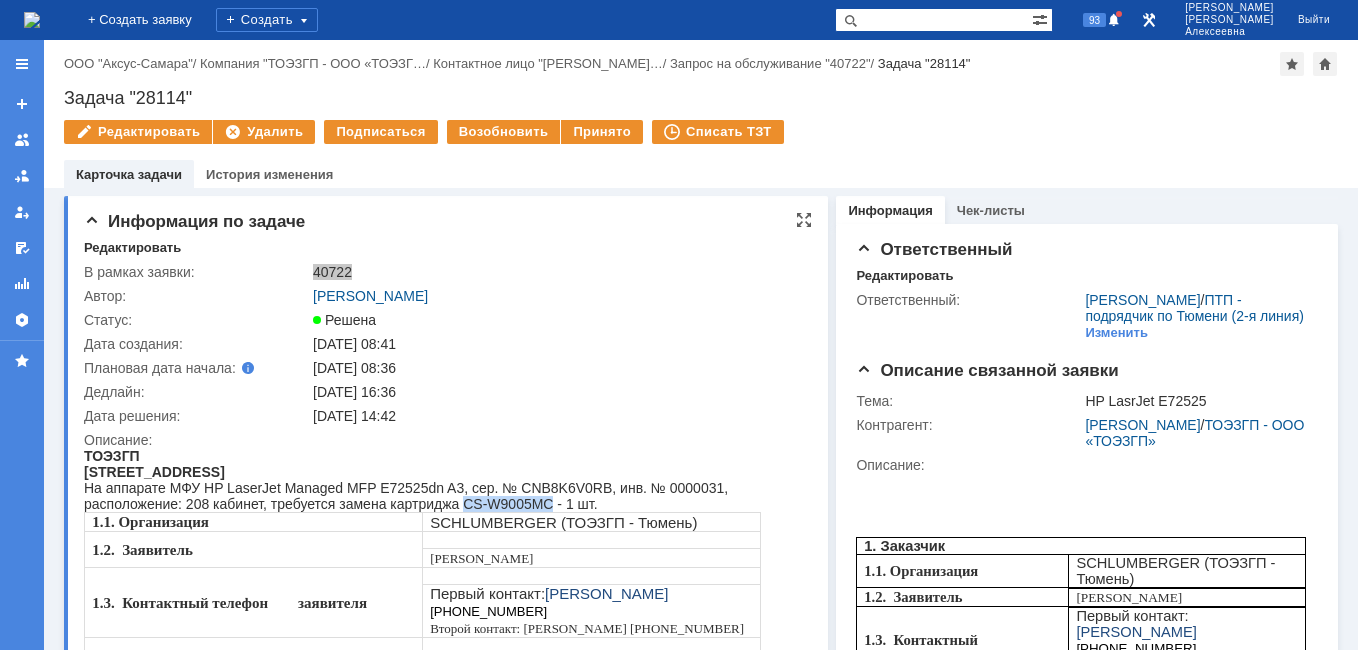 drag, startPoint x: 460, startPoint y: 504, endPoint x: 547, endPoint y: 515, distance: 87.69264 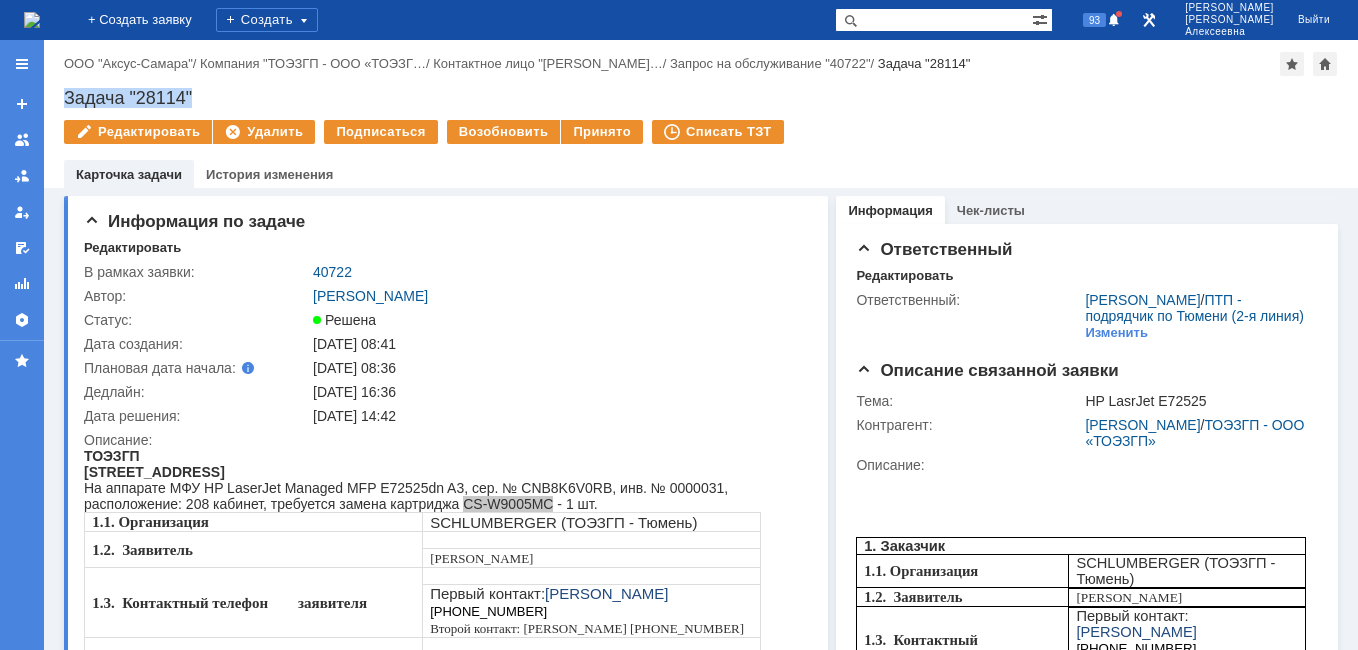 drag, startPoint x: 214, startPoint y: 93, endPoint x: 62, endPoint y: 95, distance: 152.01315 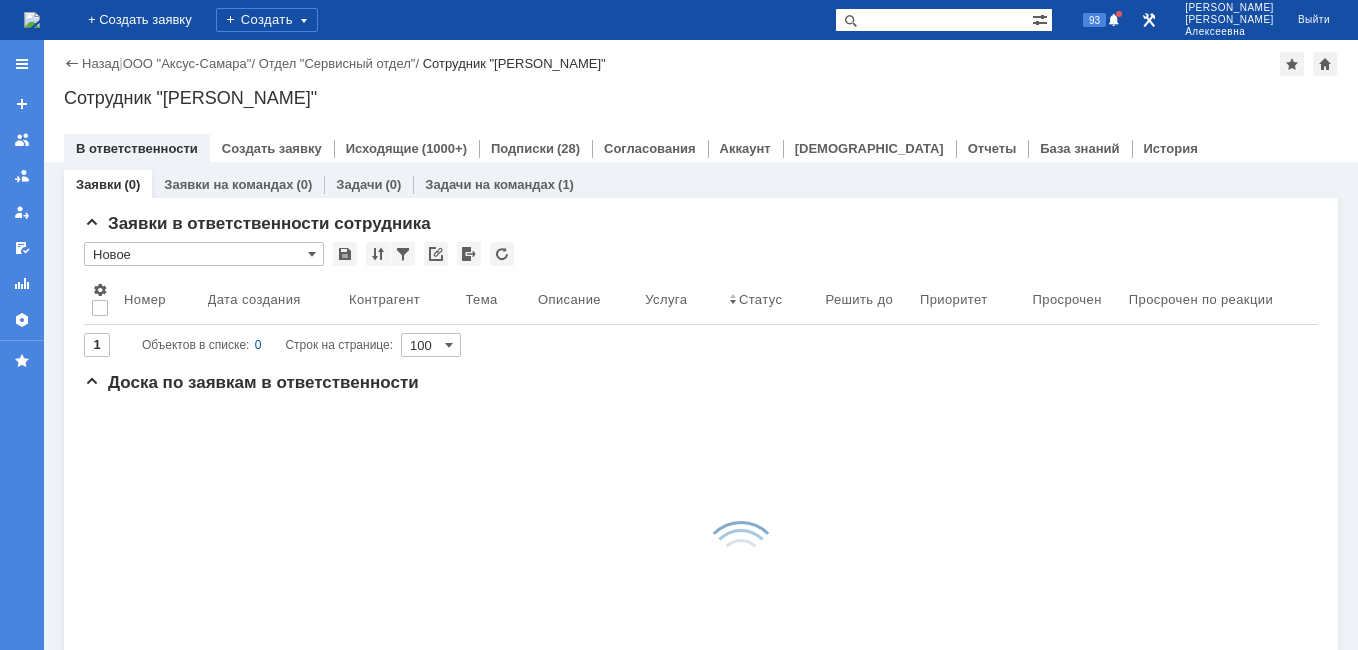 scroll, scrollTop: 0, scrollLeft: 0, axis: both 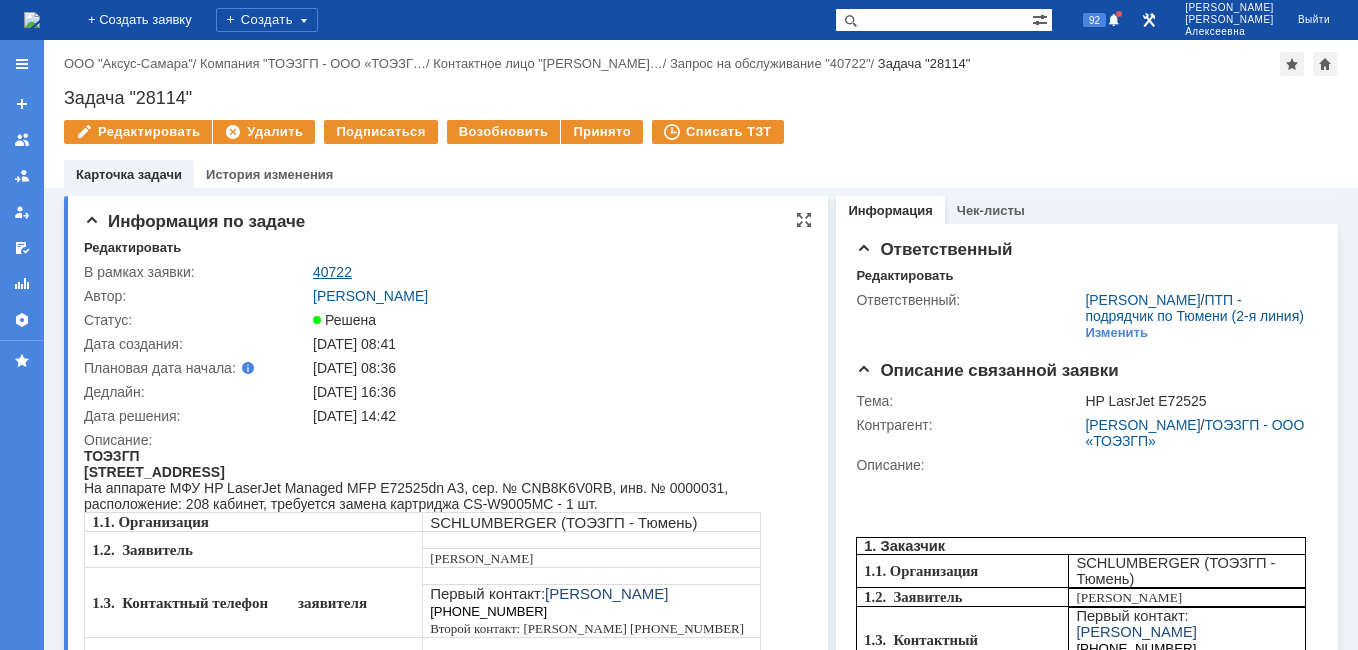click on "40722" at bounding box center (332, 272) 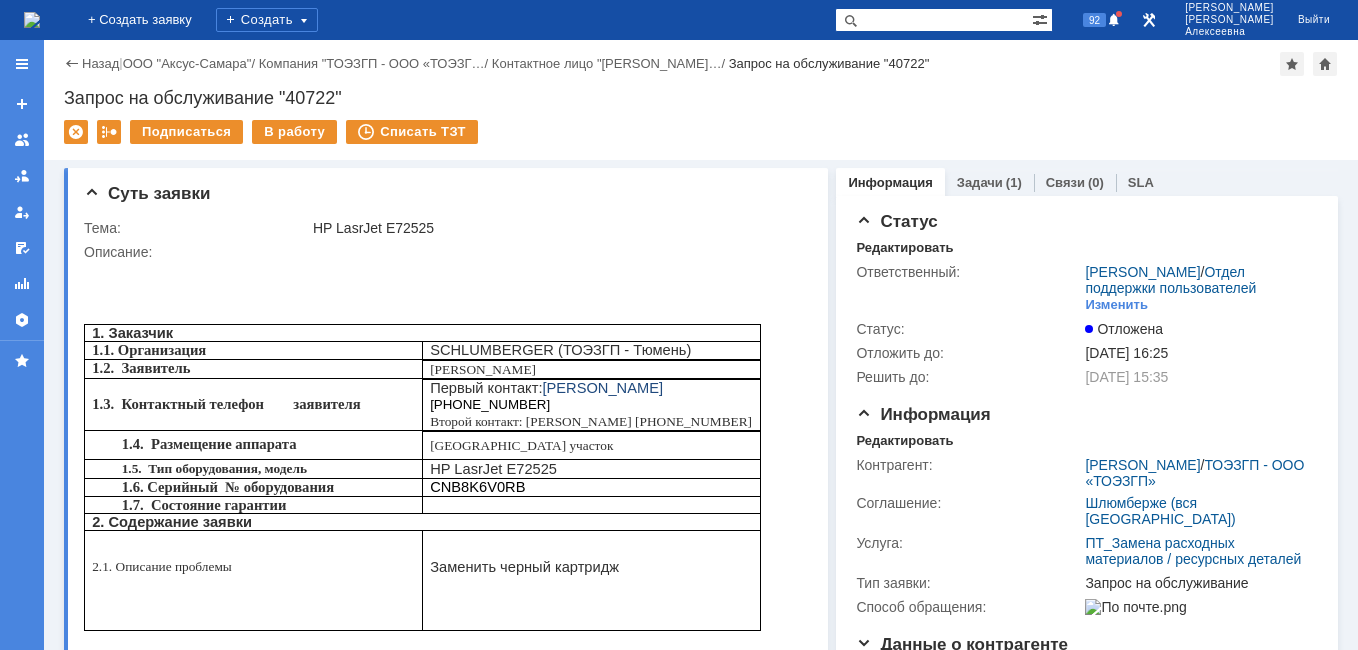 scroll, scrollTop: 0, scrollLeft: 0, axis: both 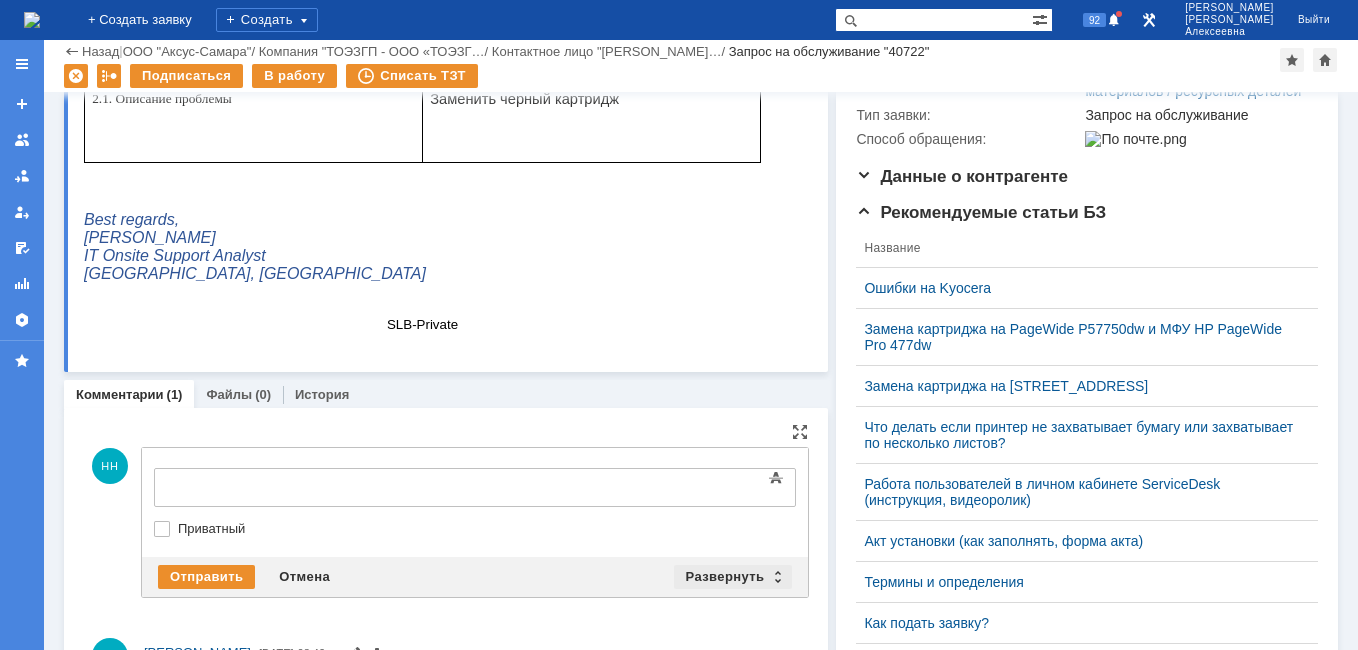 click on "Развернуть" at bounding box center (733, 577) 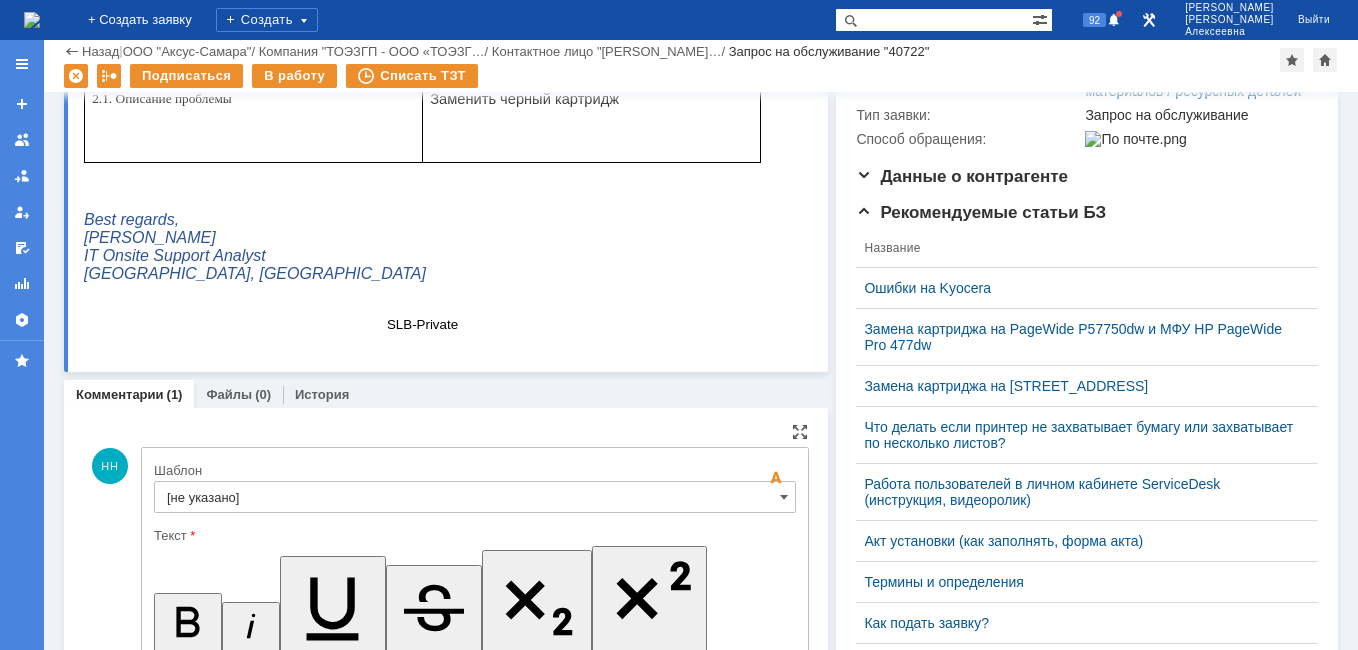 scroll, scrollTop: 0, scrollLeft: 0, axis: both 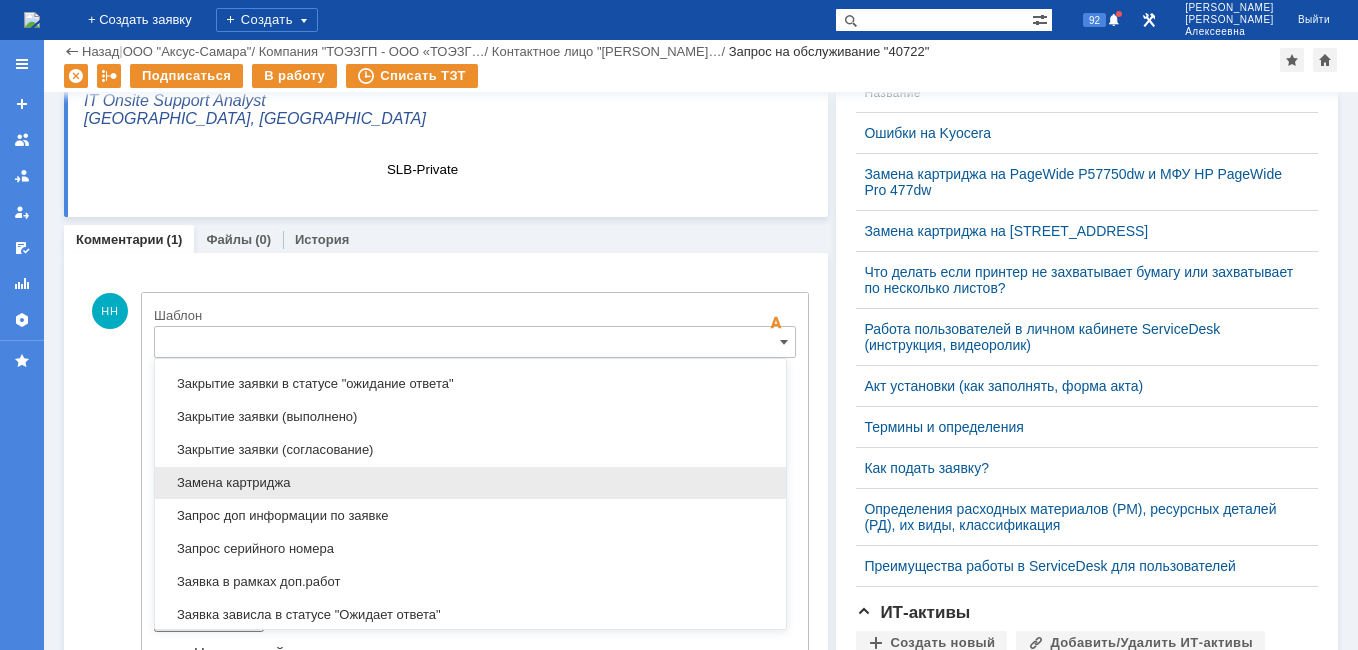 click on "Замена картриджа" at bounding box center [470, 483] 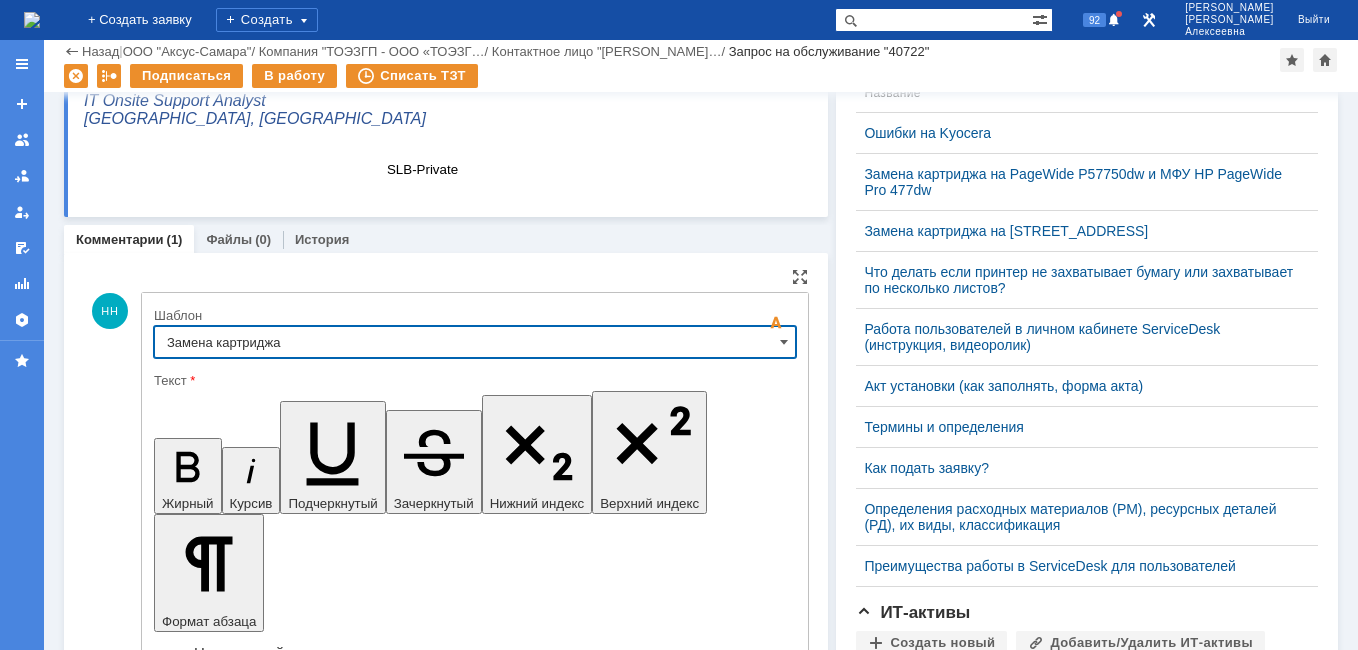 type on "Замена картриджа" 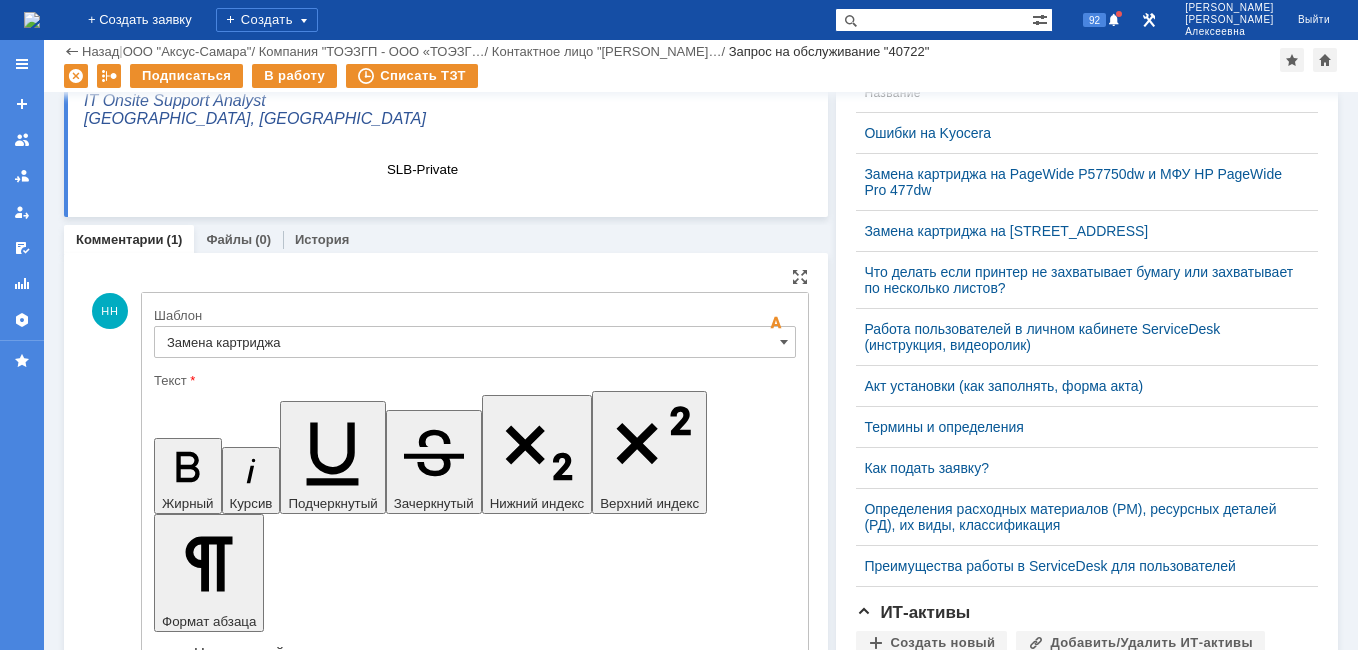 drag, startPoint x: 715, startPoint y: 5015, endPoint x: 439, endPoint y: 4985, distance: 277.62564 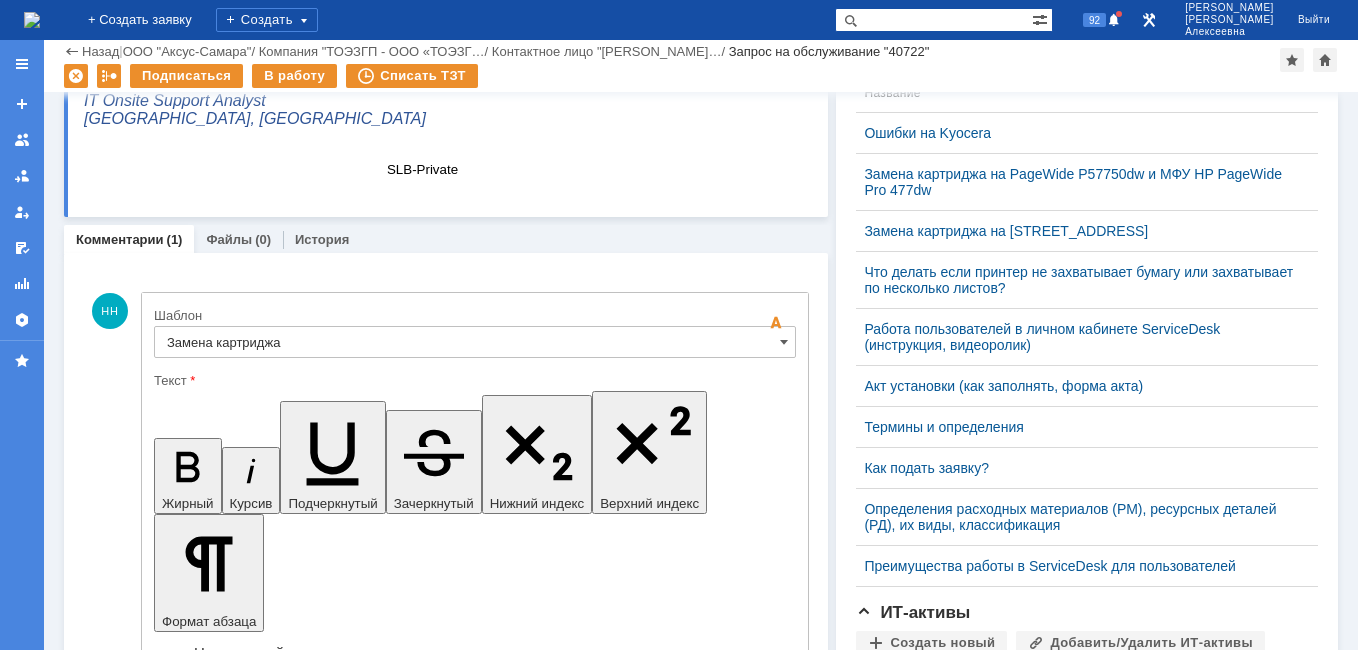 scroll, scrollTop: 755, scrollLeft: 0, axis: vertical 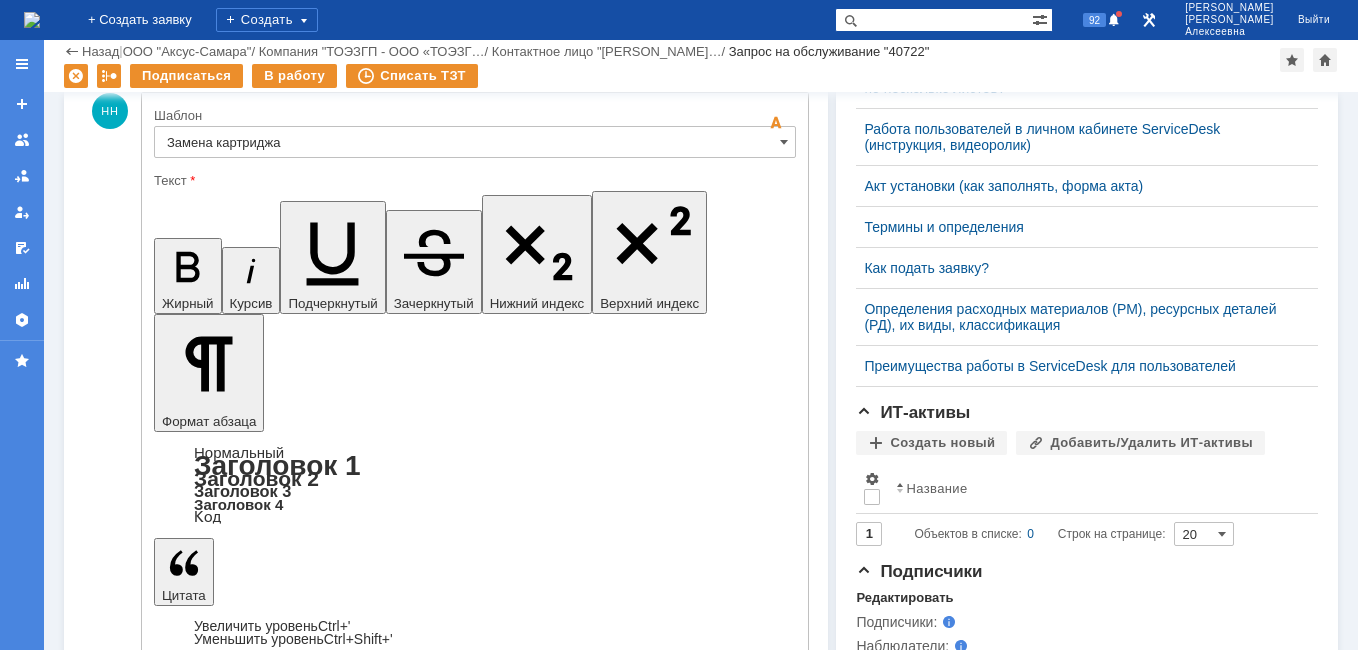 click on "Отправить" at bounding box center (206, 5050) 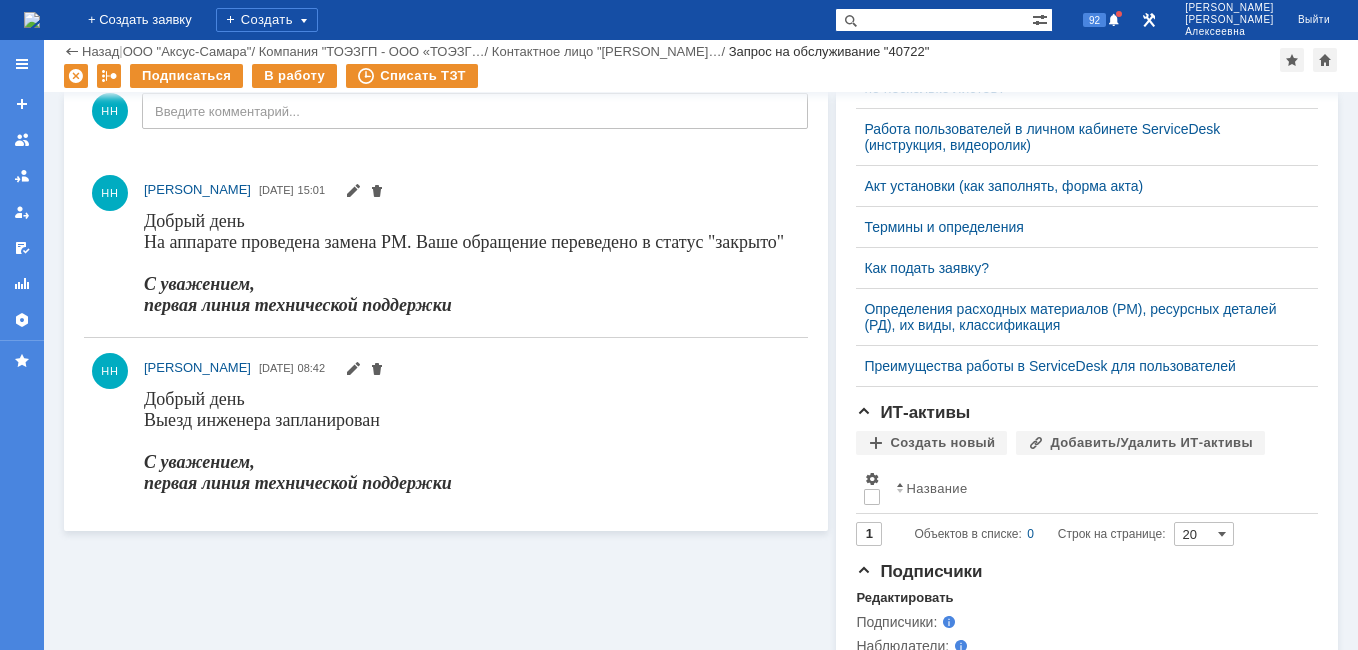 scroll, scrollTop: 0, scrollLeft: 0, axis: both 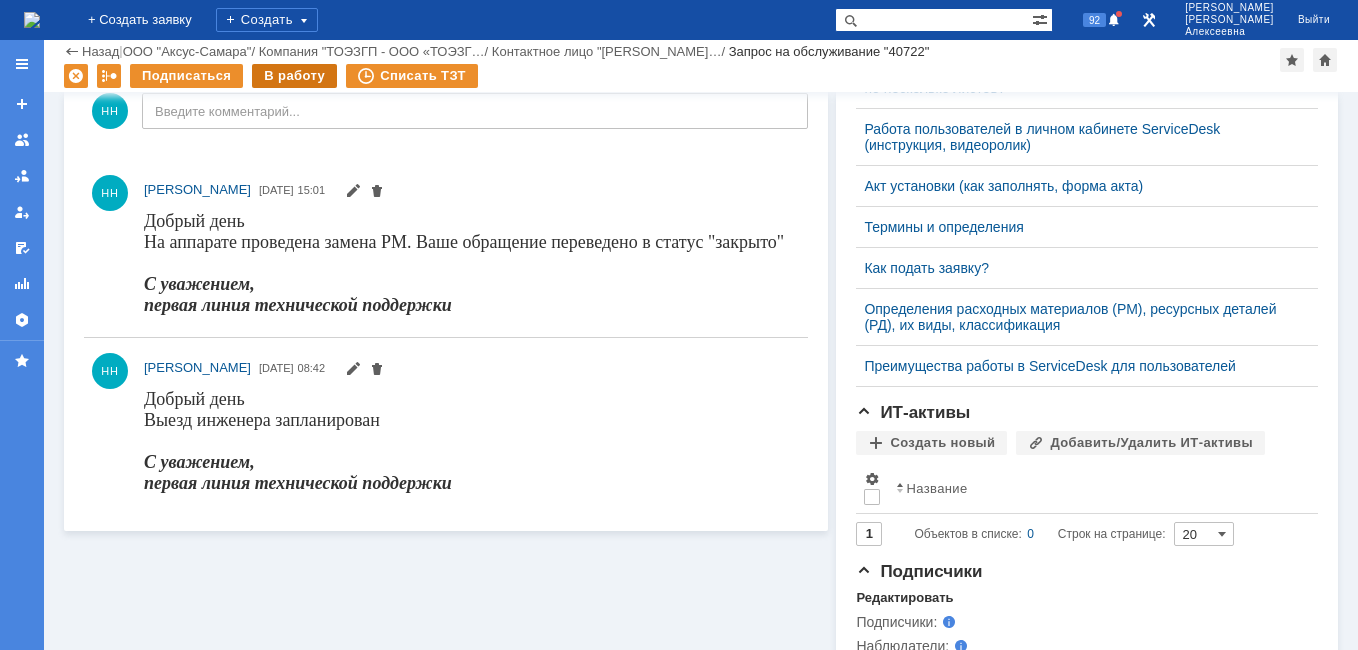 click on "В работу" at bounding box center (294, 76) 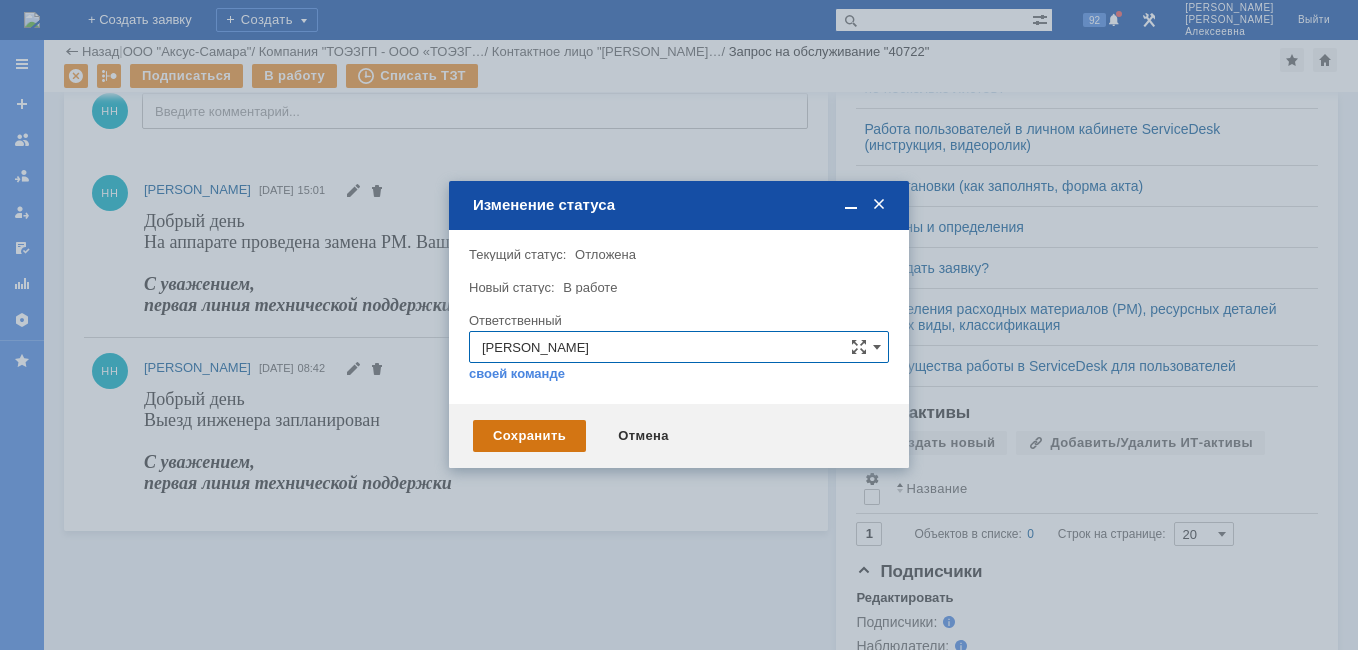 click on "Сохранить" at bounding box center [529, 436] 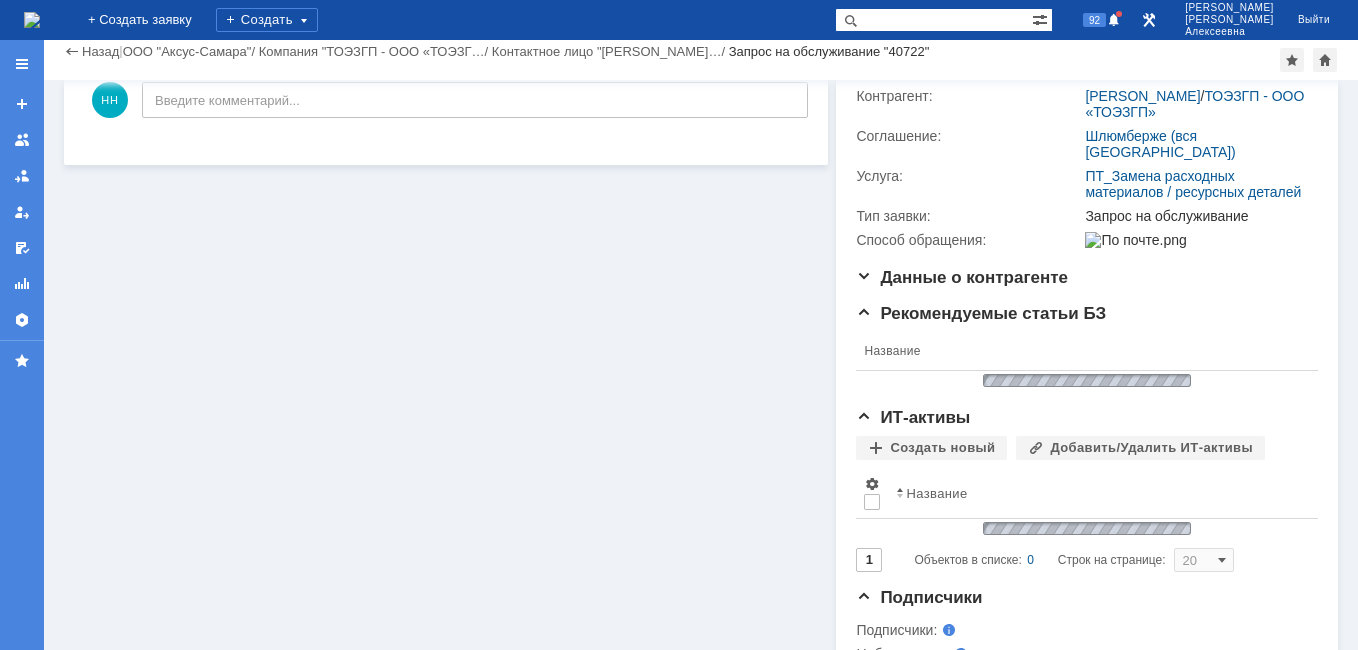 scroll, scrollTop: 0, scrollLeft: 0, axis: both 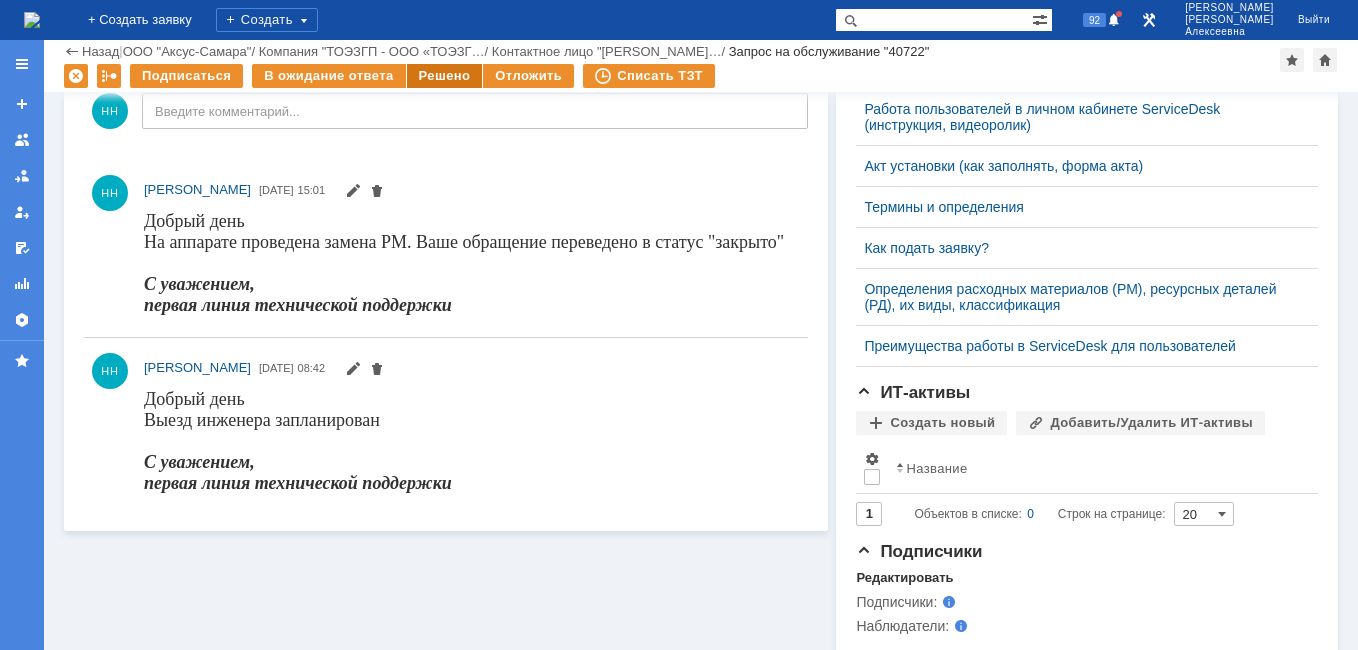 click on "Решено" at bounding box center (445, 76) 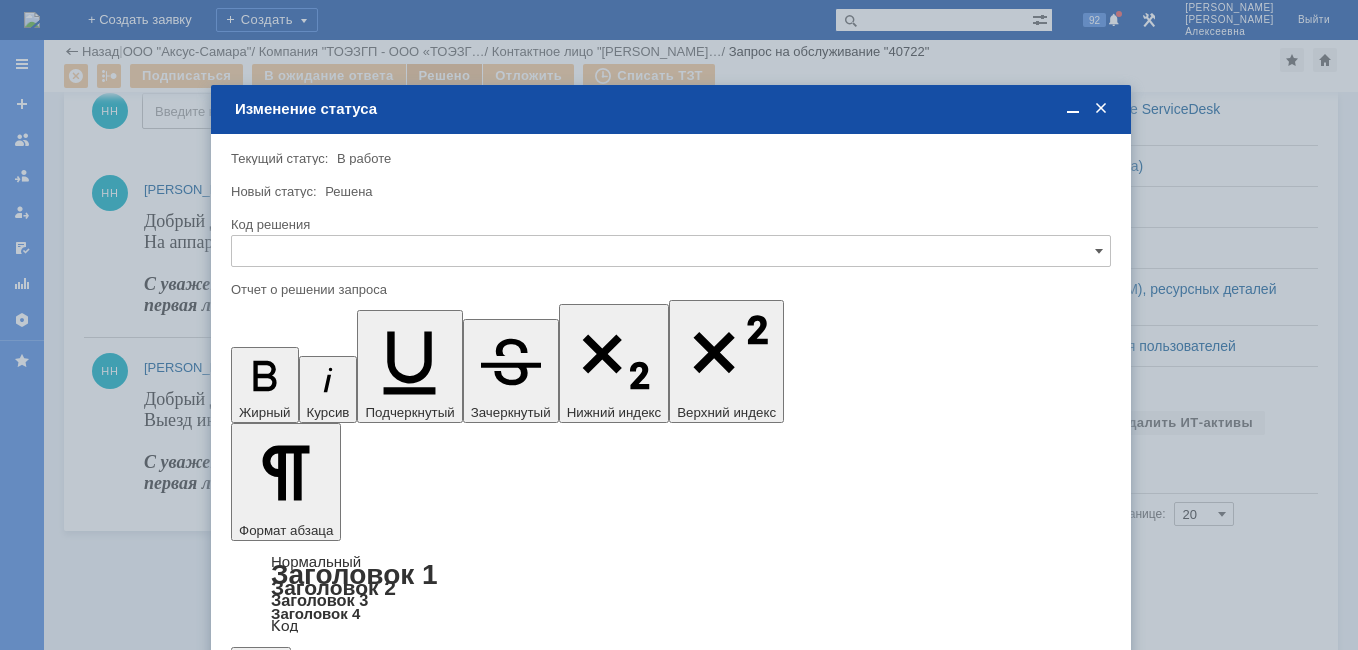 scroll, scrollTop: 0, scrollLeft: 0, axis: both 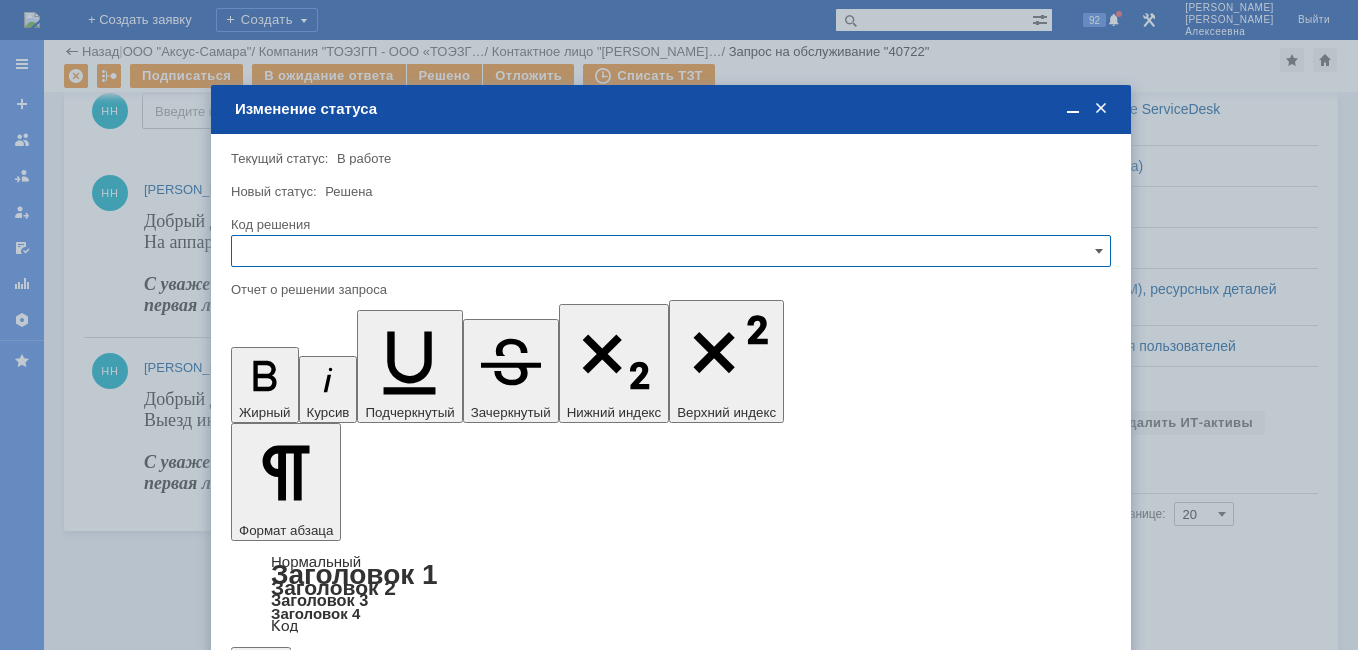 click at bounding box center (671, 251) 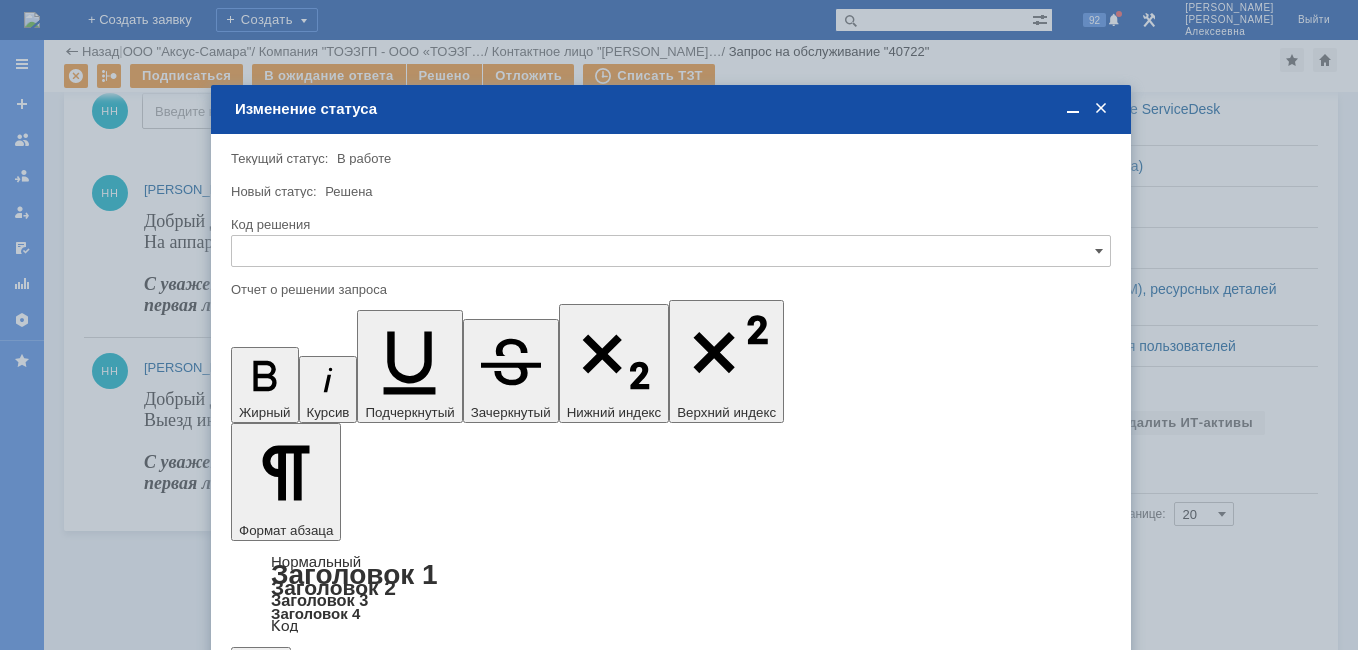 drag, startPoint x: 282, startPoint y: 391, endPoint x: 48, endPoint y: 77, distance: 391.60184 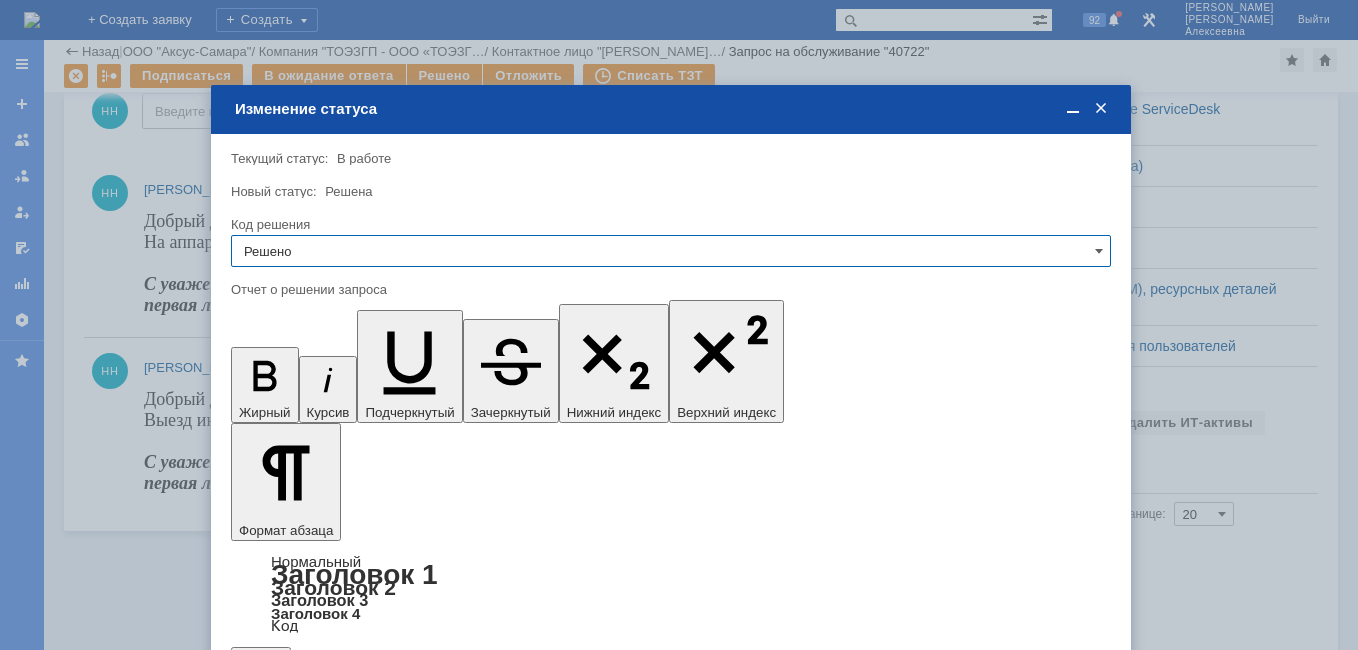 type on "Решено" 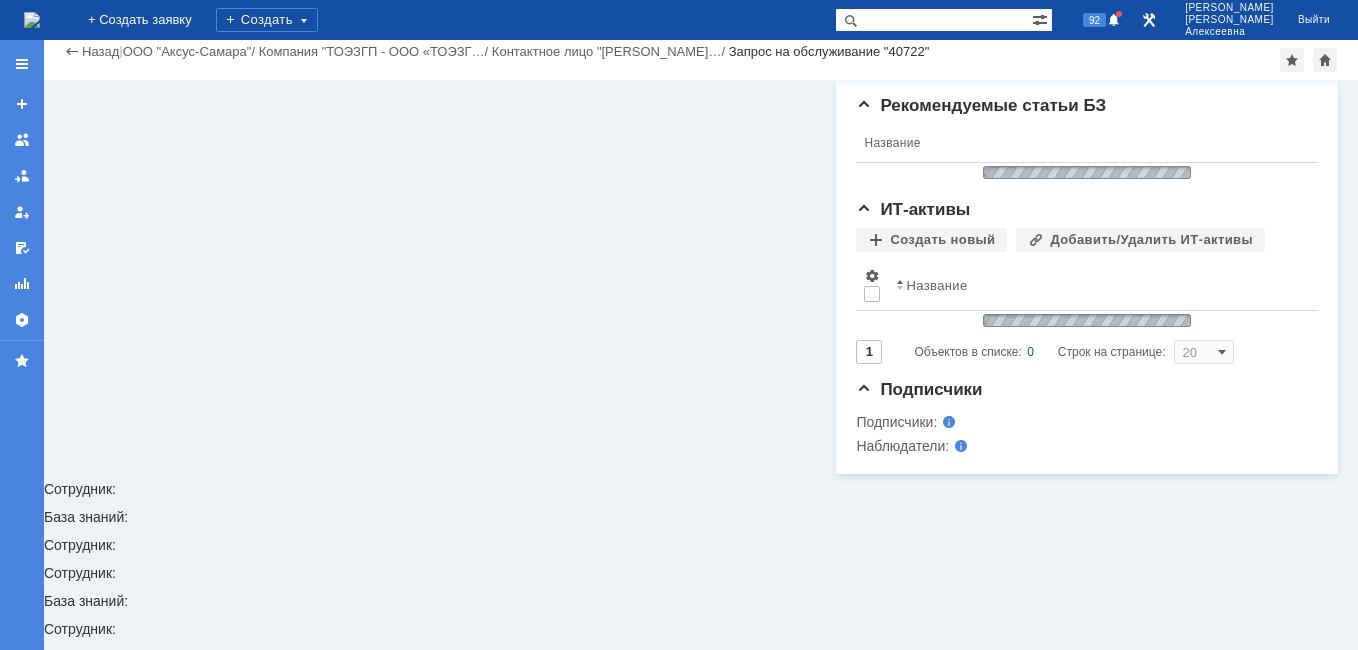 scroll, scrollTop: 366, scrollLeft: 0, axis: vertical 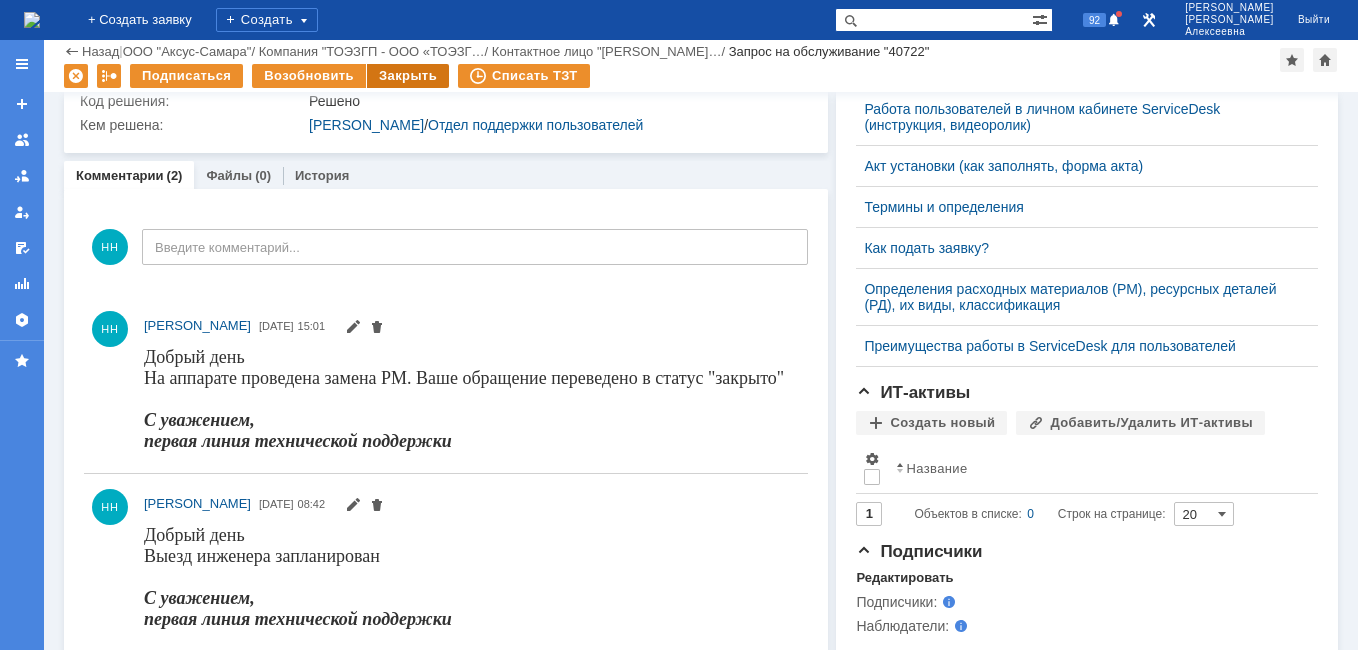 click on "Закрыть" at bounding box center (408, 76) 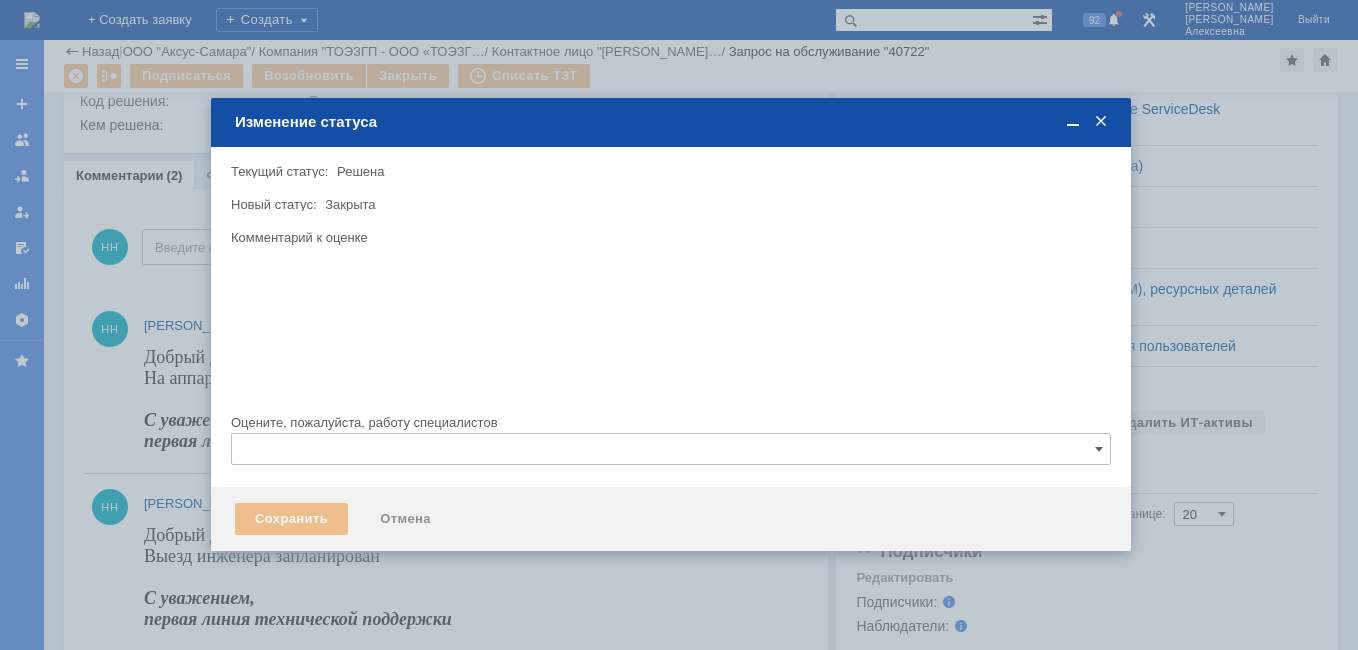 scroll, scrollTop: 0, scrollLeft: 0, axis: both 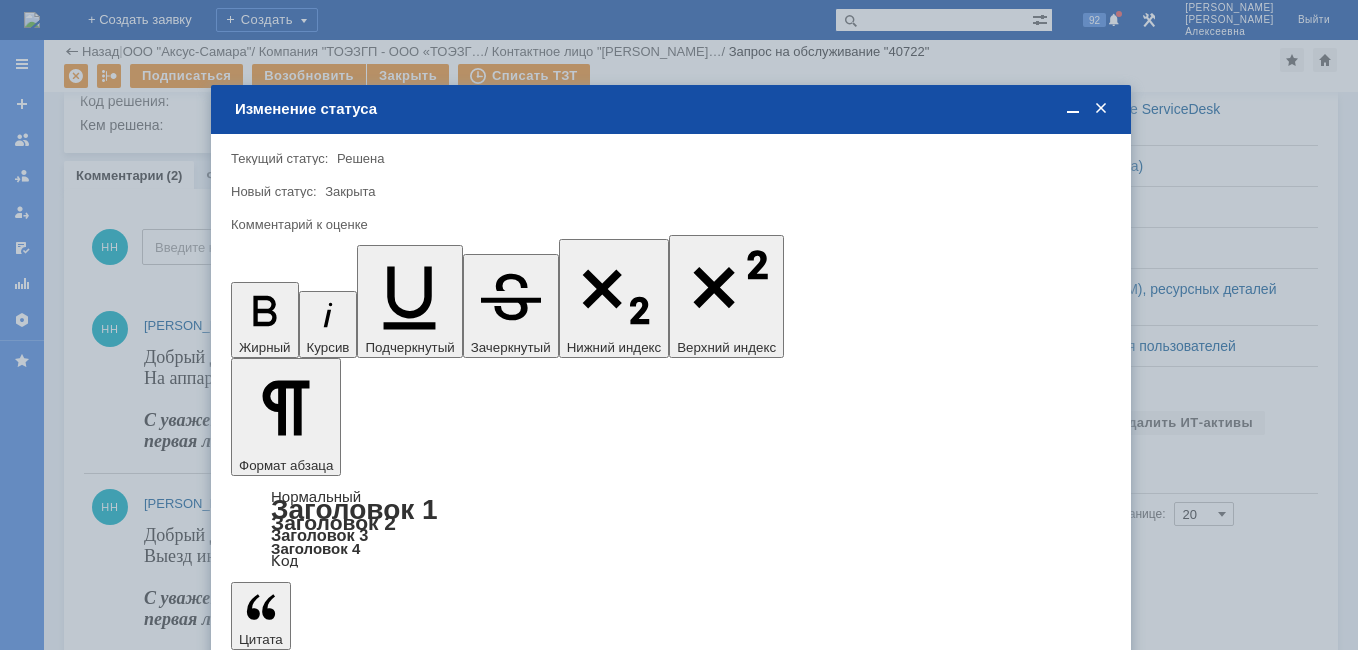 click on "Сохранить" at bounding box center (291, 688) 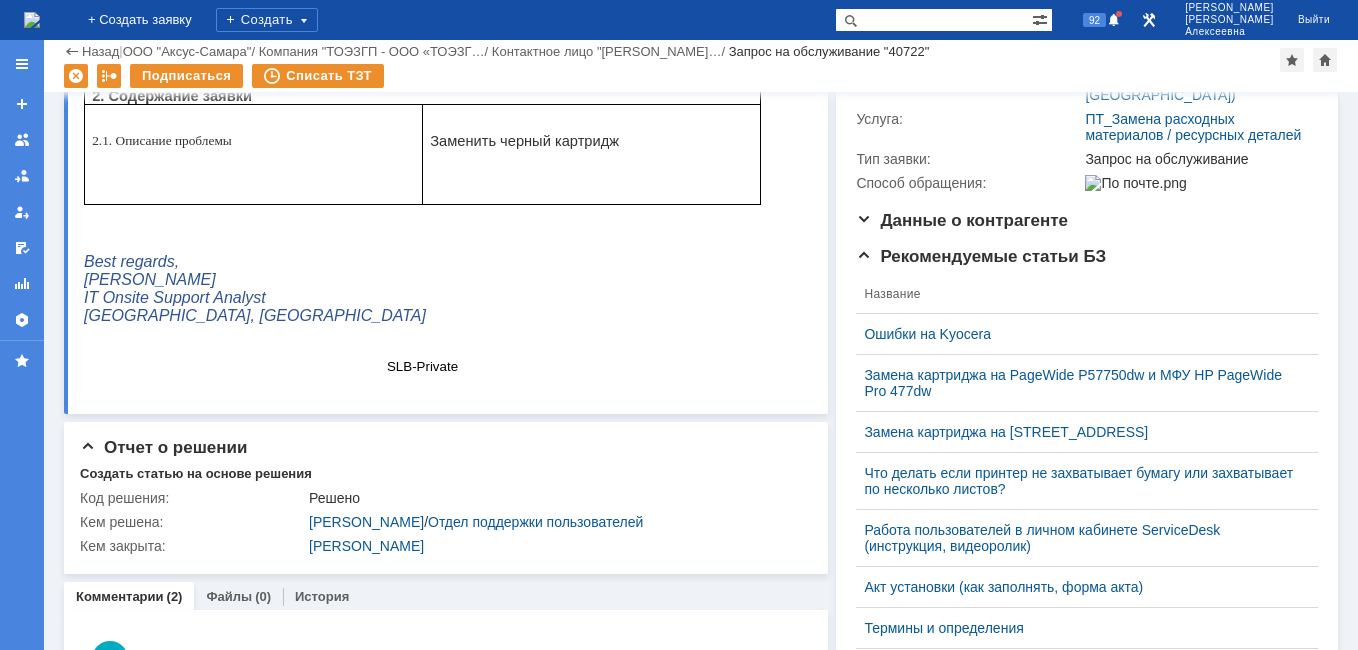 scroll, scrollTop: 755, scrollLeft: 0, axis: vertical 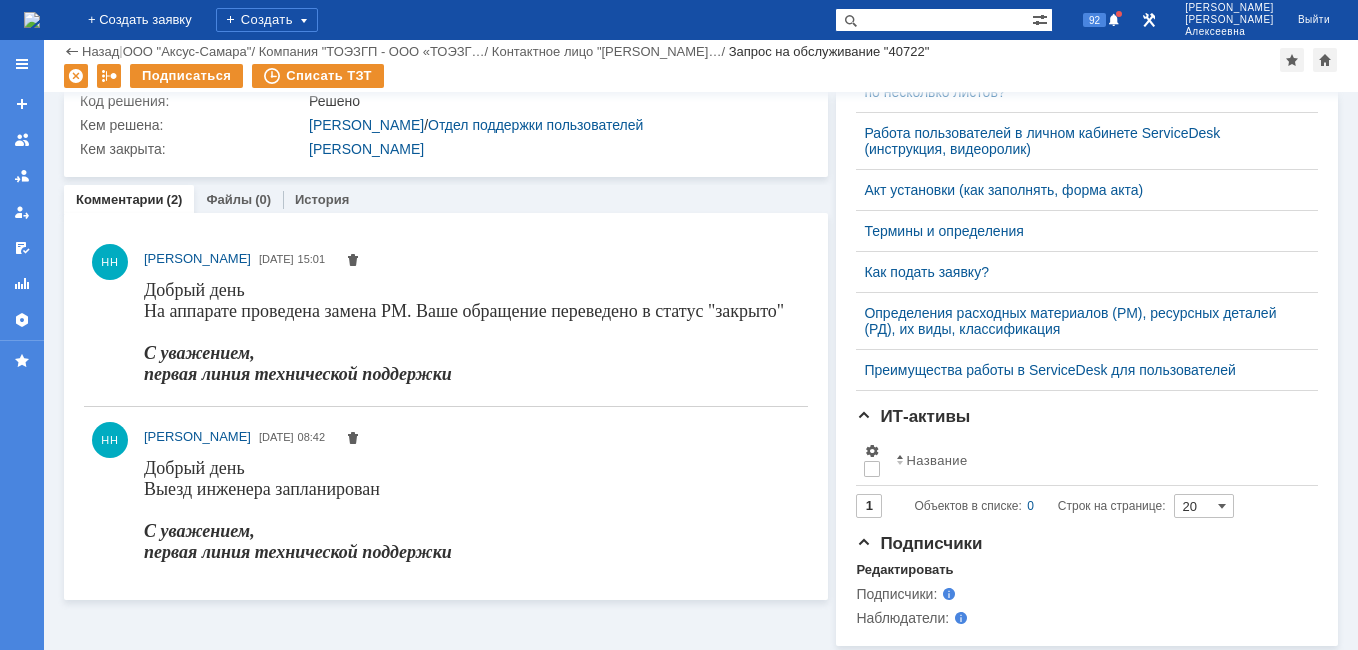 click at bounding box center (32, 20) 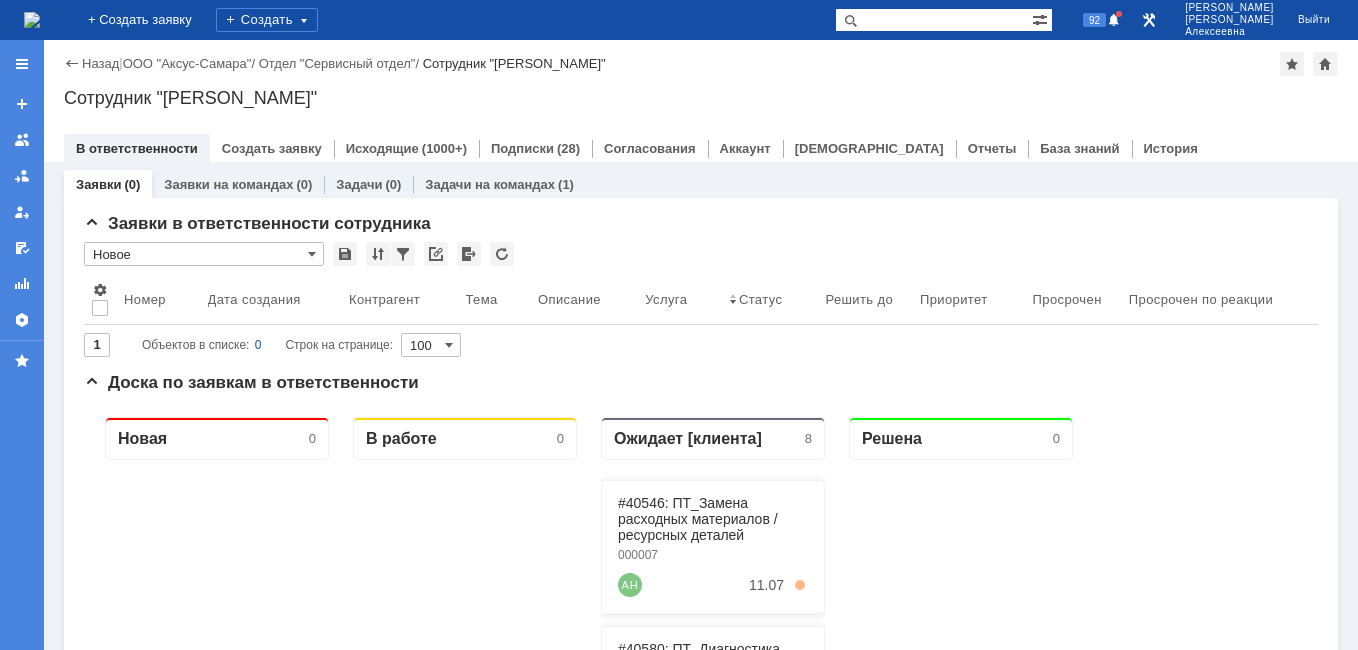 scroll 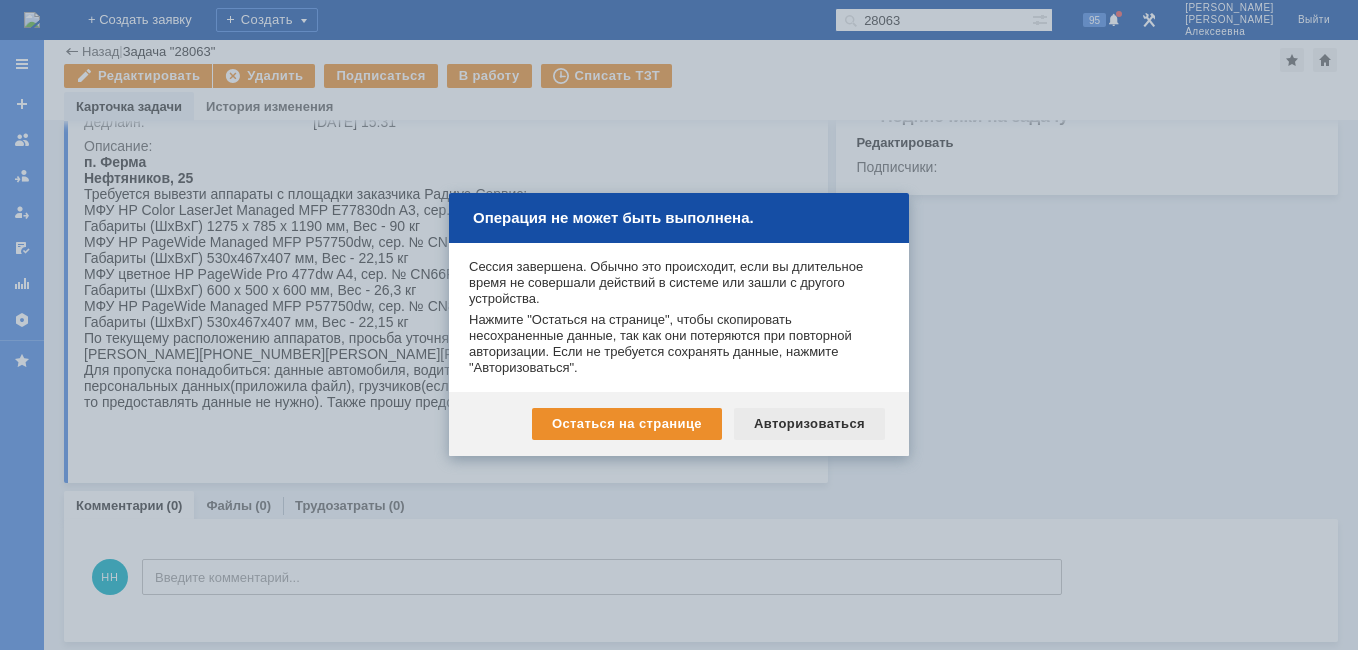 click on "Авторизоваться" at bounding box center (809, 424) 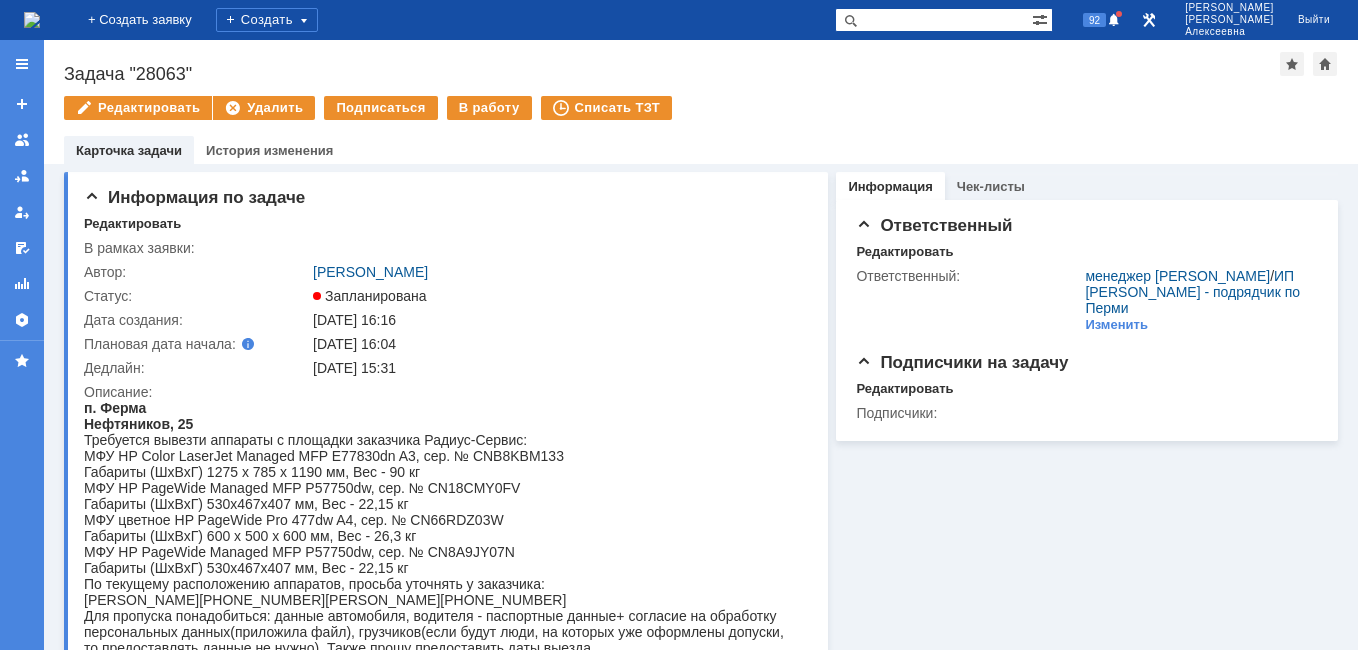 scroll, scrollTop: 0, scrollLeft: 0, axis: both 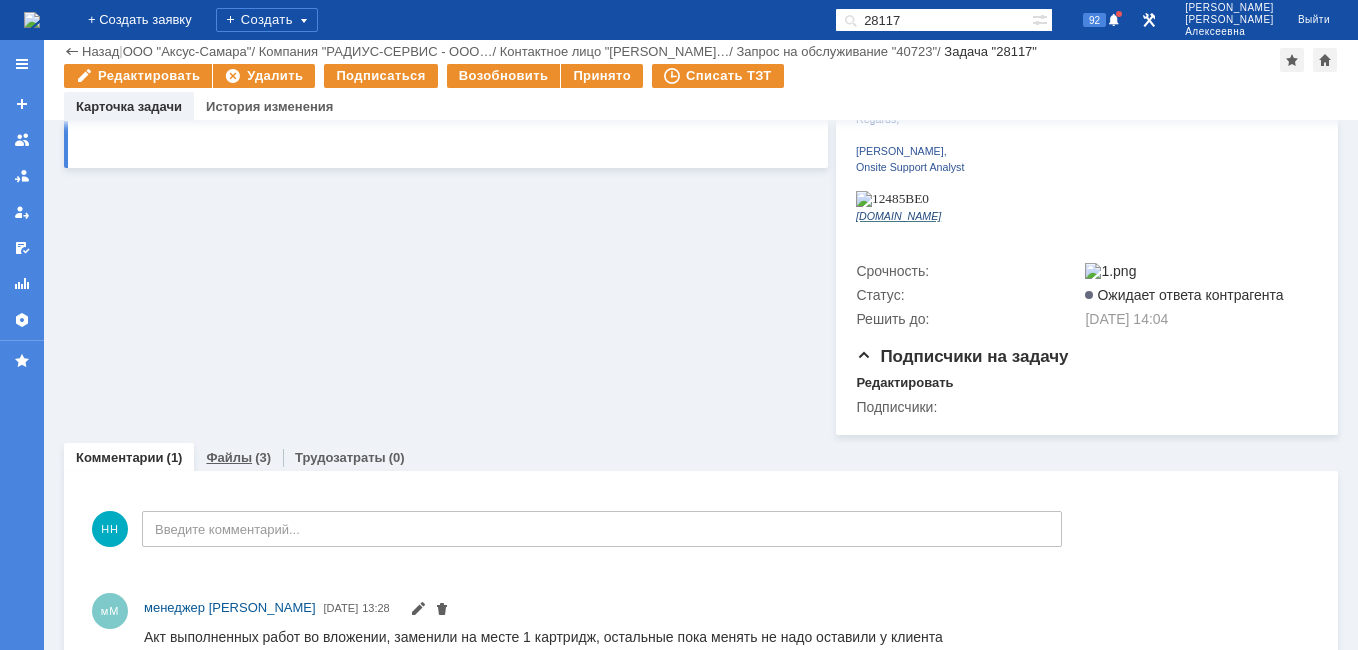 click on "Файлы" at bounding box center (229, 457) 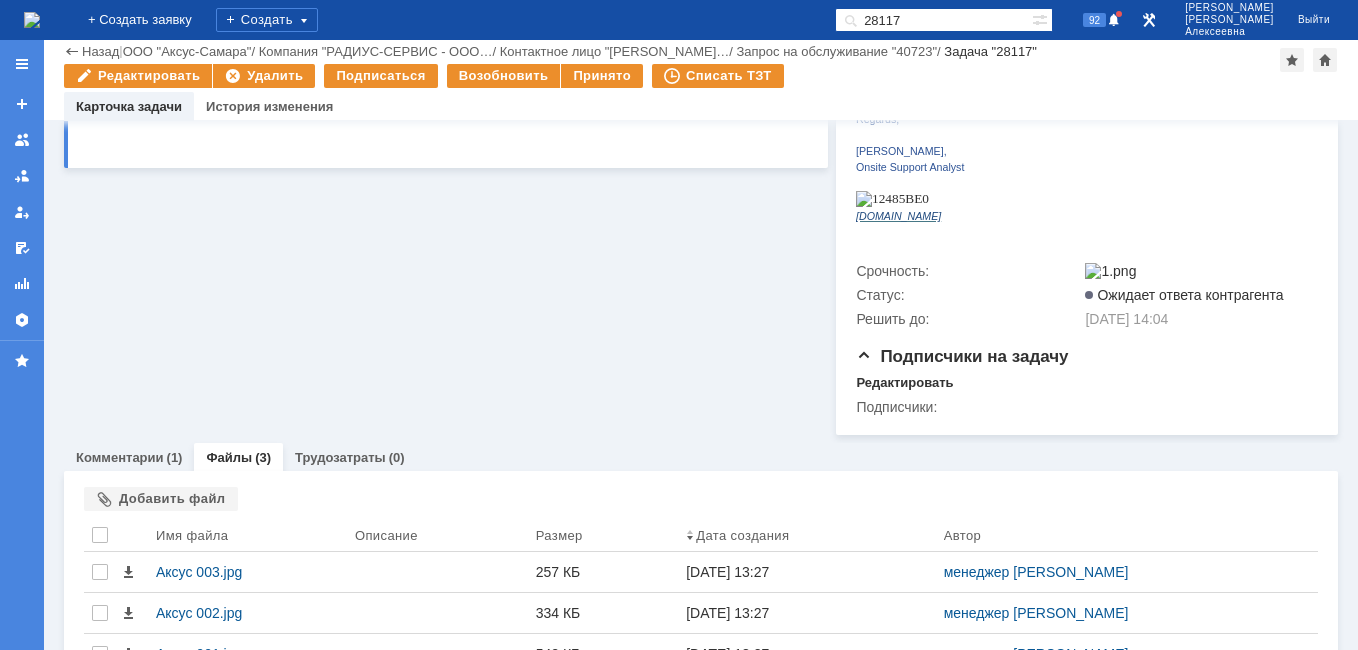 scroll, scrollTop: 480, scrollLeft: 0, axis: vertical 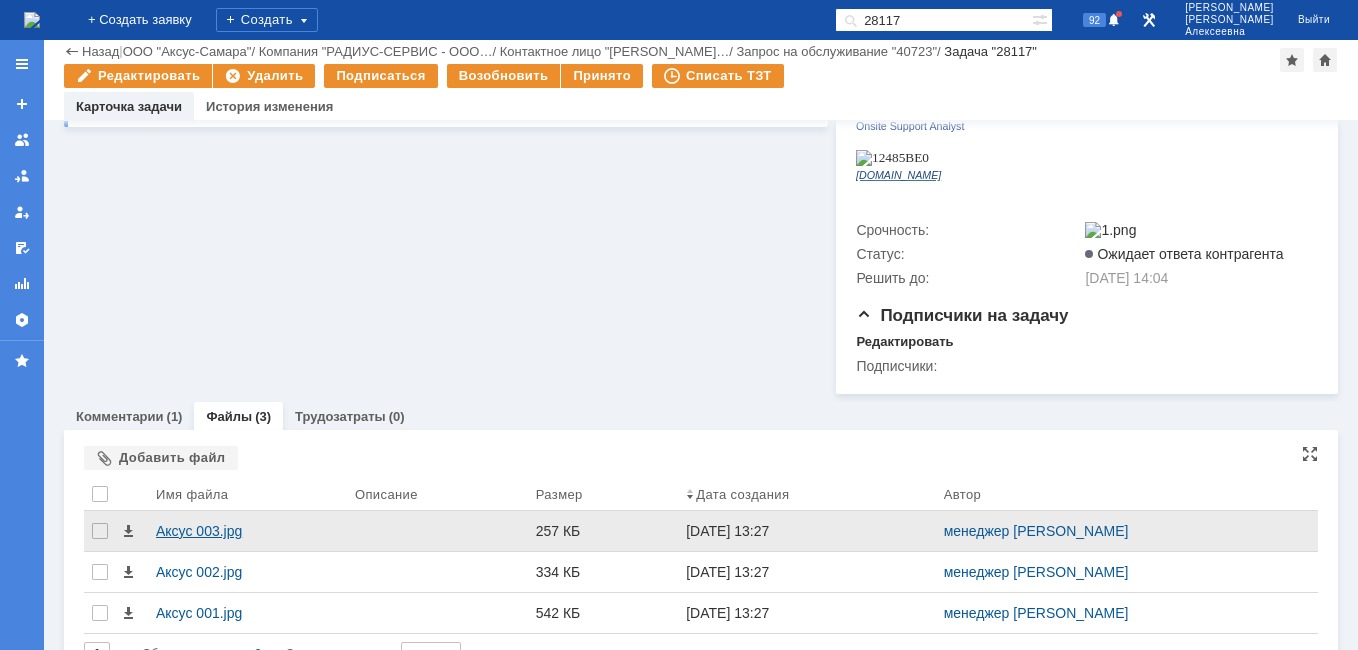click on "Аксус 003.jpg" at bounding box center [247, 531] 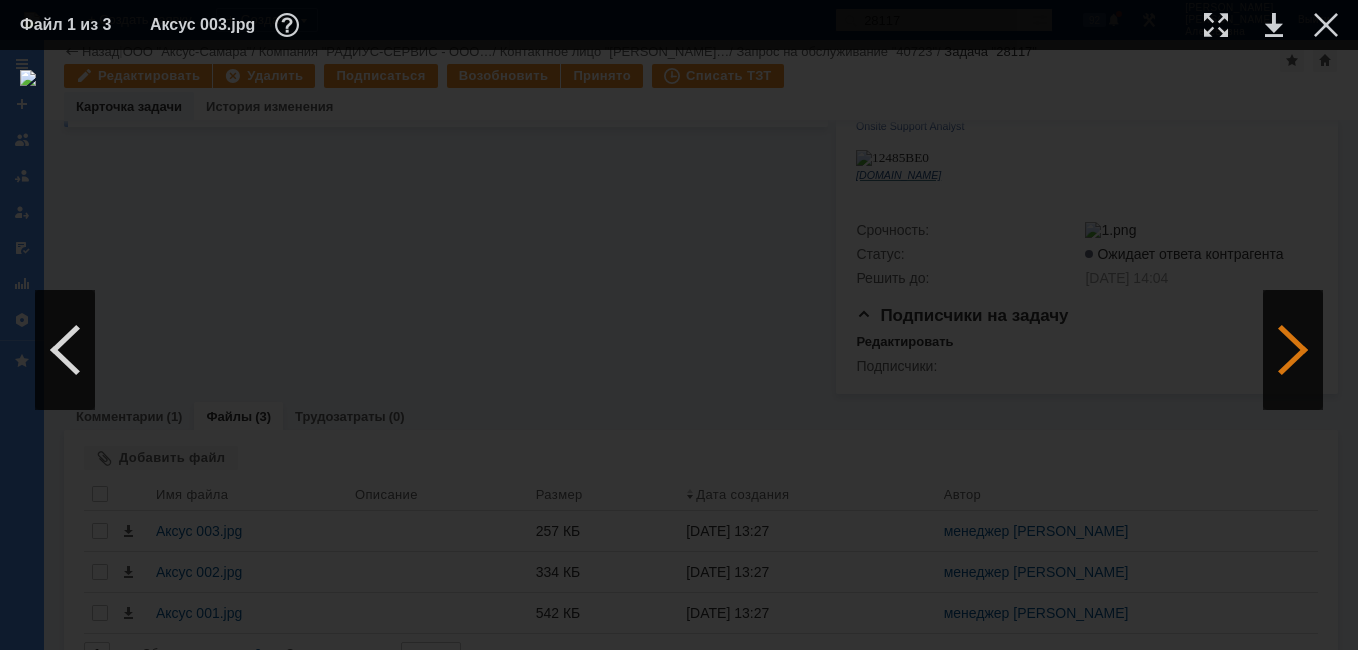 click at bounding box center [1293, 350] 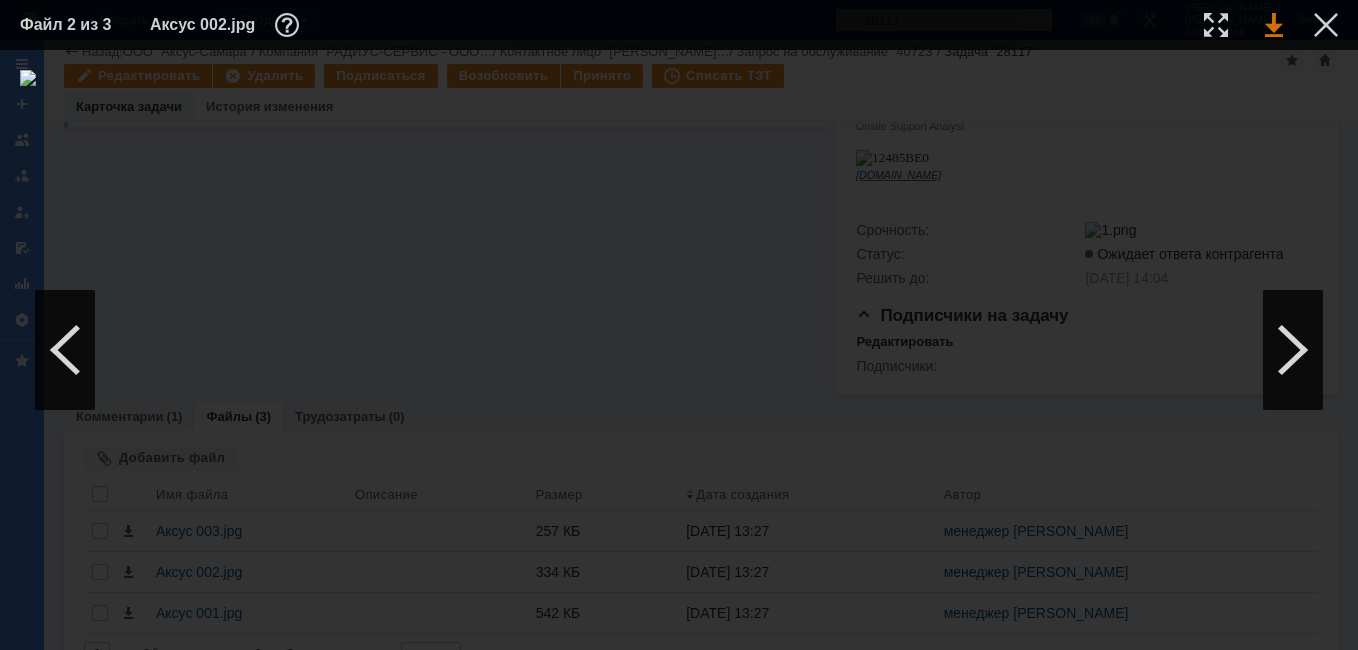 click at bounding box center (1274, 25) 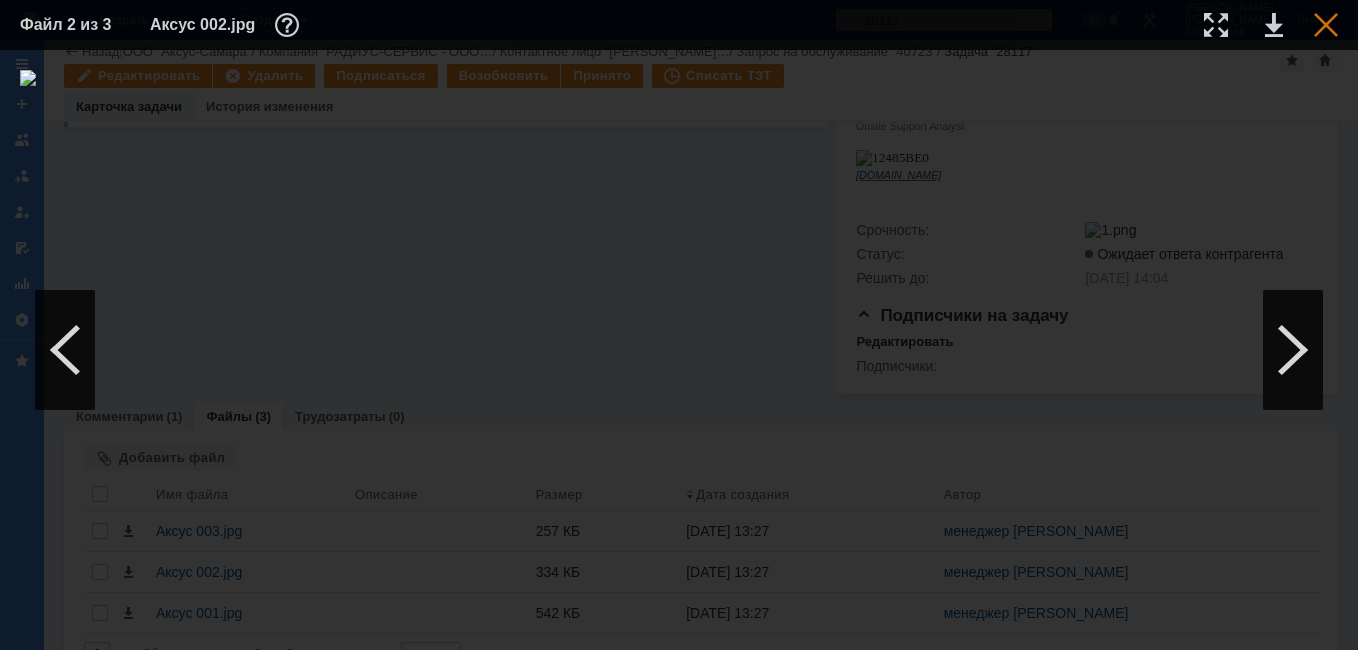 click at bounding box center [1326, 25] 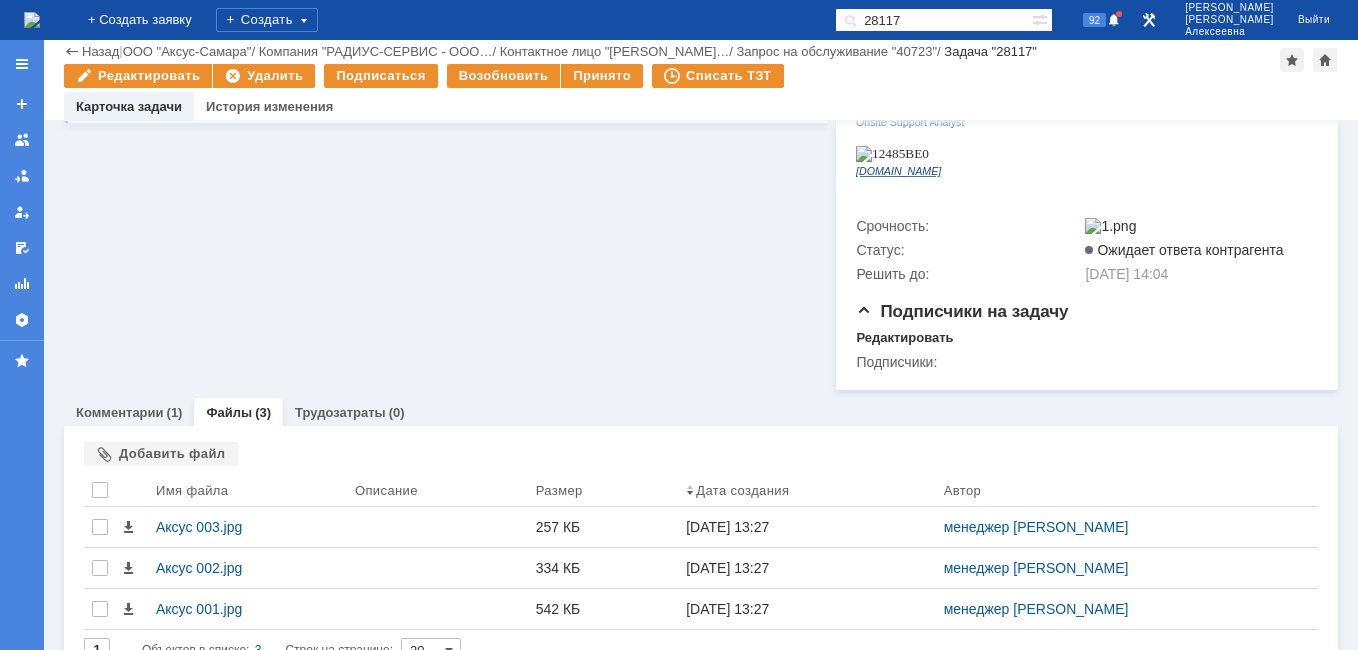 scroll, scrollTop: 480, scrollLeft: 0, axis: vertical 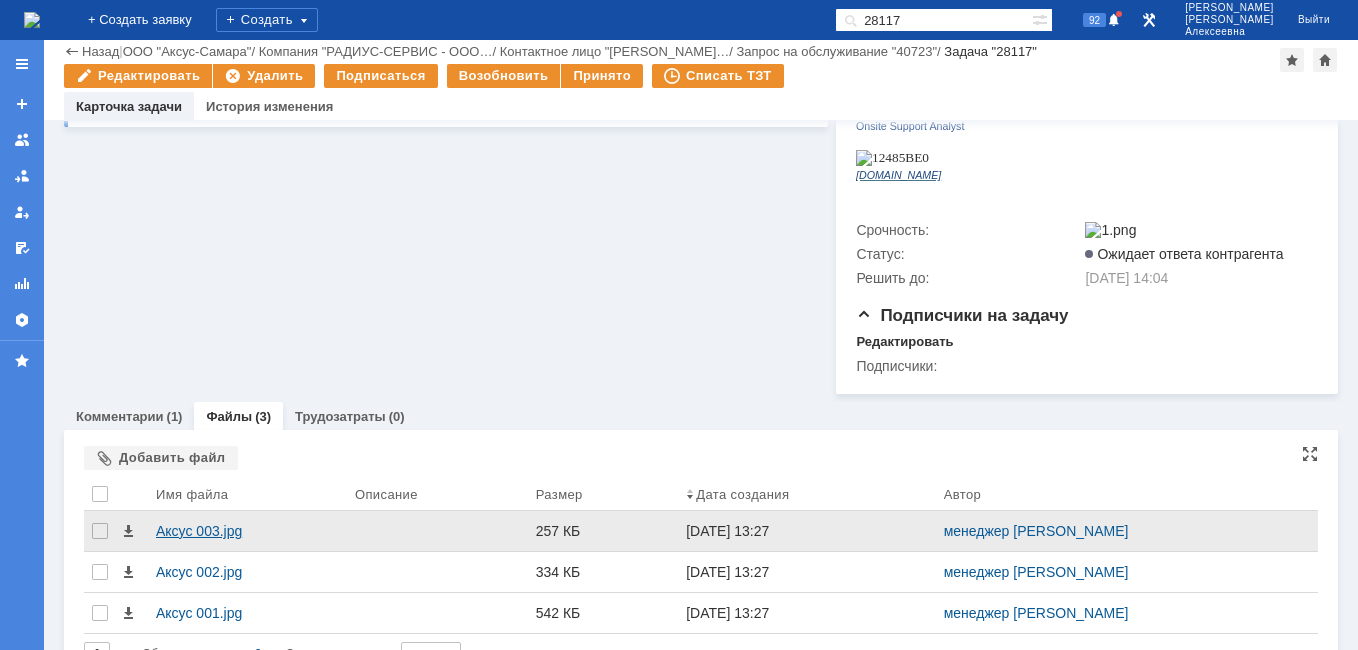 click on "Аксус 003.jpg" at bounding box center (247, 531) 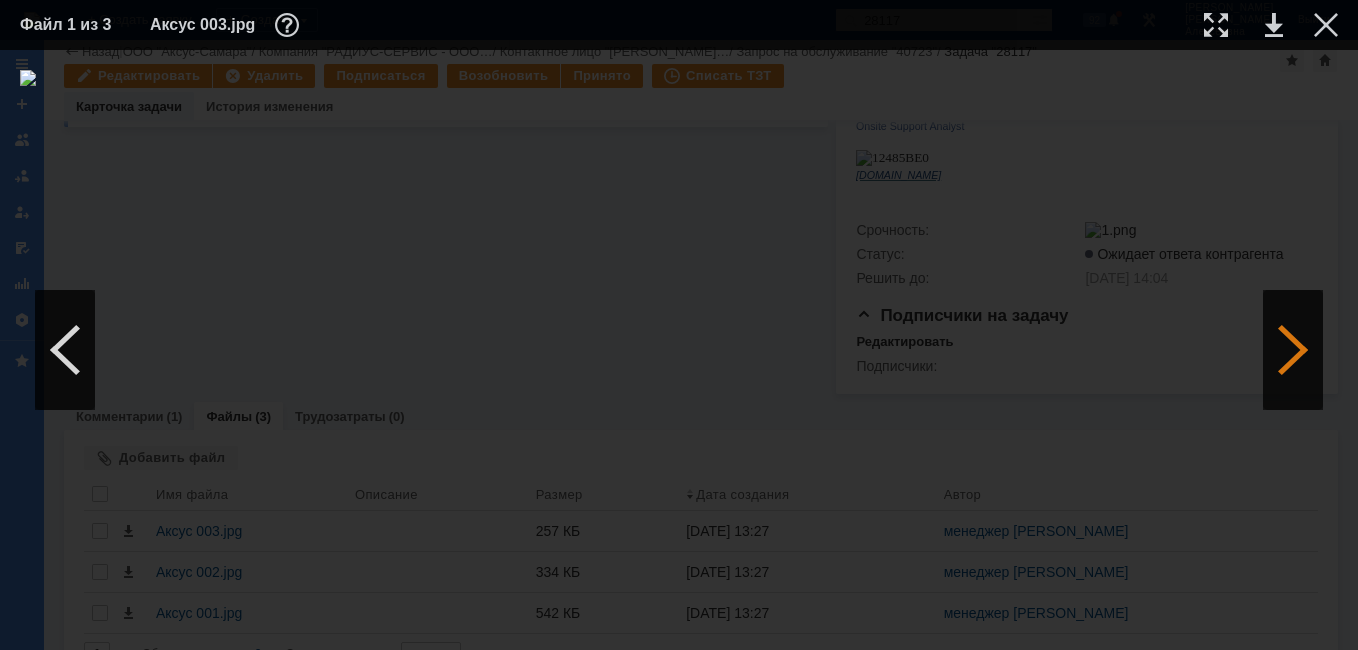 click at bounding box center (1293, 350) 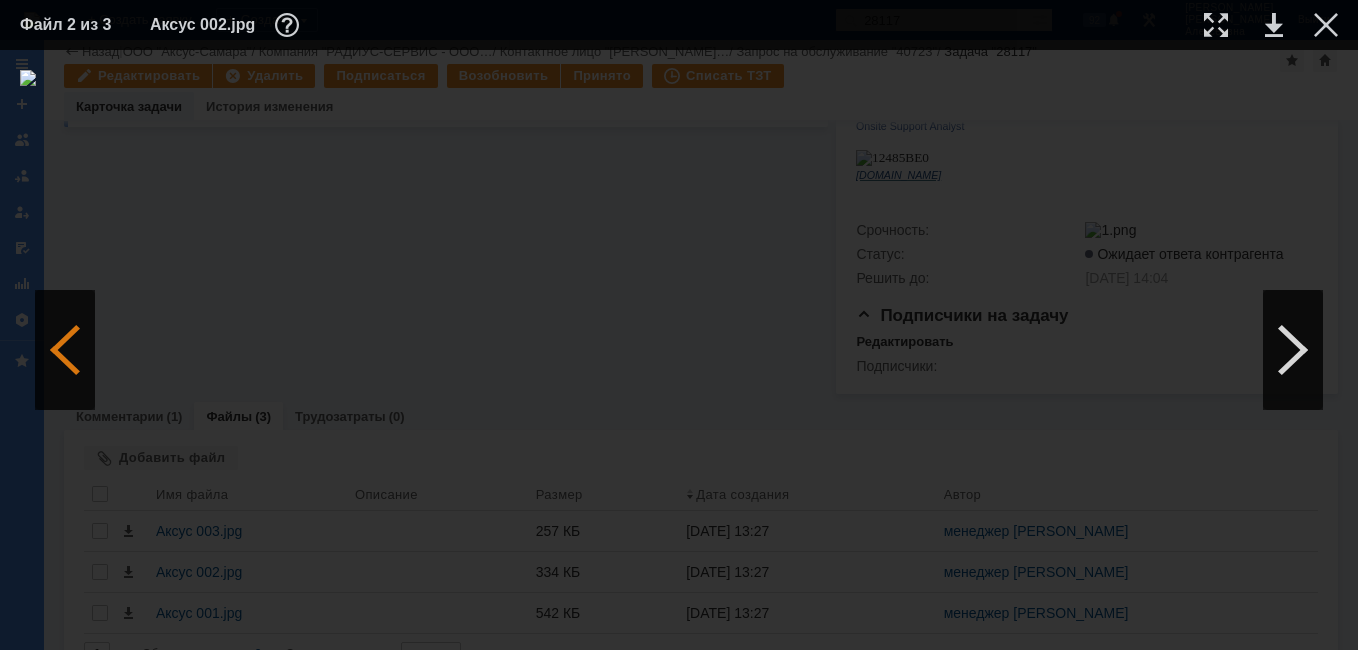 click at bounding box center [65, 350] 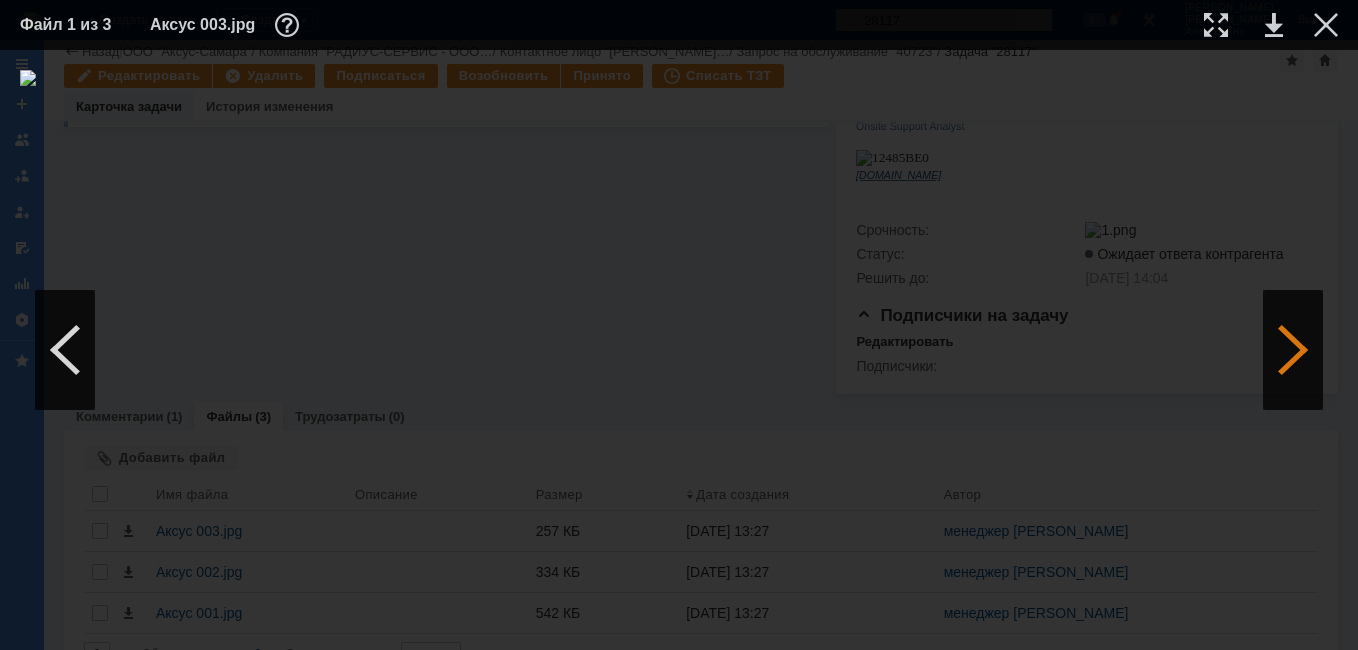 click at bounding box center (1293, 350) 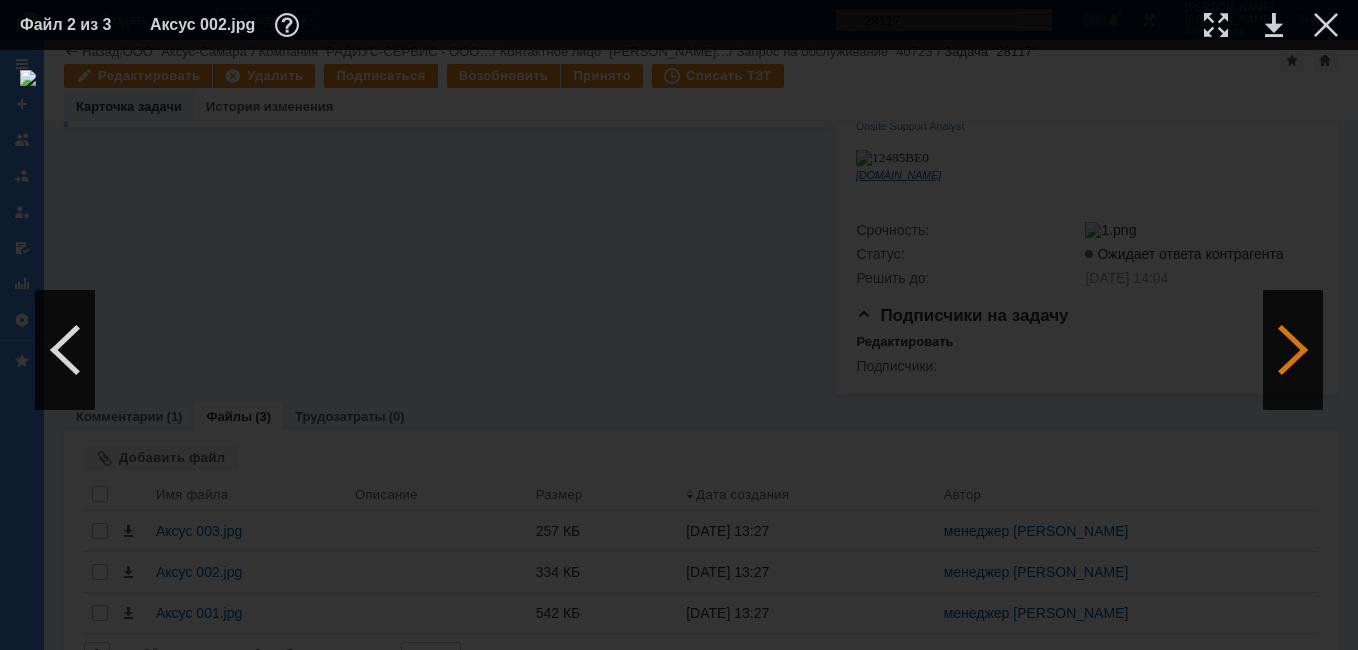 click at bounding box center (1293, 350) 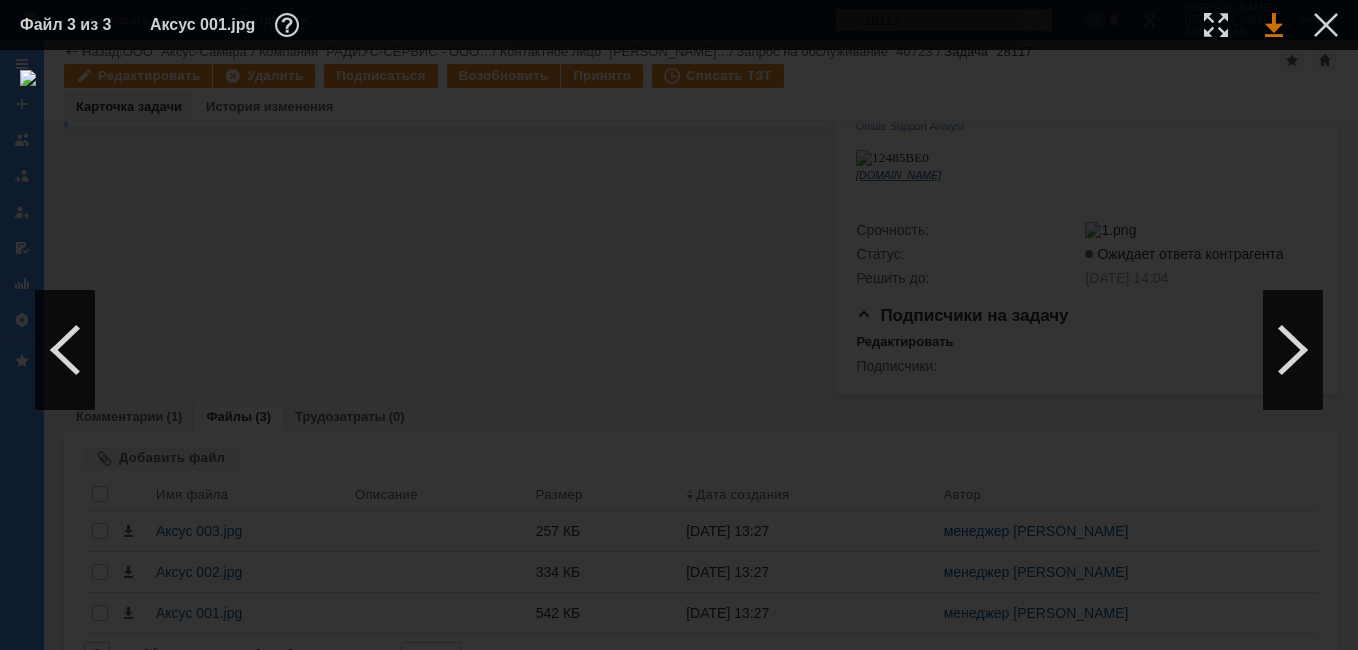 click at bounding box center [1274, 25] 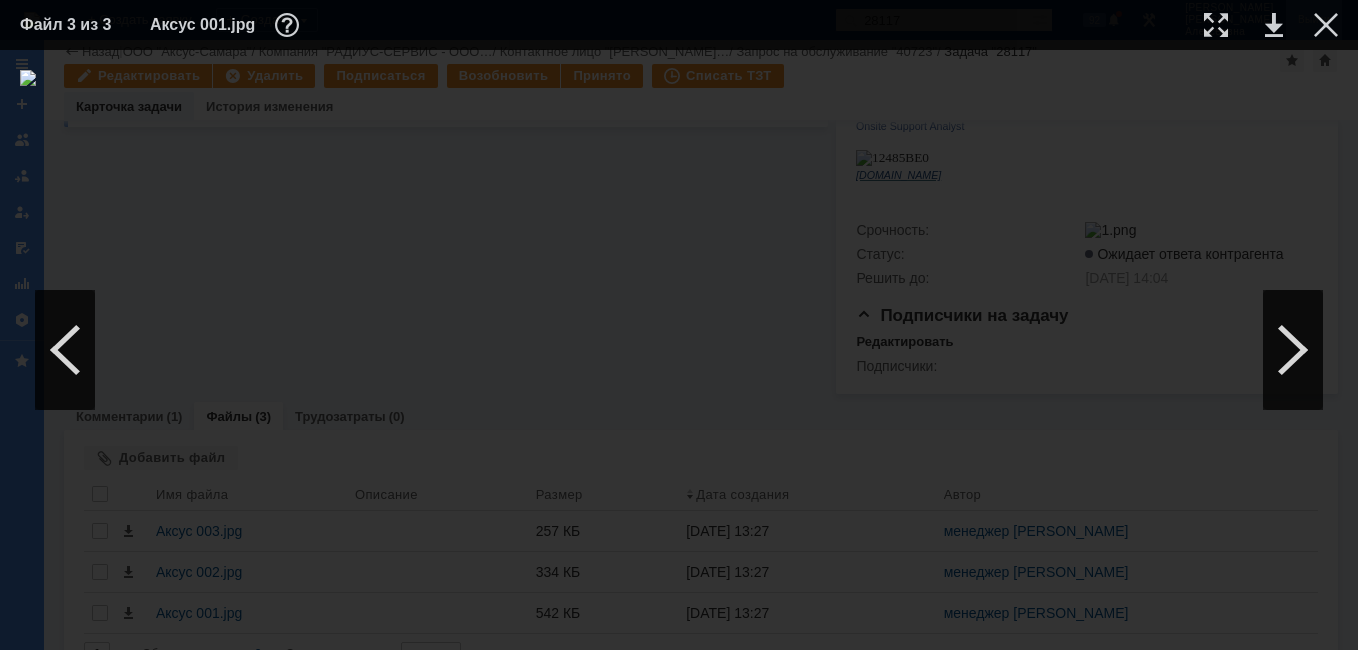 click at bounding box center (1326, 25) 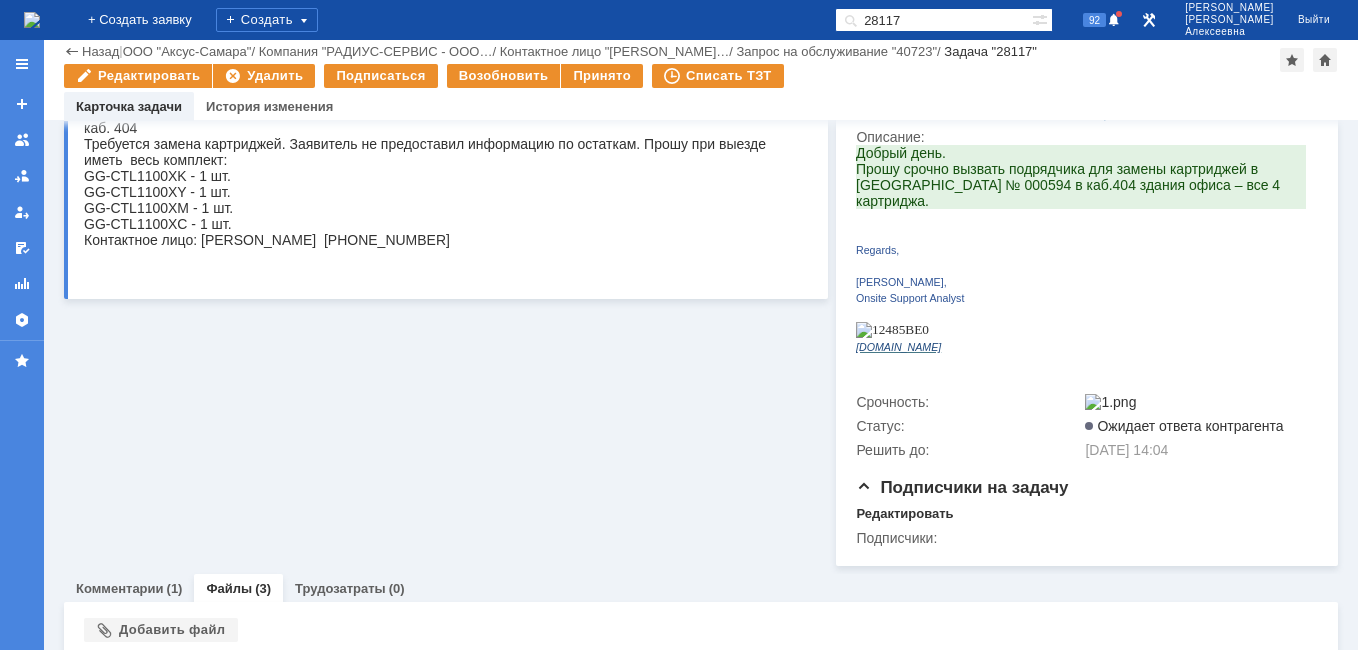 scroll, scrollTop: 0, scrollLeft: 0, axis: both 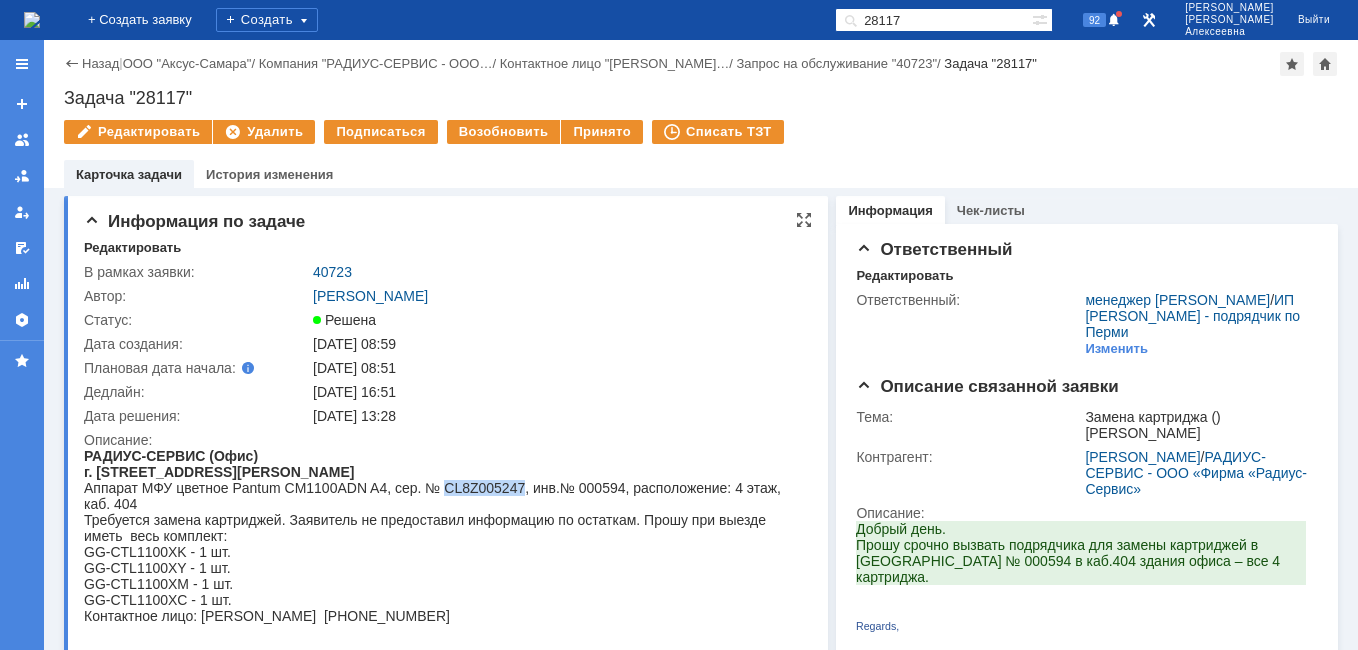 drag, startPoint x: 518, startPoint y: 484, endPoint x: 443, endPoint y: 490, distance: 75.23962 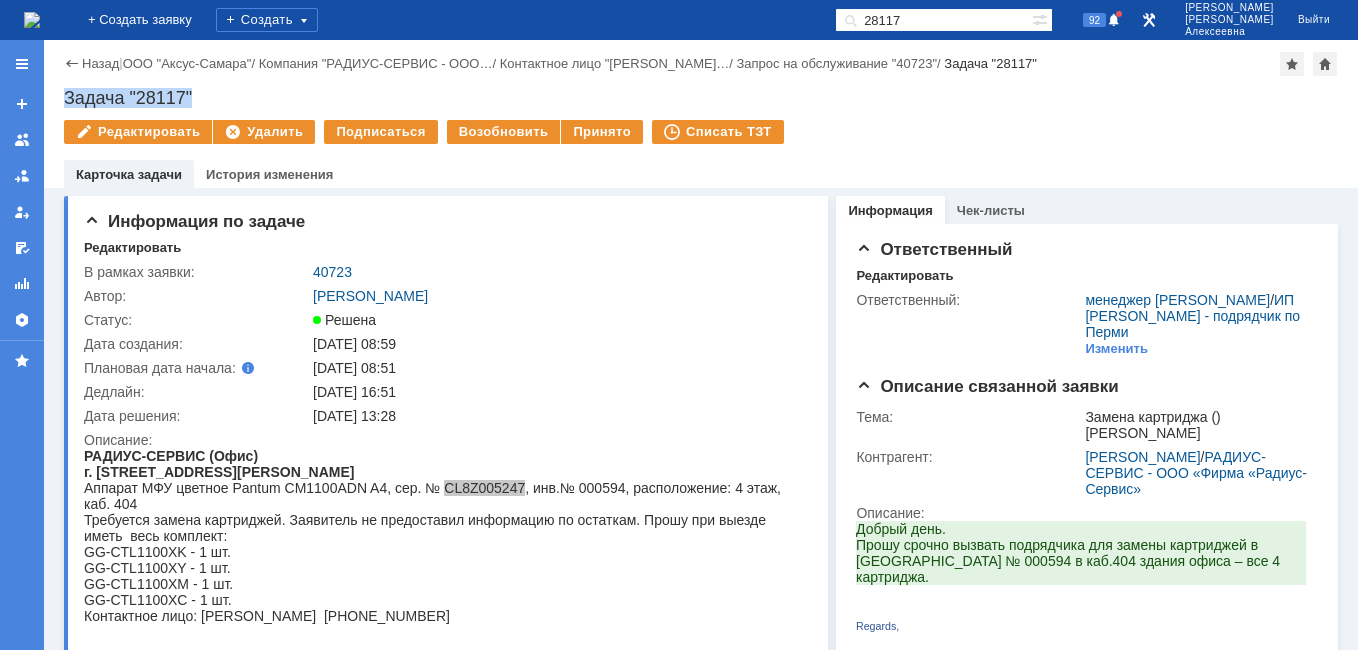 drag, startPoint x: 207, startPoint y: 93, endPoint x: 62, endPoint y: 88, distance: 145.08618 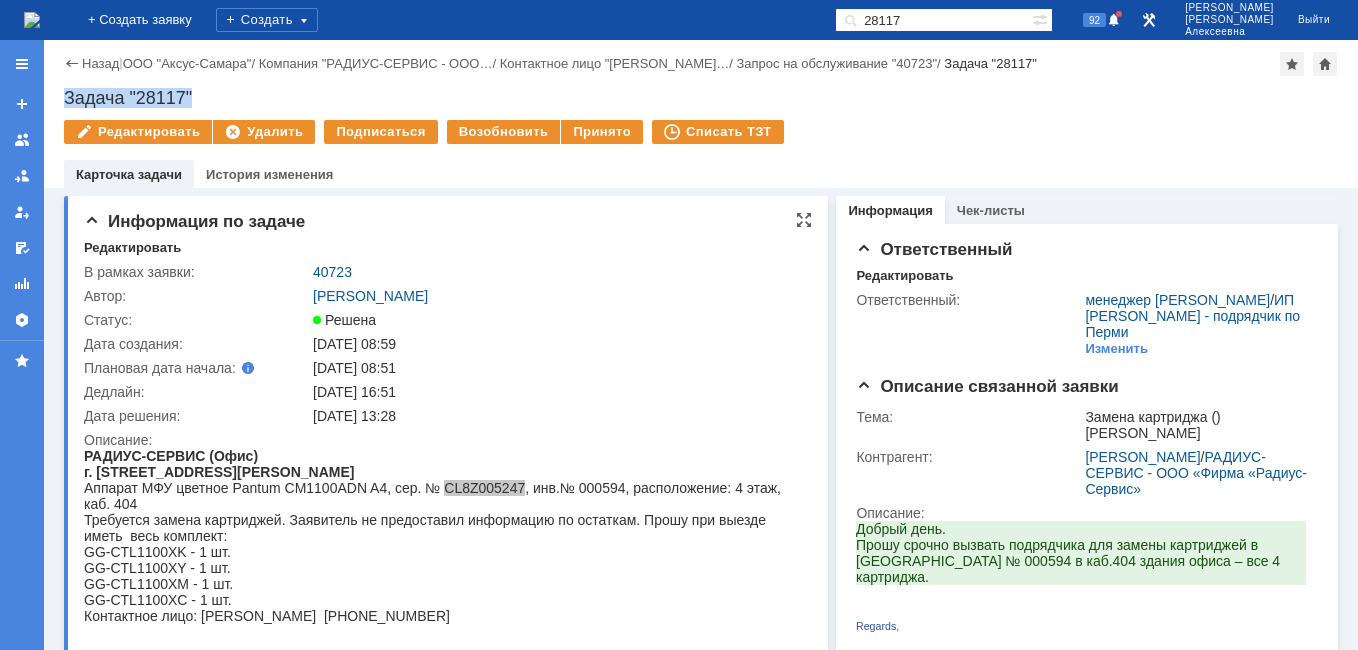 copy on "Задача "28117"" 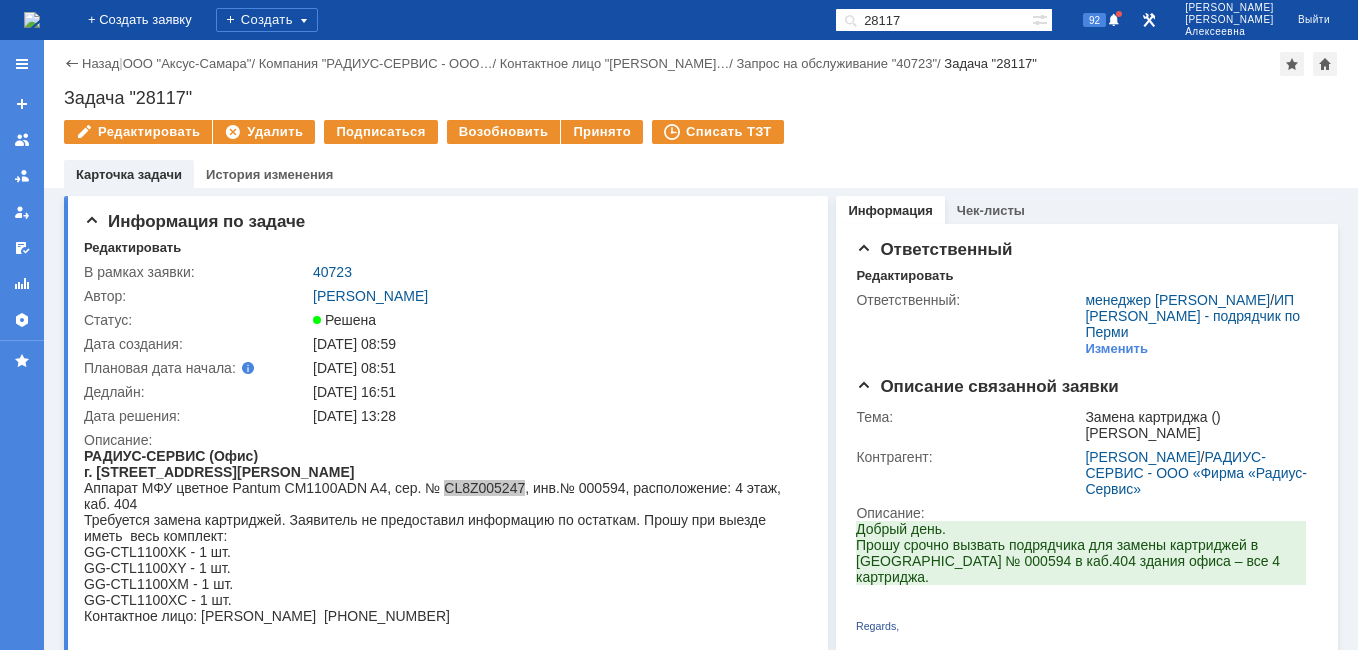 drag, startPoint x: 956, startPoint y: 20, endPoint x: 826, endPoint y: 13, distance: 130.18832 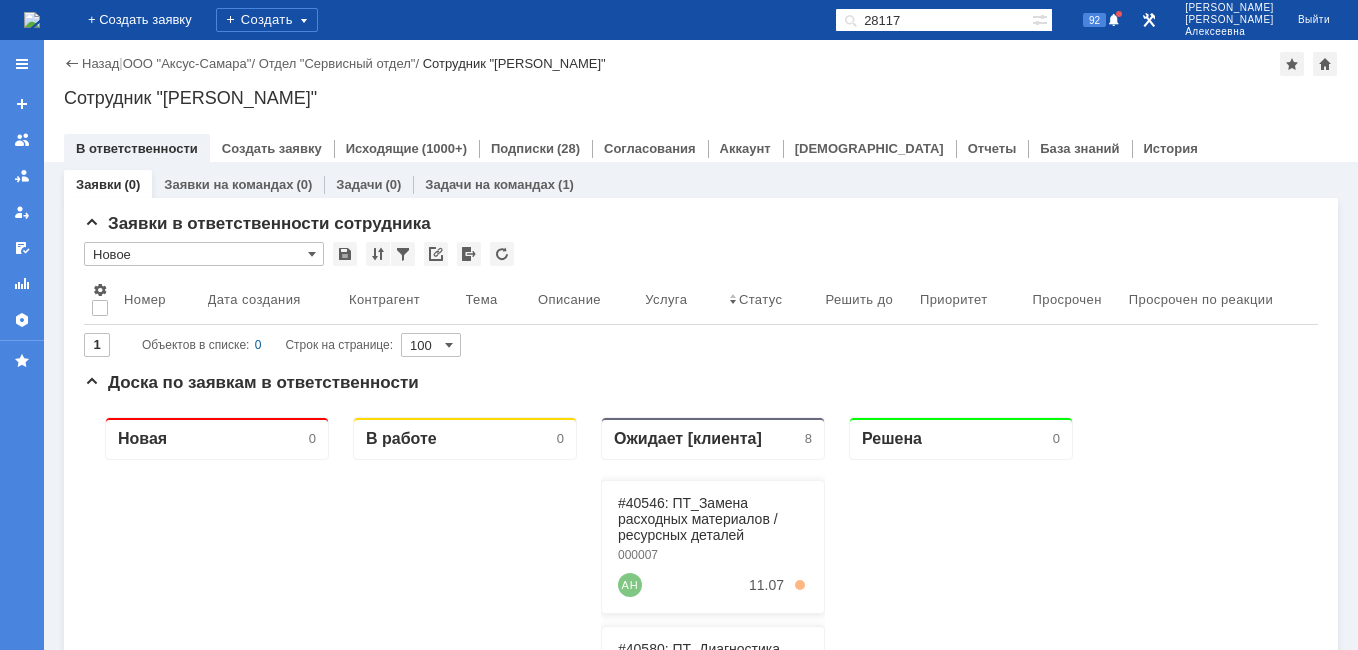 scroll, scrollTop: 0, scrollLeft: 0, axis: both 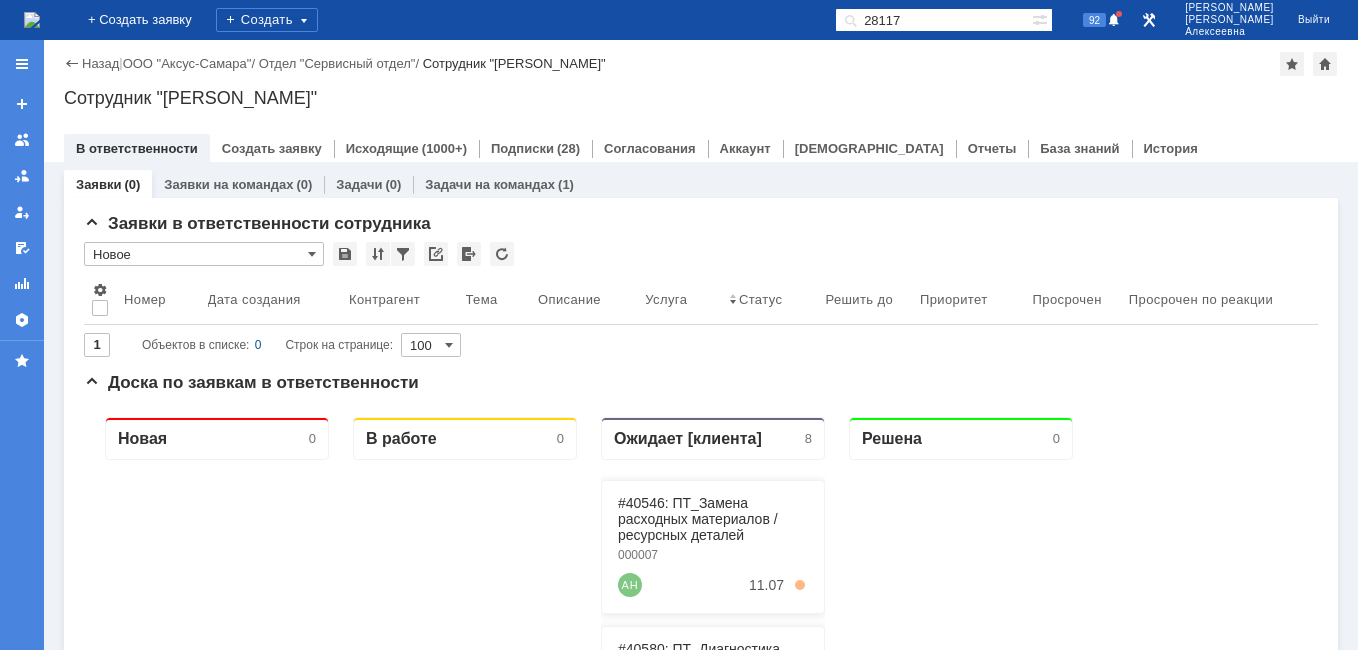drag, startPoint x: 986, startPoint y: 13, endPoint x: 837, endPoint y: 29, distance: 149.8566 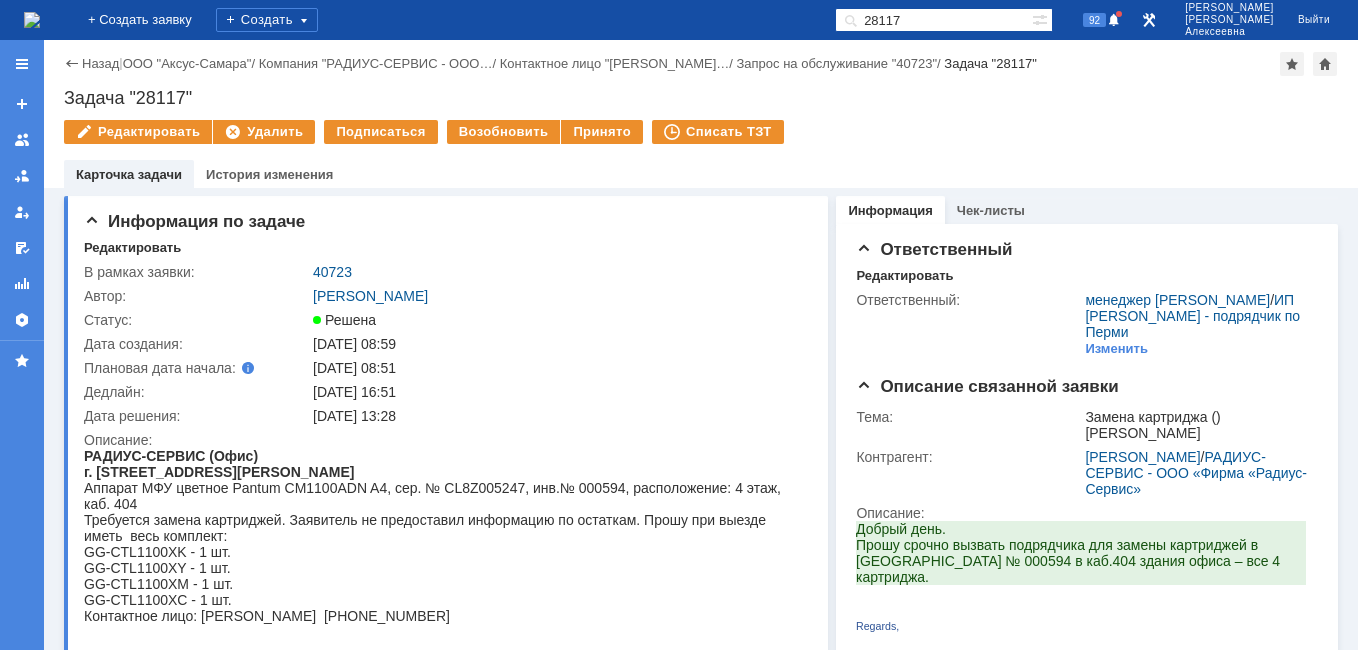 scroll, scrollTop: 0, scrollLeft: 0, axis: both 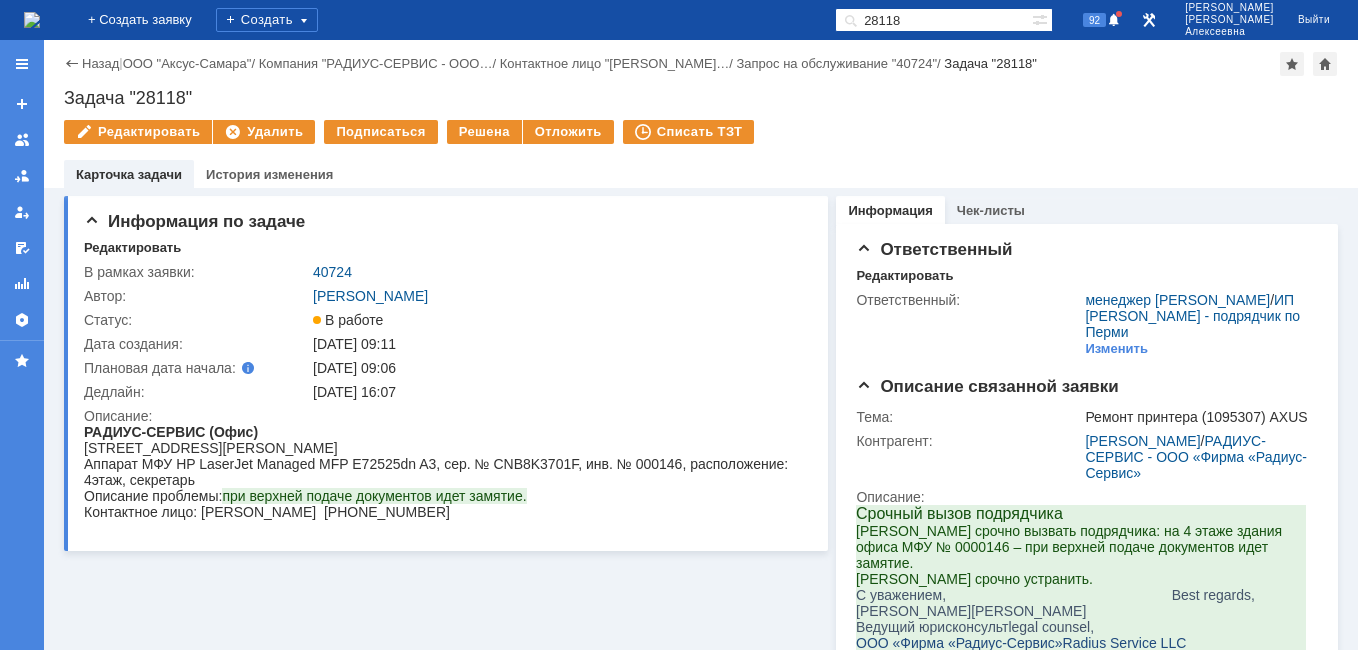 drag, startPoint x: 933, startPoint y: 25, endPoint x: 838, endPoint y: 34, distance: 95.42536 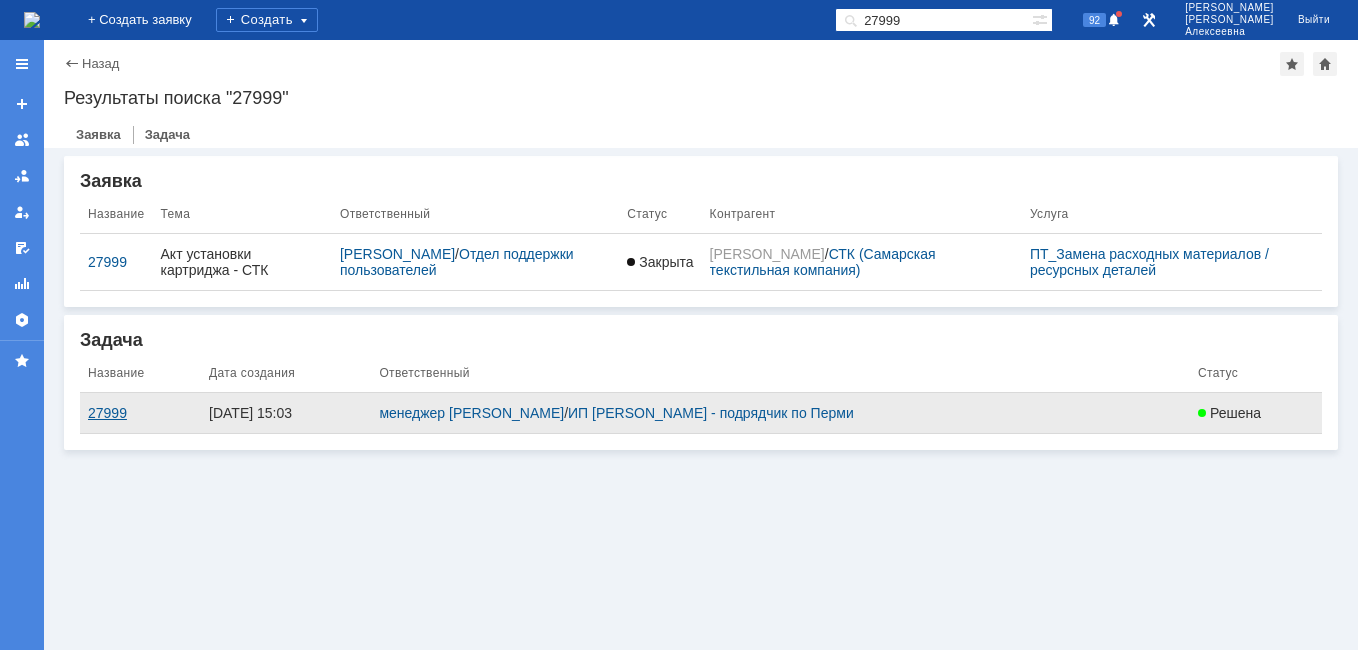 click on "27999" at bounding box center (140, 413) 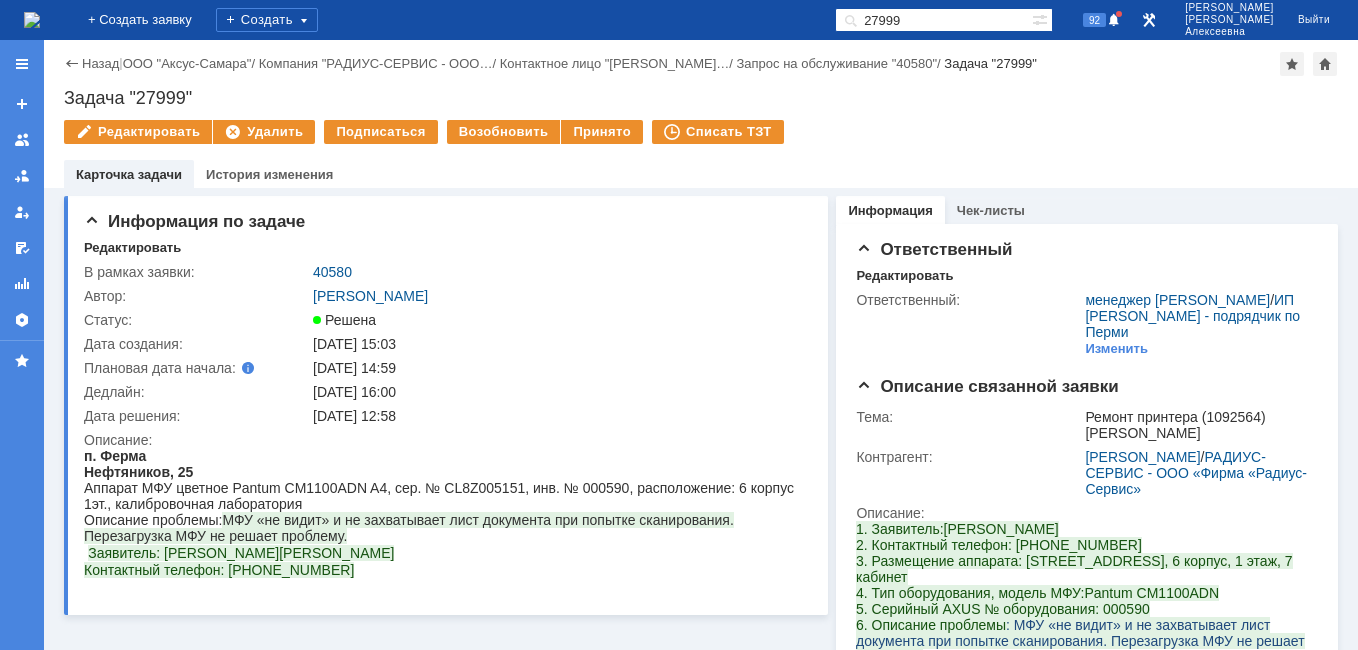 scroll, scrollTop: 0, scrollLeft: 0, axis: both 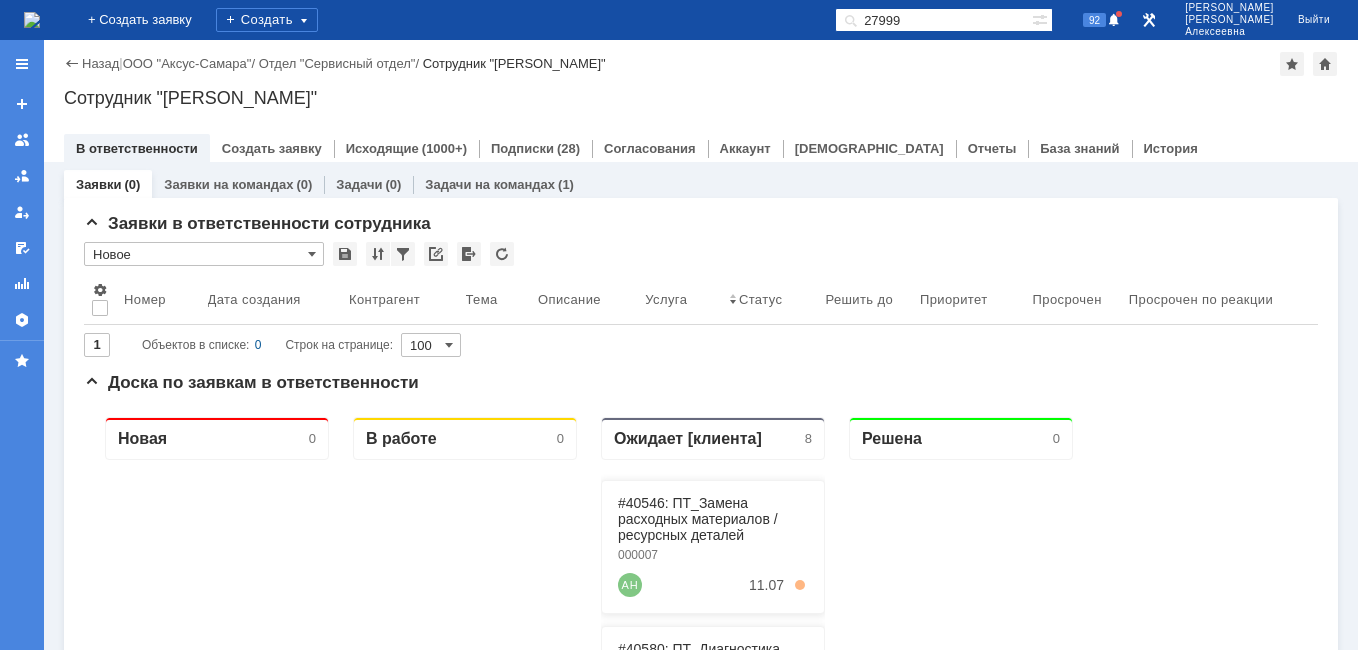drag, startPoint x: 981, startPoint y: 13, endPoint x: 816, endPoint y: 18, distance: 165.07574 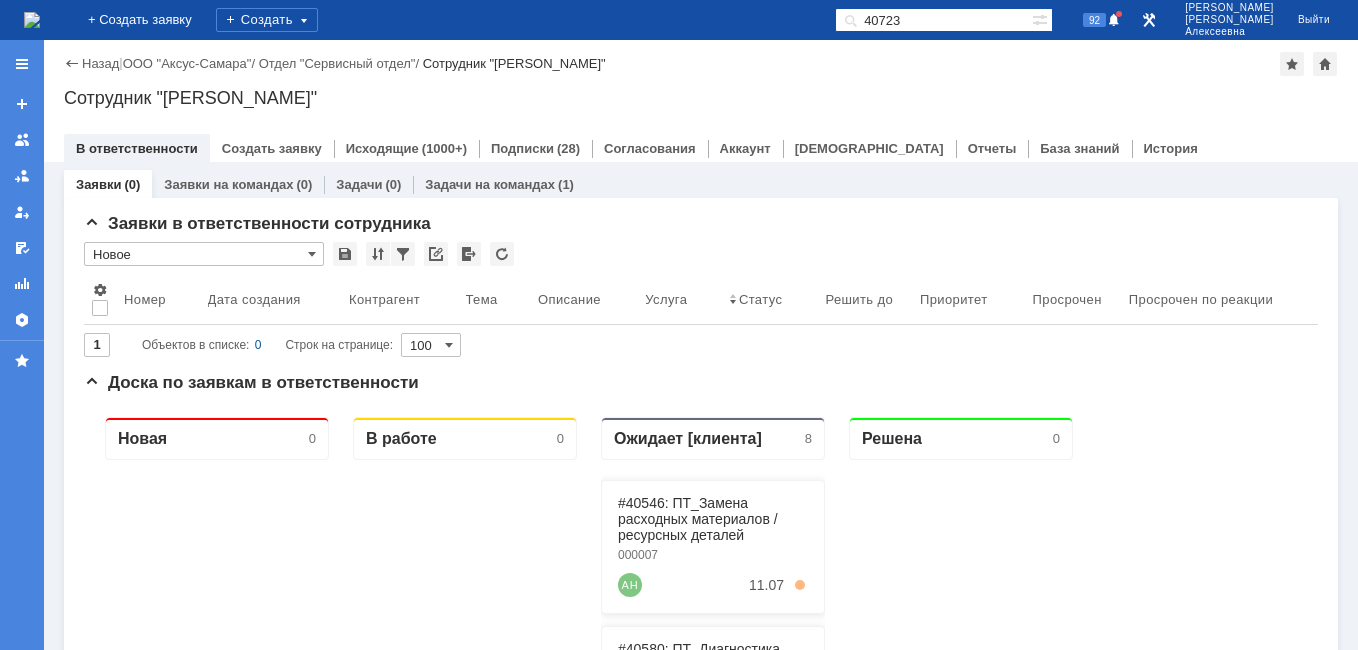 type on "40723" 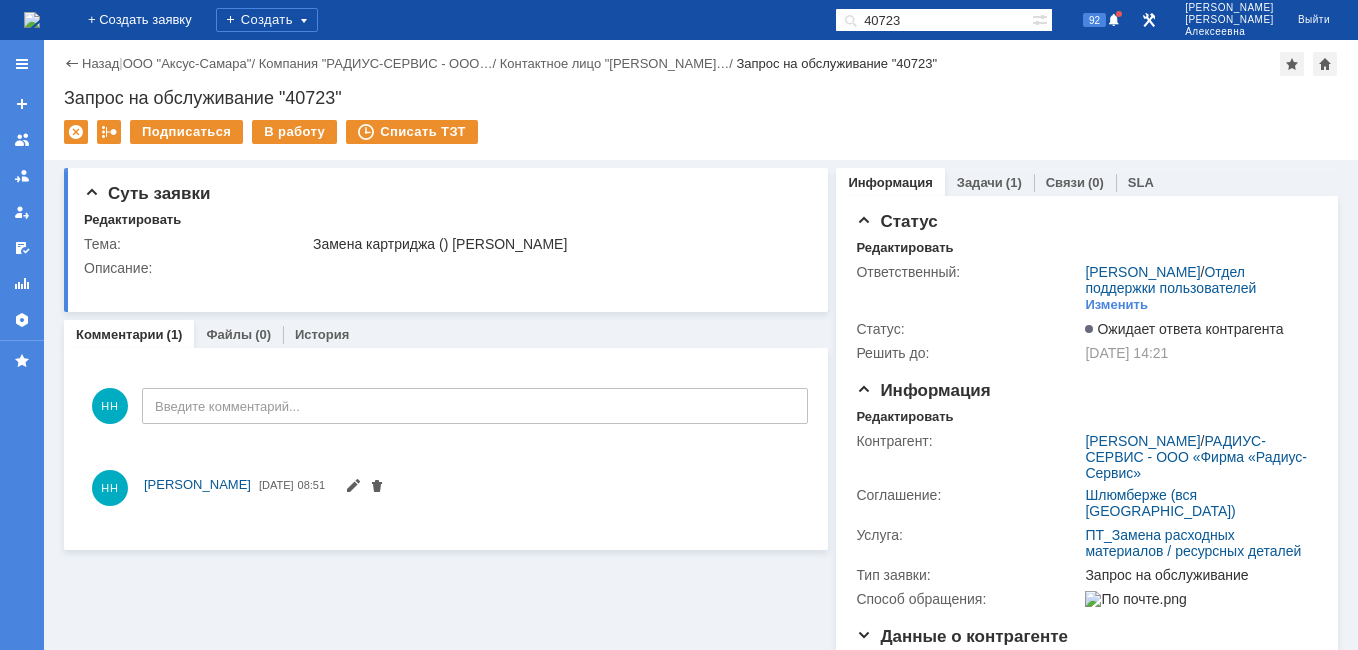 scroll, scrollTop: 0, scrollLeft: 0, axis: both 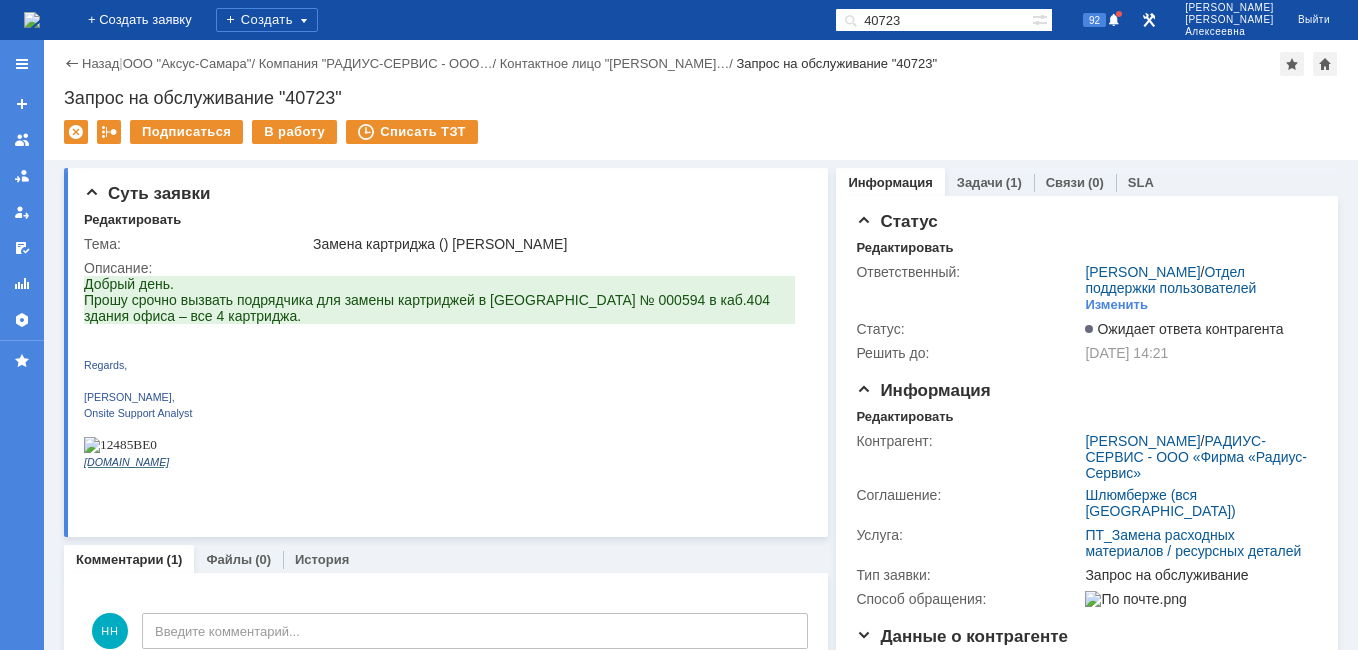 drag, startPoint x: 971, startPoint y: 25, endPoint x: 682, endPoint y: -5, distance: 290.55292 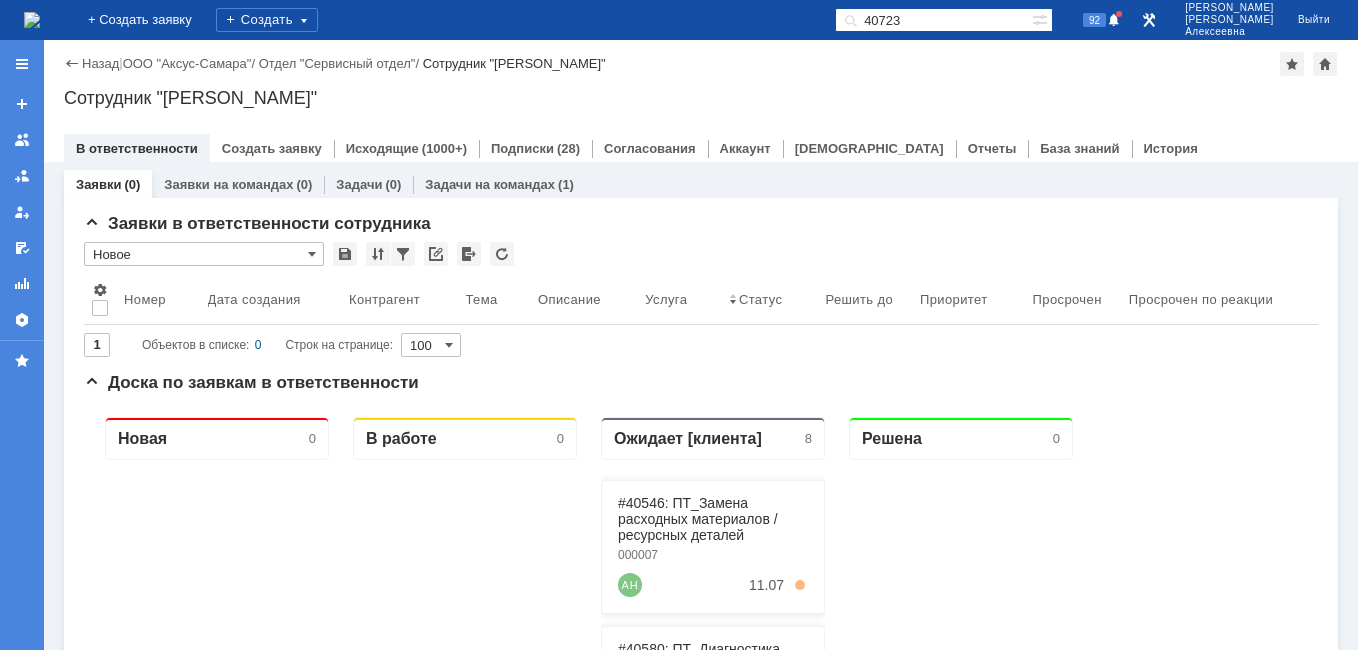 scroll, scrollTop: 0, scrollLeft: 0, axis: both 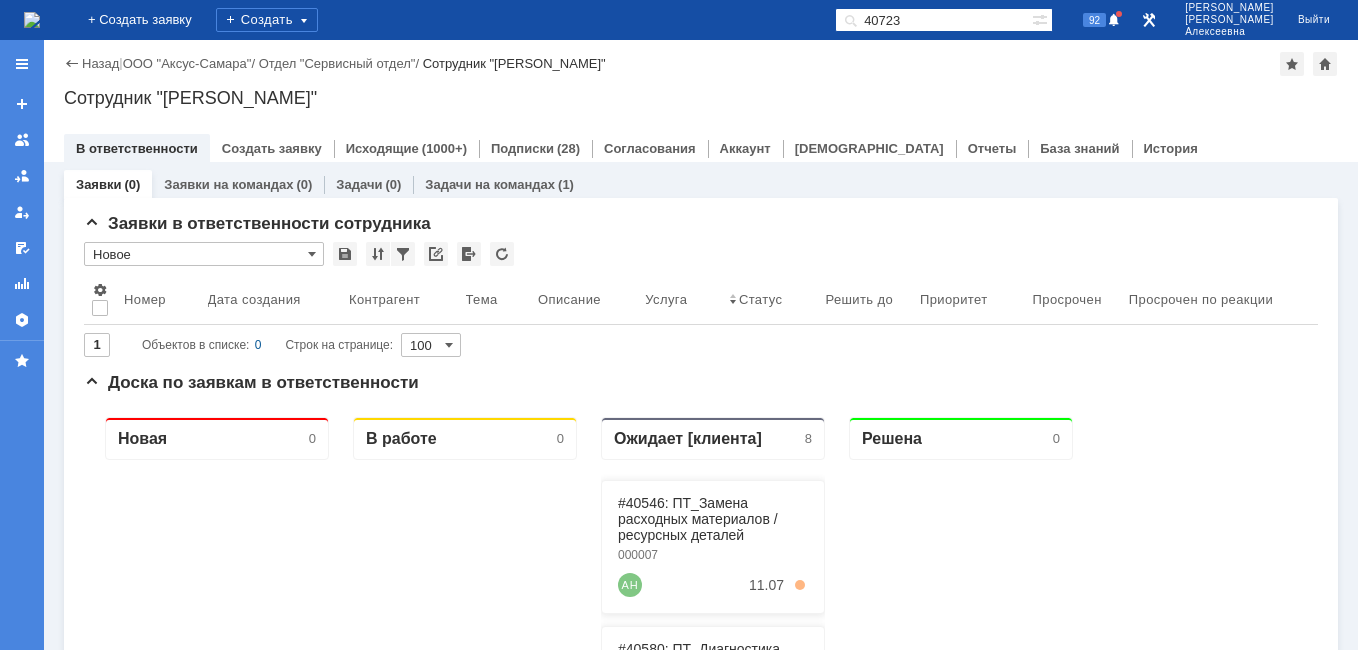 drag, startPoint x: 974, startPoint y: 22, endPoint x: 842, endPoint y: 24, distance: 132.01515 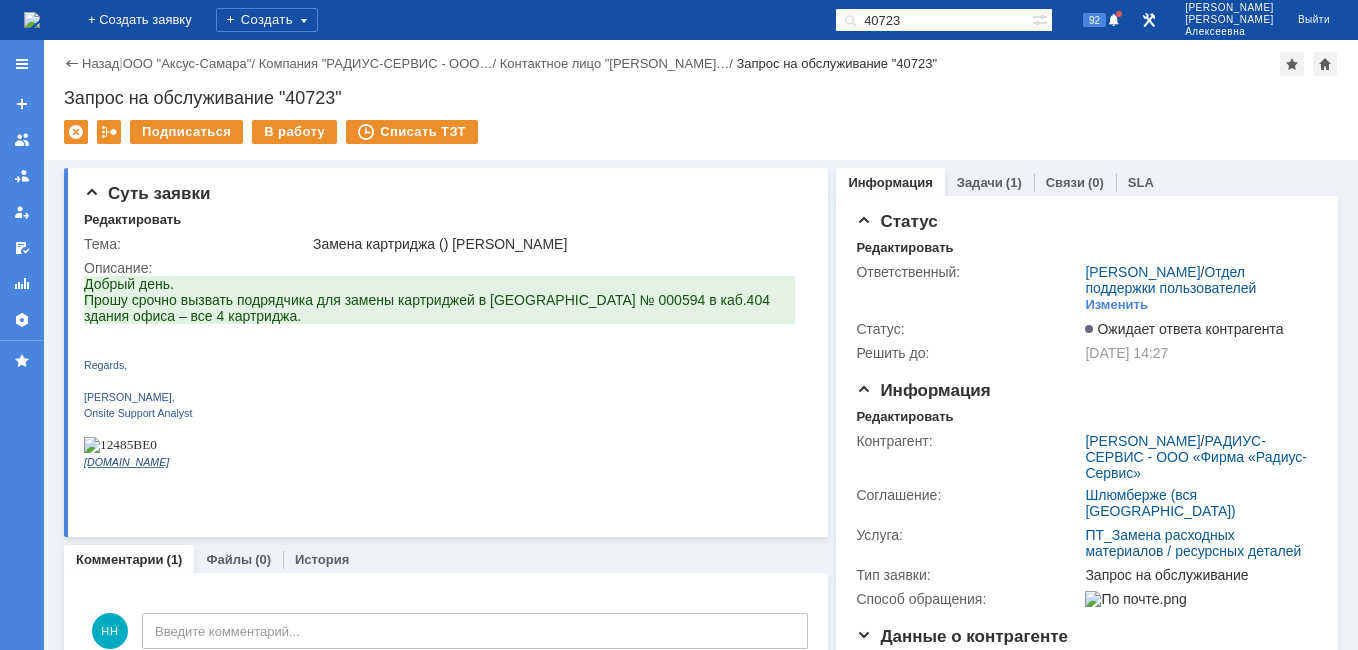 scroll, scrollTop: 0, scrollLeft: 0, axis: both 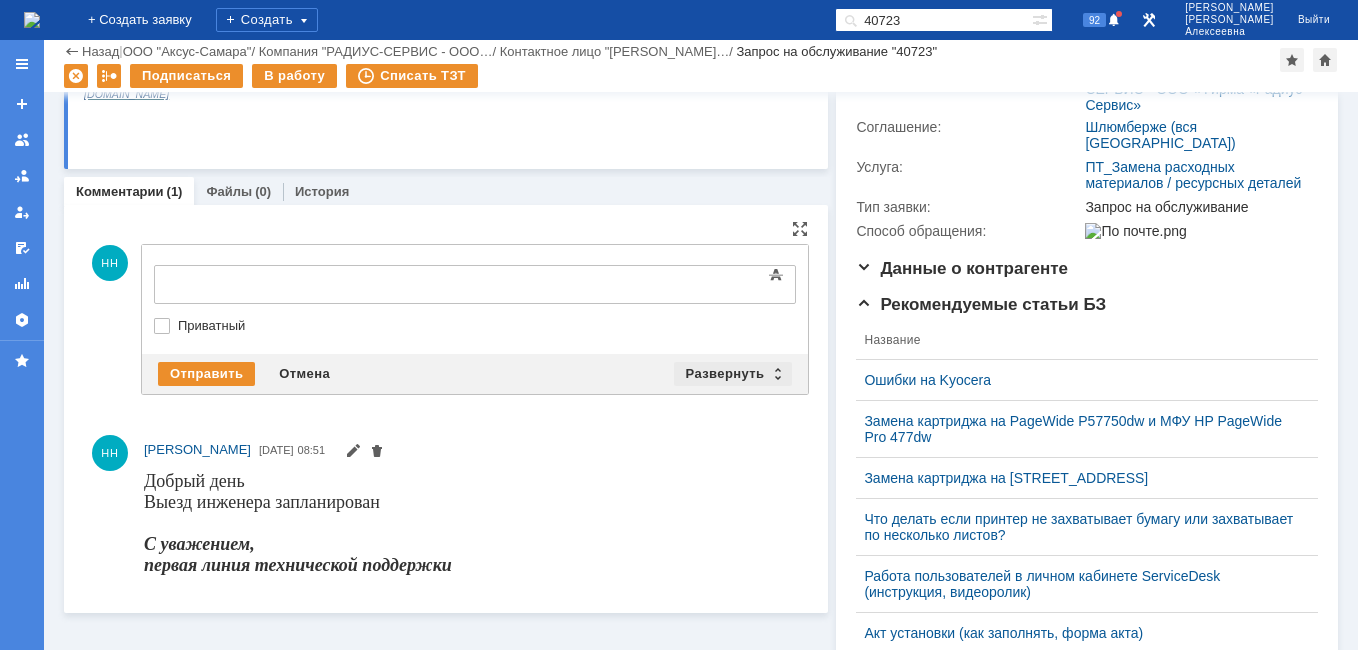 click on "Развернуть" at bounding box center (733, 374) 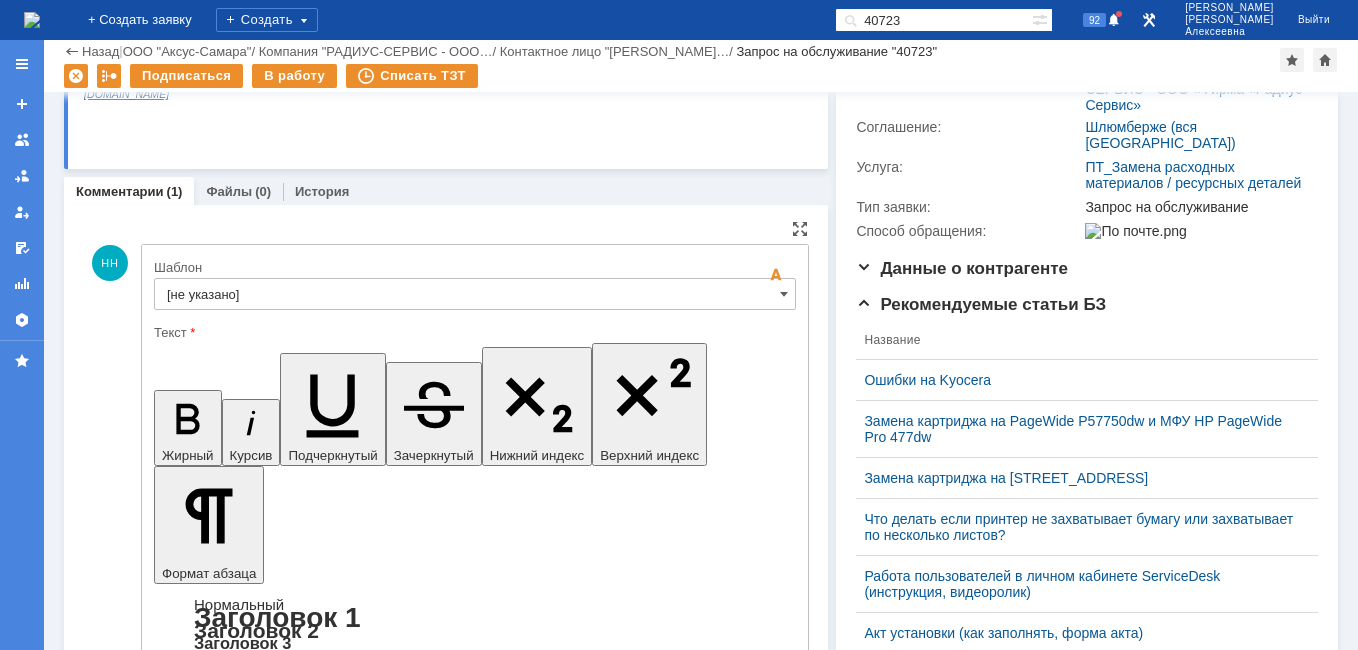 scroll, scrollTop: 0, scrollLeft: 0, axis: both 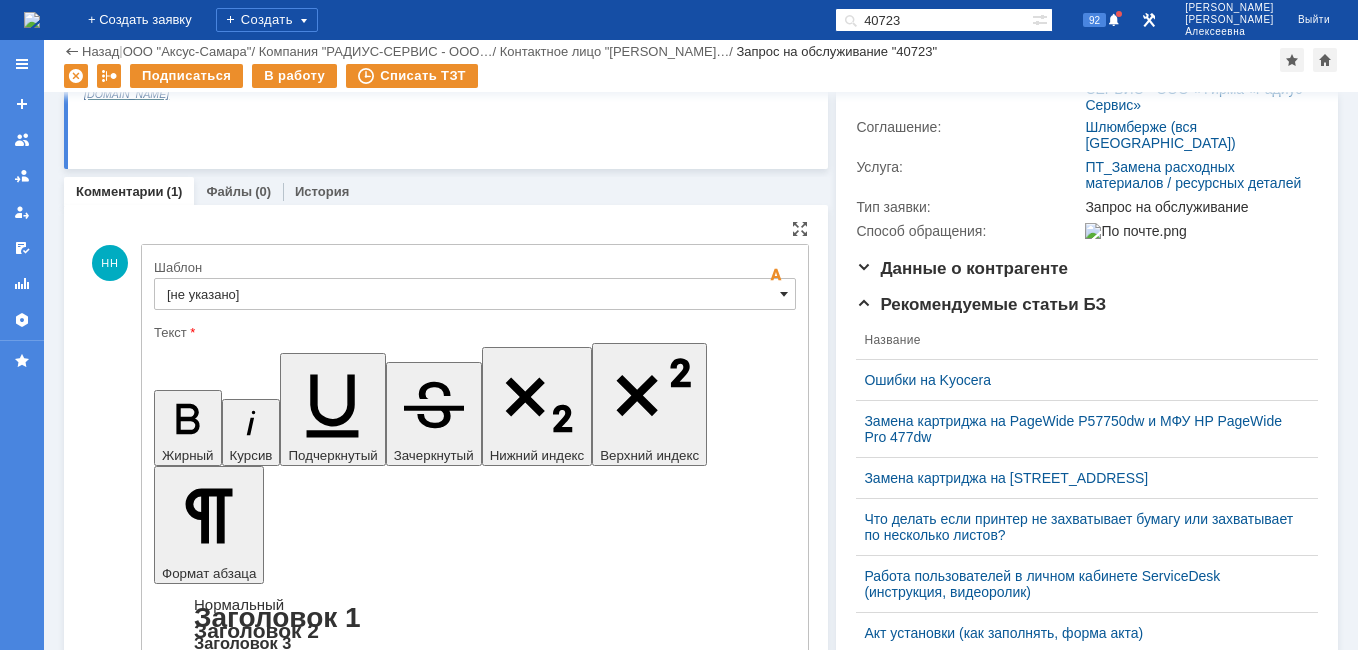 click at bounding box center [784, 294] 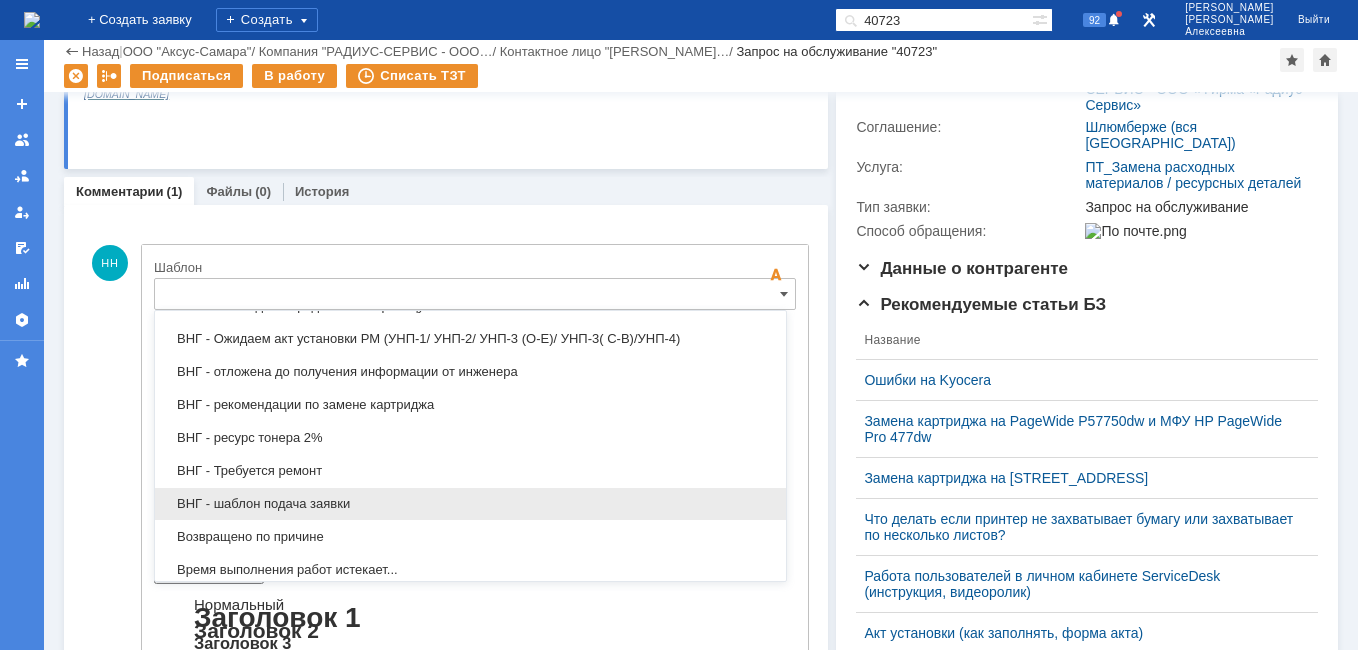 scroll, scrollTop: 787, scrollLeft: 0, axis: vertical 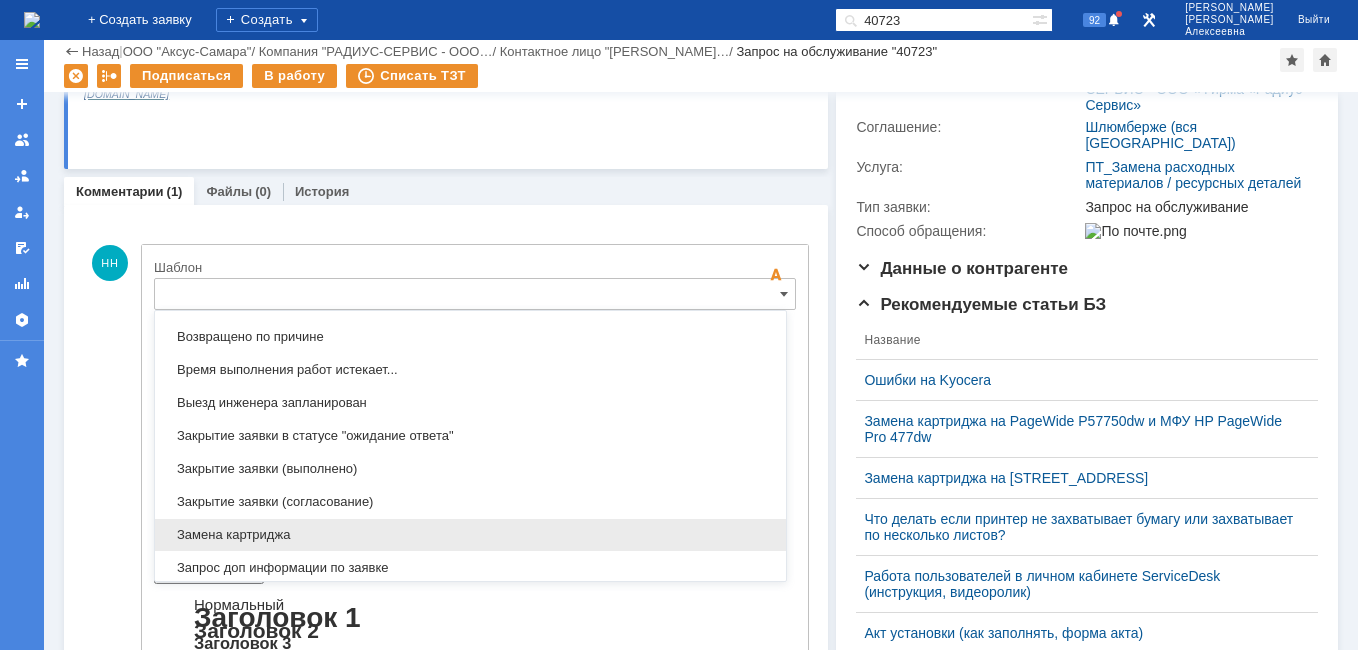 click on "Замена картриджа" at bounding box center [470, 535] 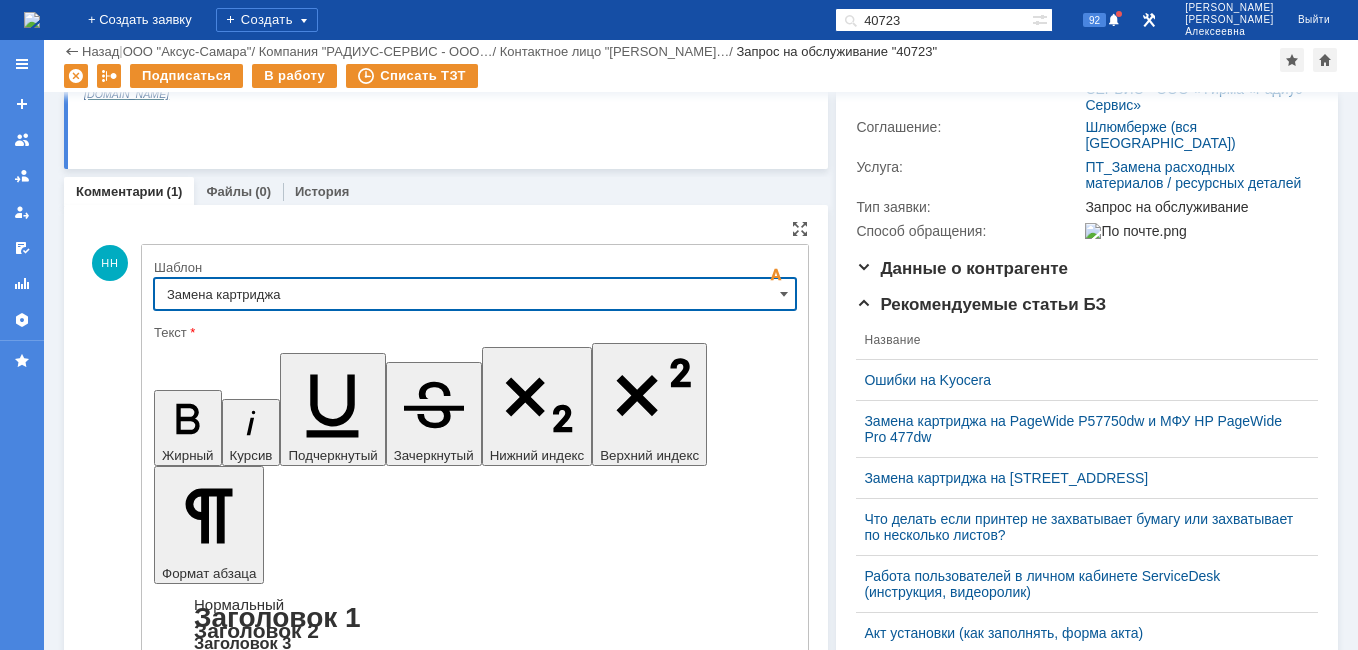 type on "Замена картриджа" 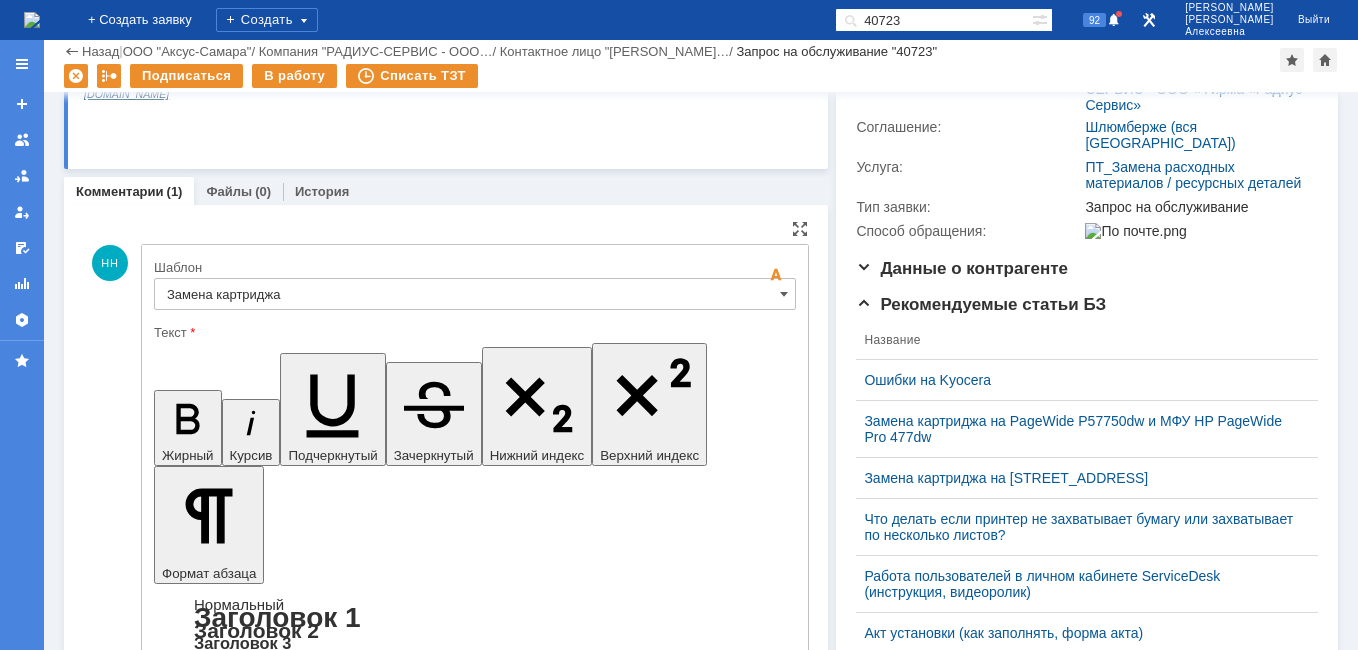 drag, startPoint x: 716, startPoint y: 4972, endPoint x: 438, endPoint y: 4937, distance: 280.19458 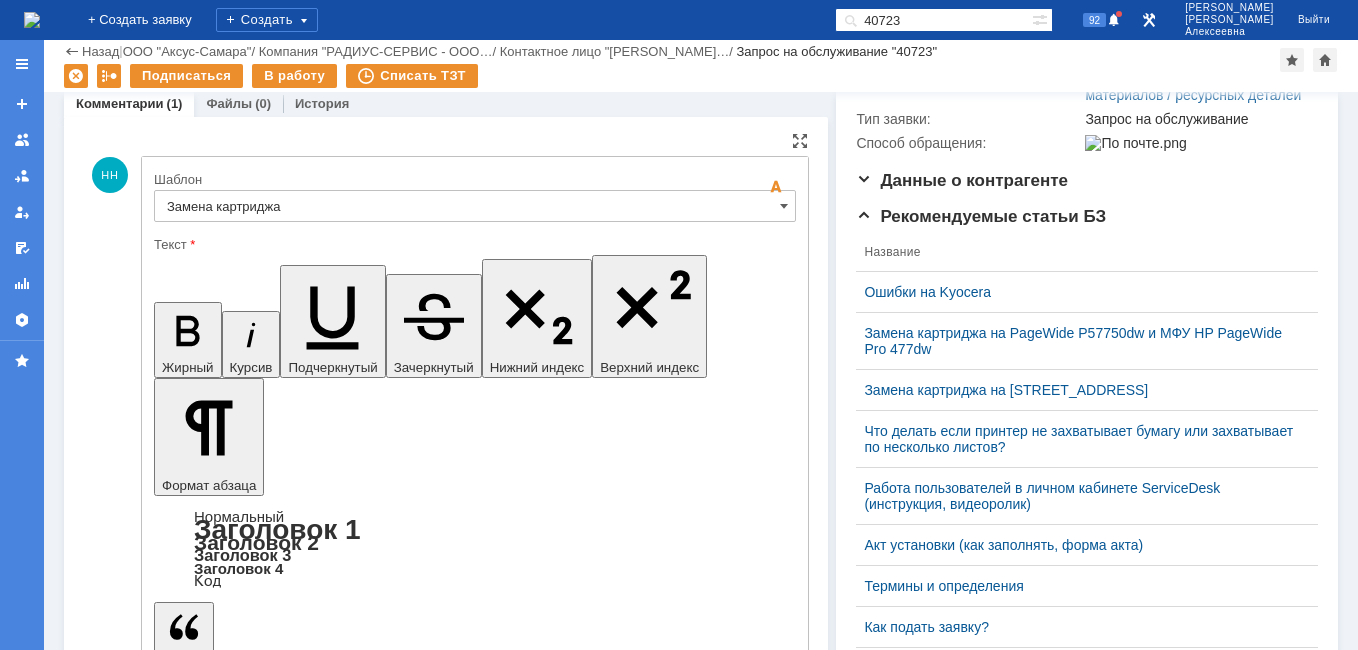 scroll, scrollTop: 500, scrollLeft: 0, axis: vertical 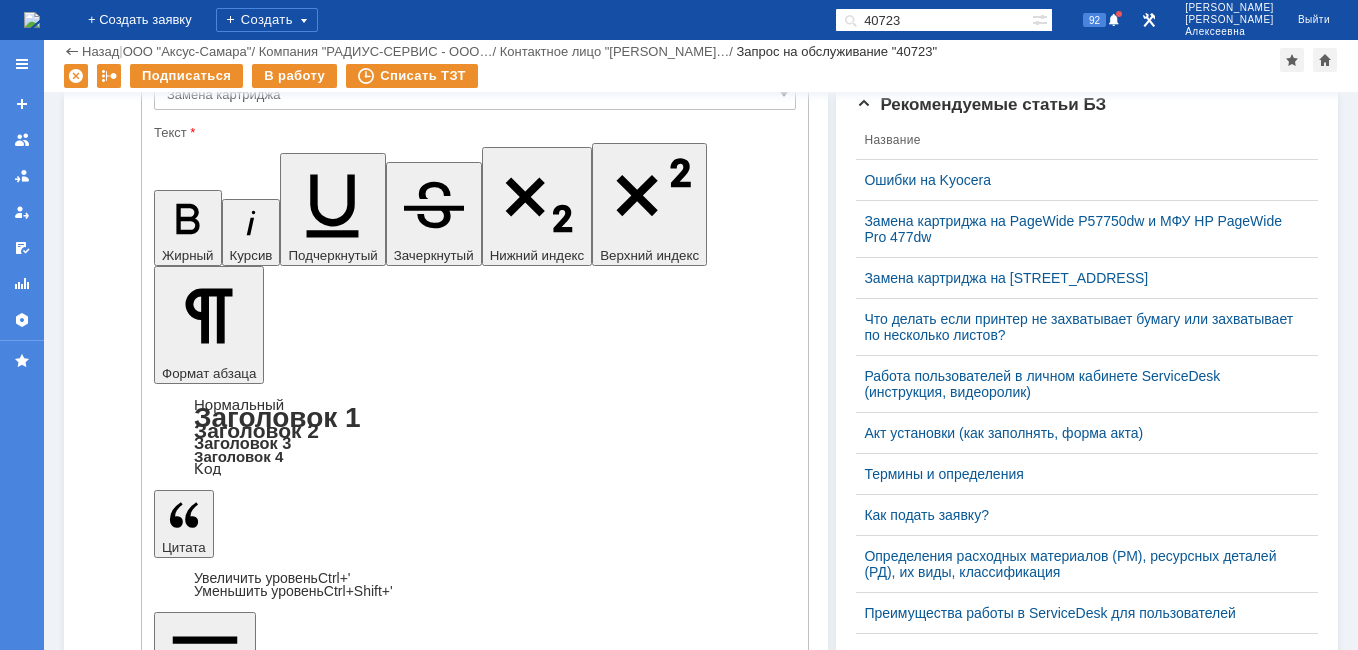 click on "Отправить" at bounding box center [206, 5002] 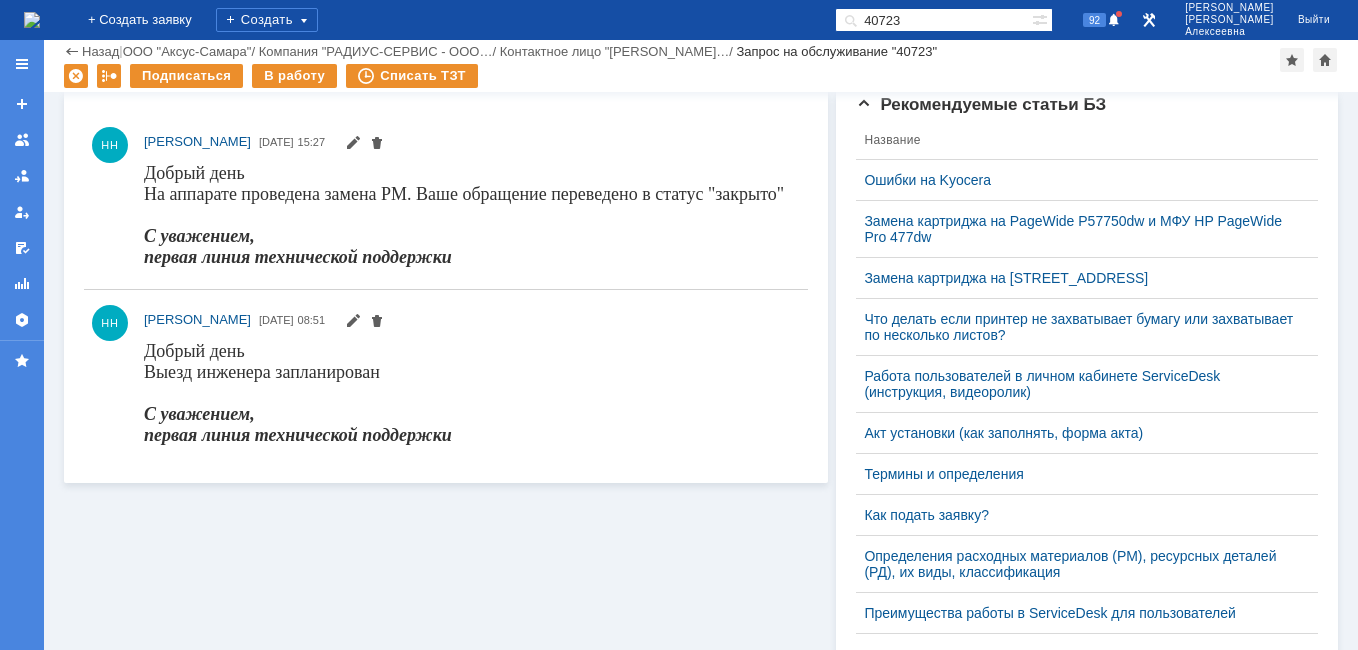 scroll, scrollTop: 0, scrollLeft: 0, axis: both 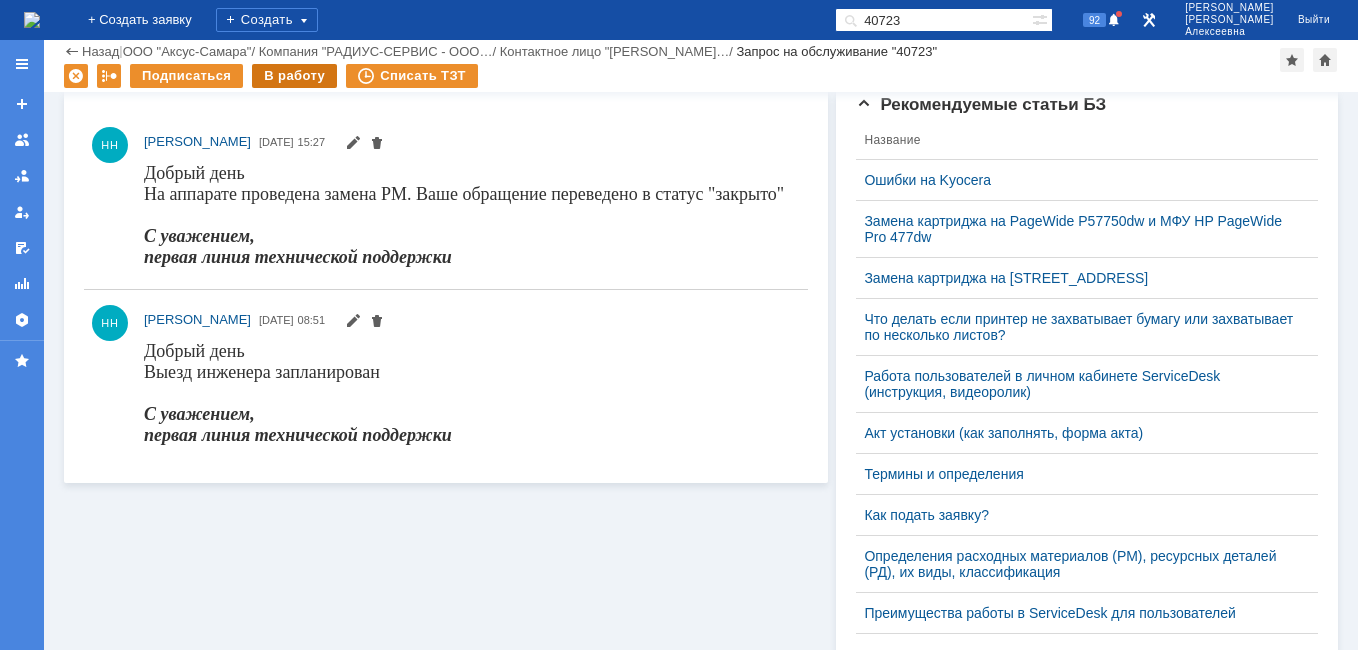 click on "В работу" at bounding box center (294, 76) 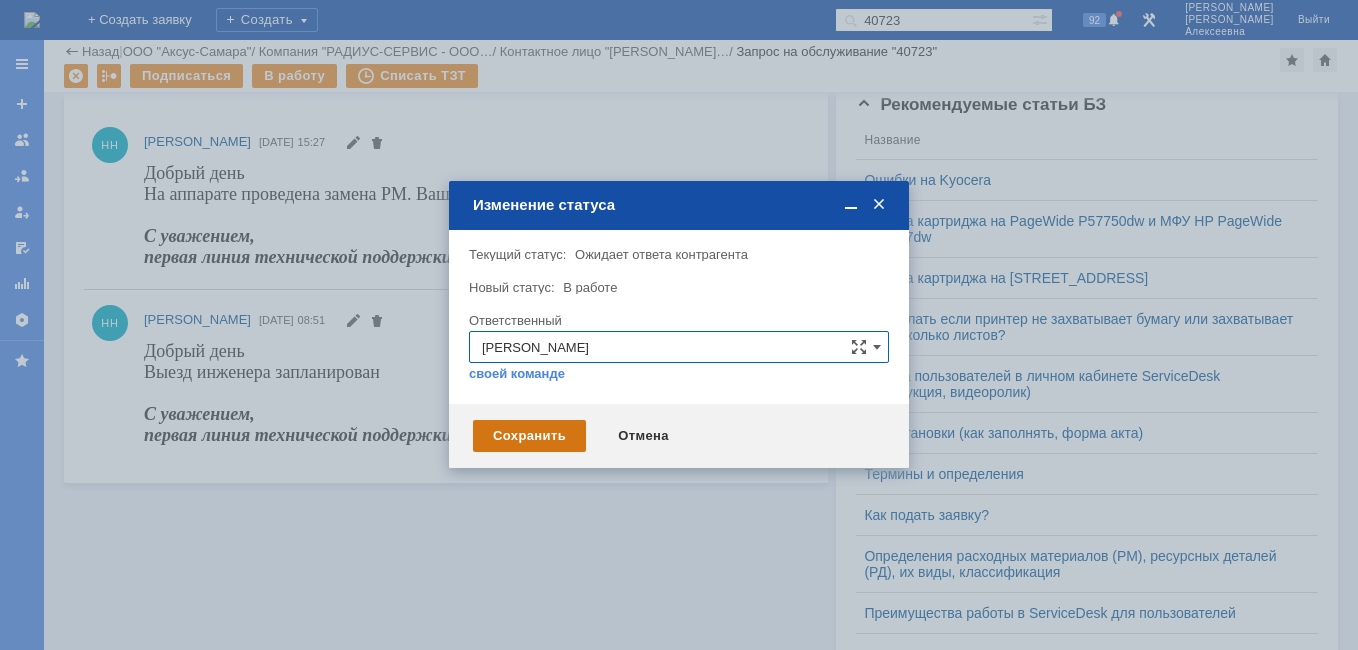 click on "Сохранить" at bounding box center [529, 436] 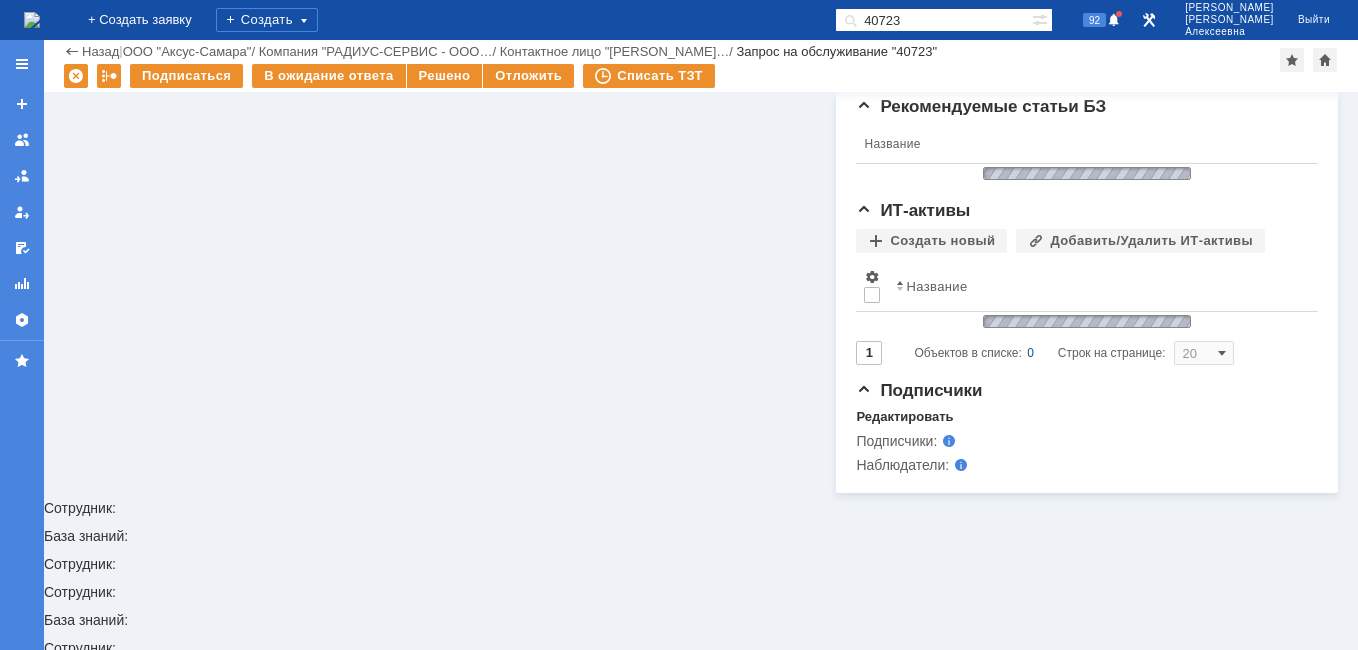 scroll, scrollTop: 258, scrollLeft: 0, axis: vertical 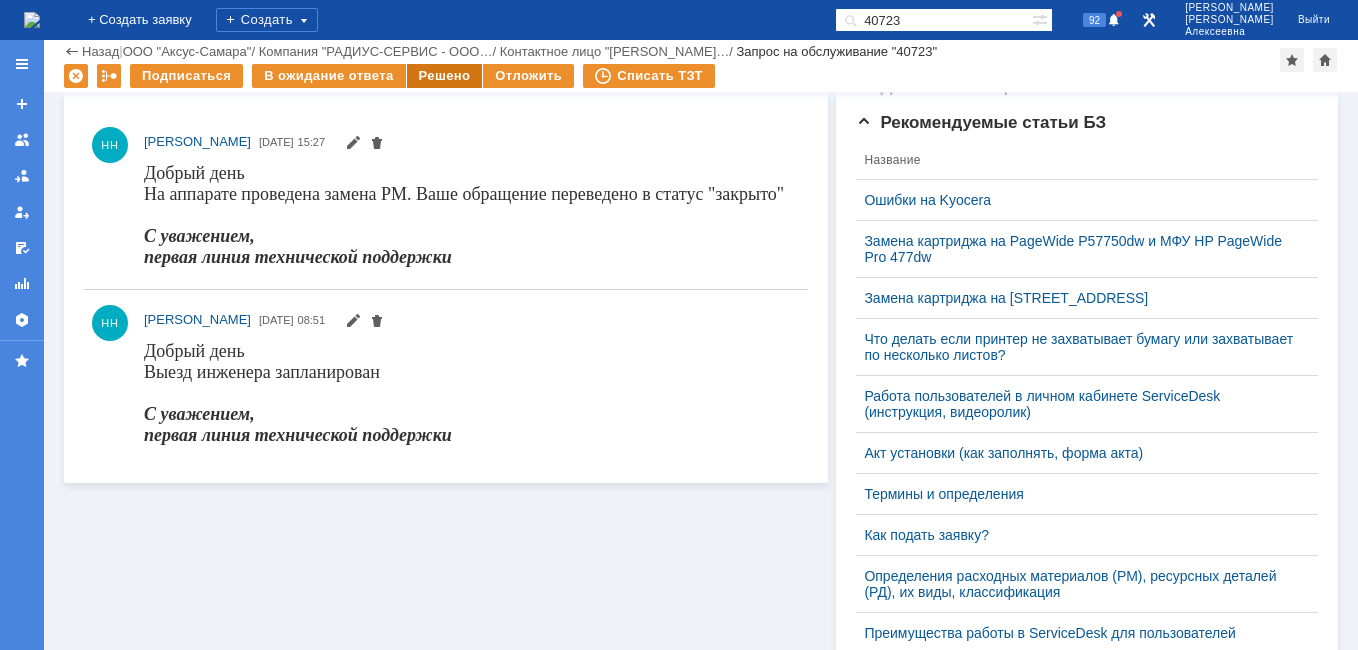 click on "Решено" at bounding box center (445, 76) 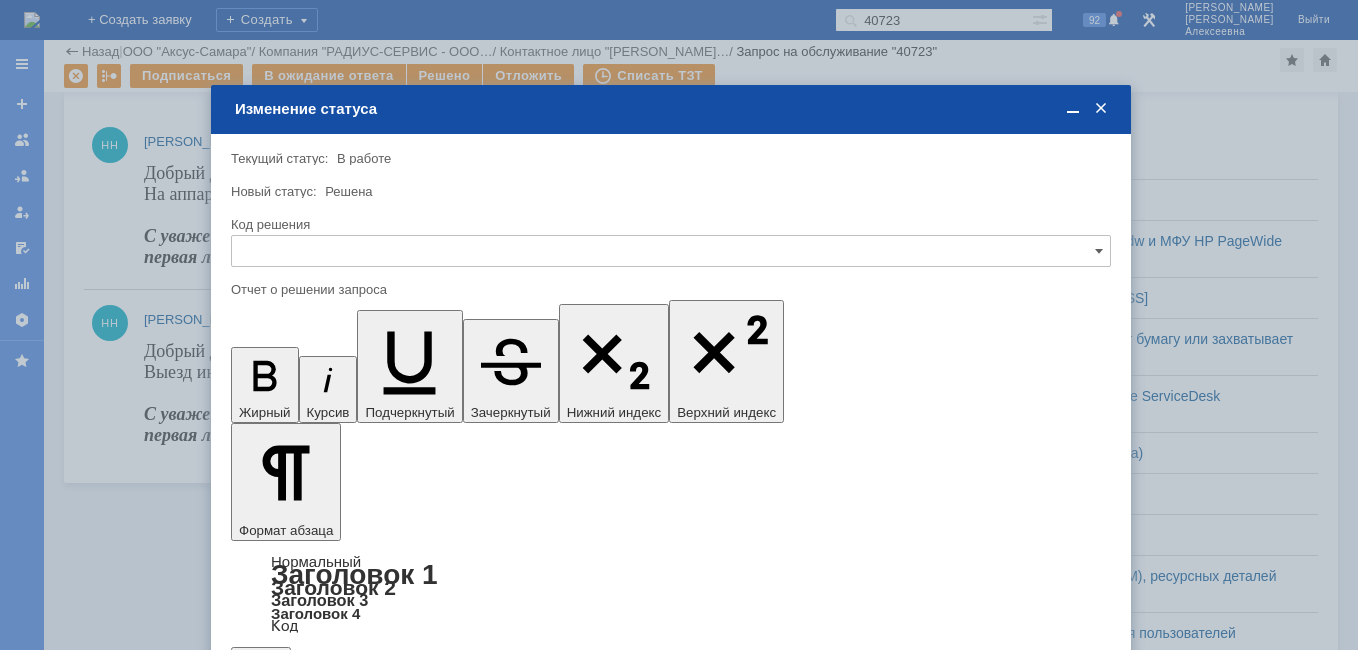 scroll, scrollTop: 0, scrollLeft: 0, axis: both 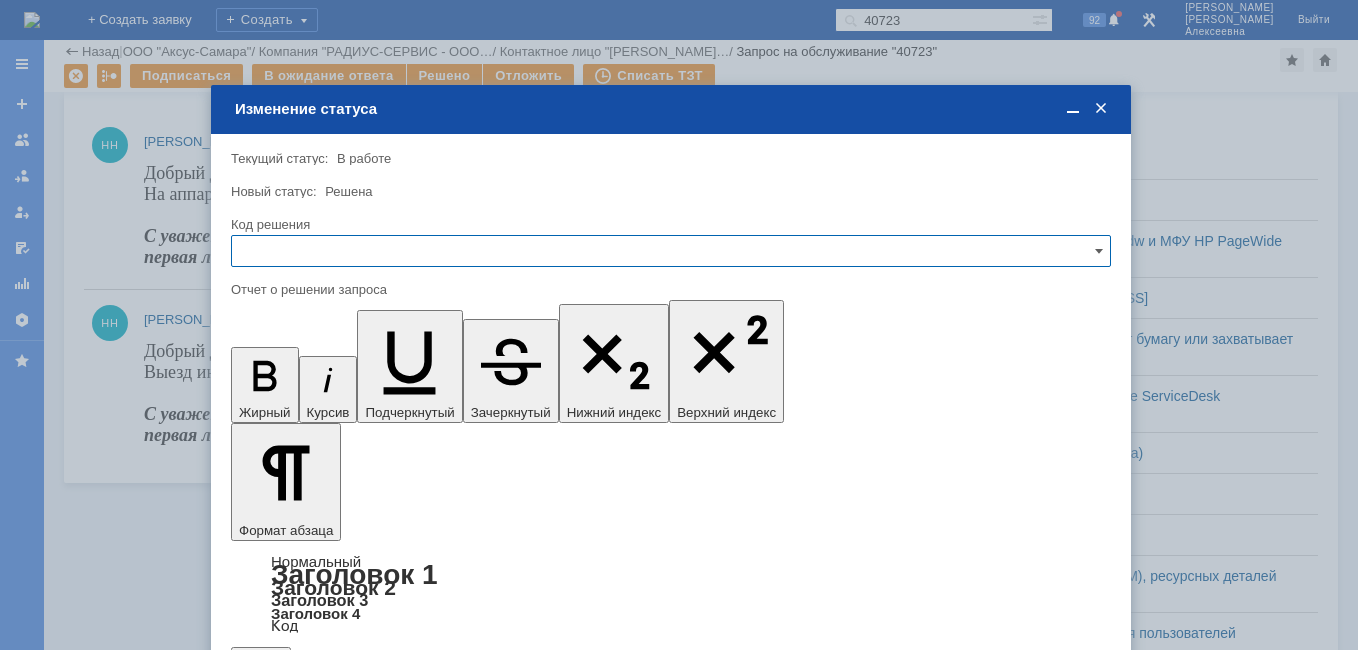click at bounding box center (671, 251) 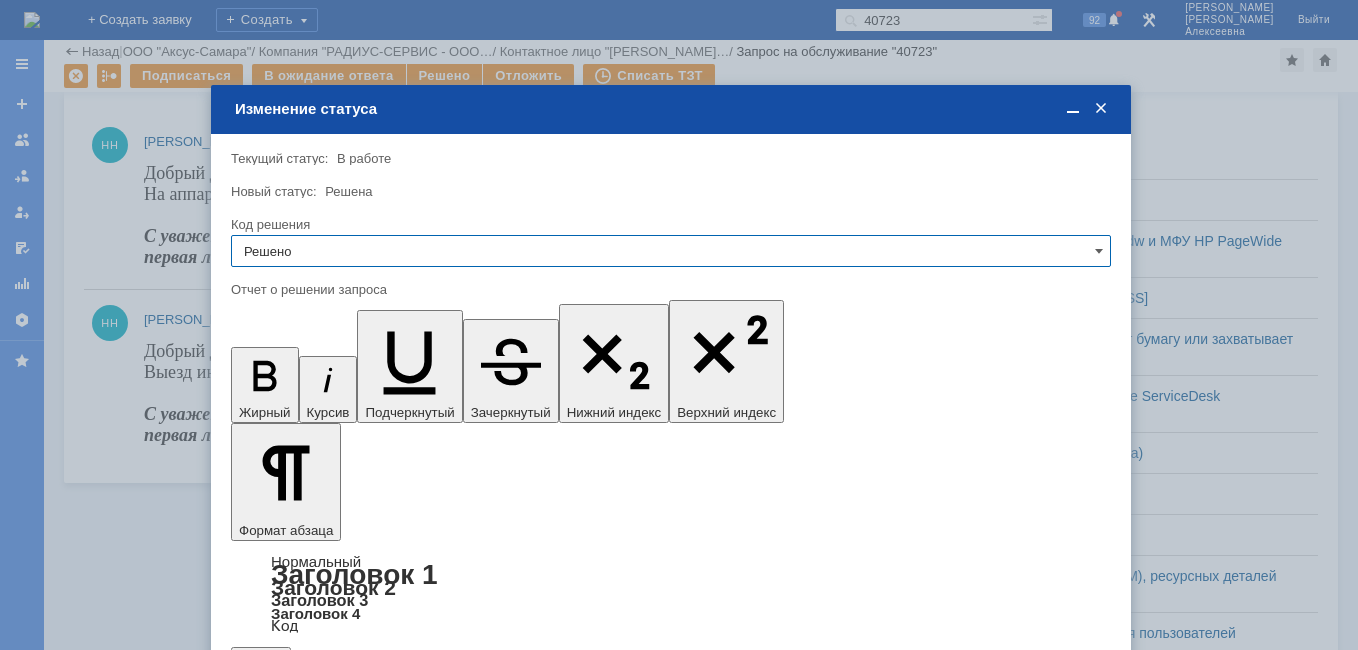 type on "Решено" 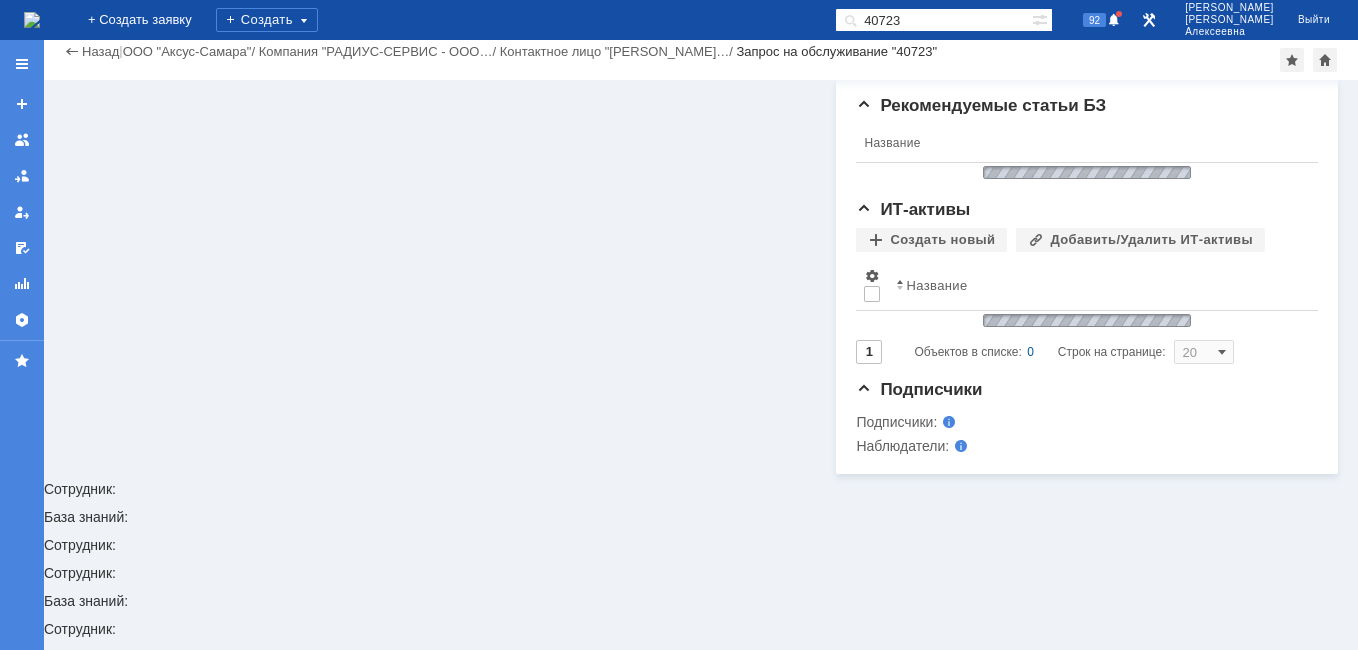 scroll, scrollTop: 258, scrollLeft: 0, axis: vertical 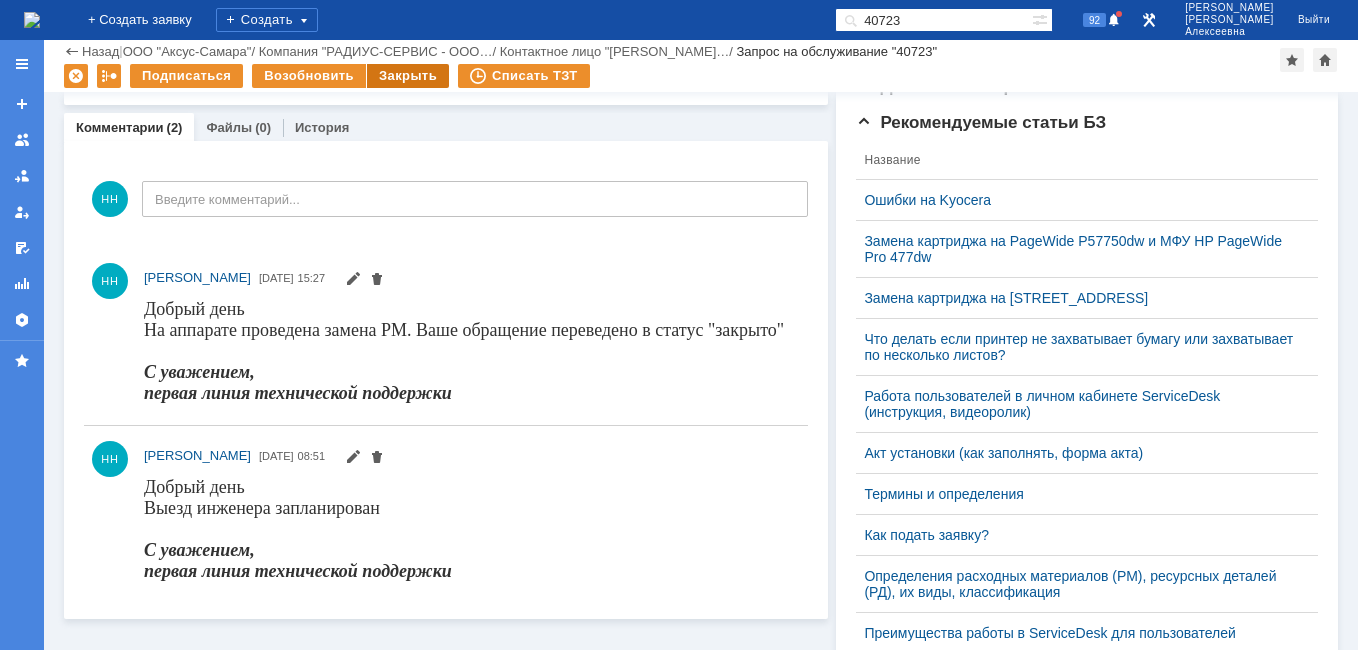 click on "Закрыть" at bounding box center (408, 76) 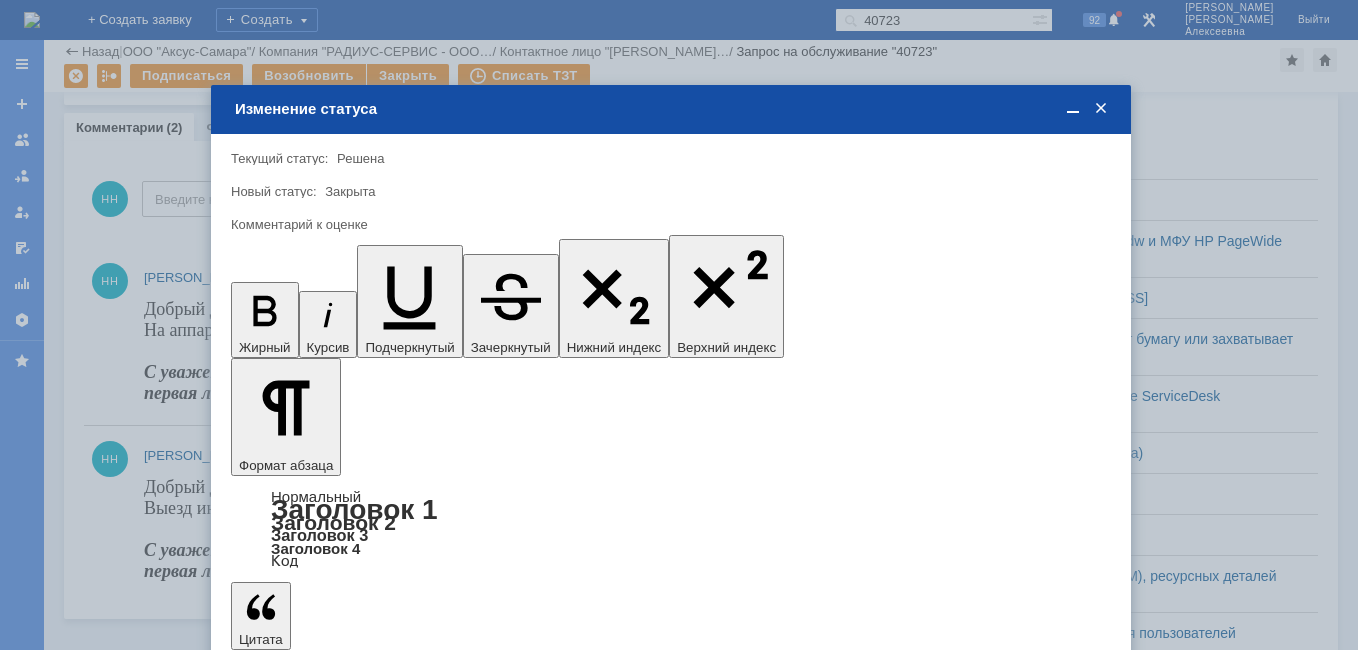 scroll, scrollTop: 0, scrollLeft: 0, axis: both 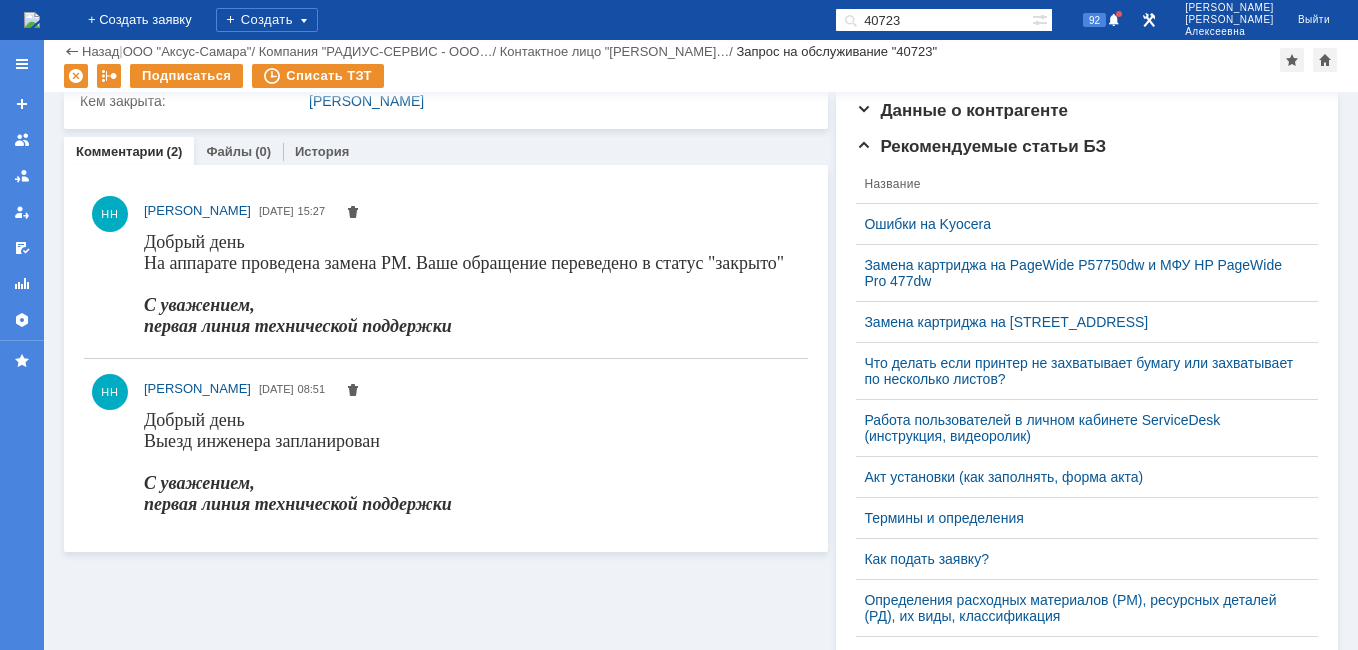 click at bounding box center [32, 20] 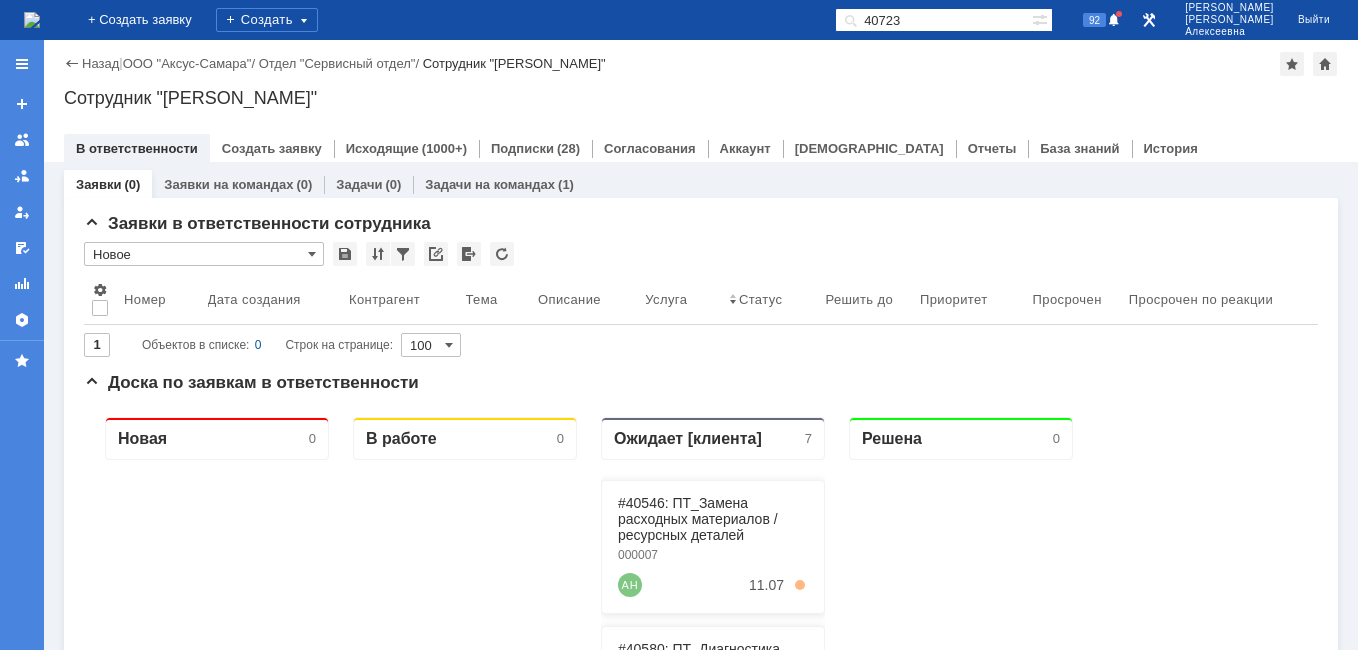 scroll, scrollTop: 0, scrollLeft: 0, axis: both 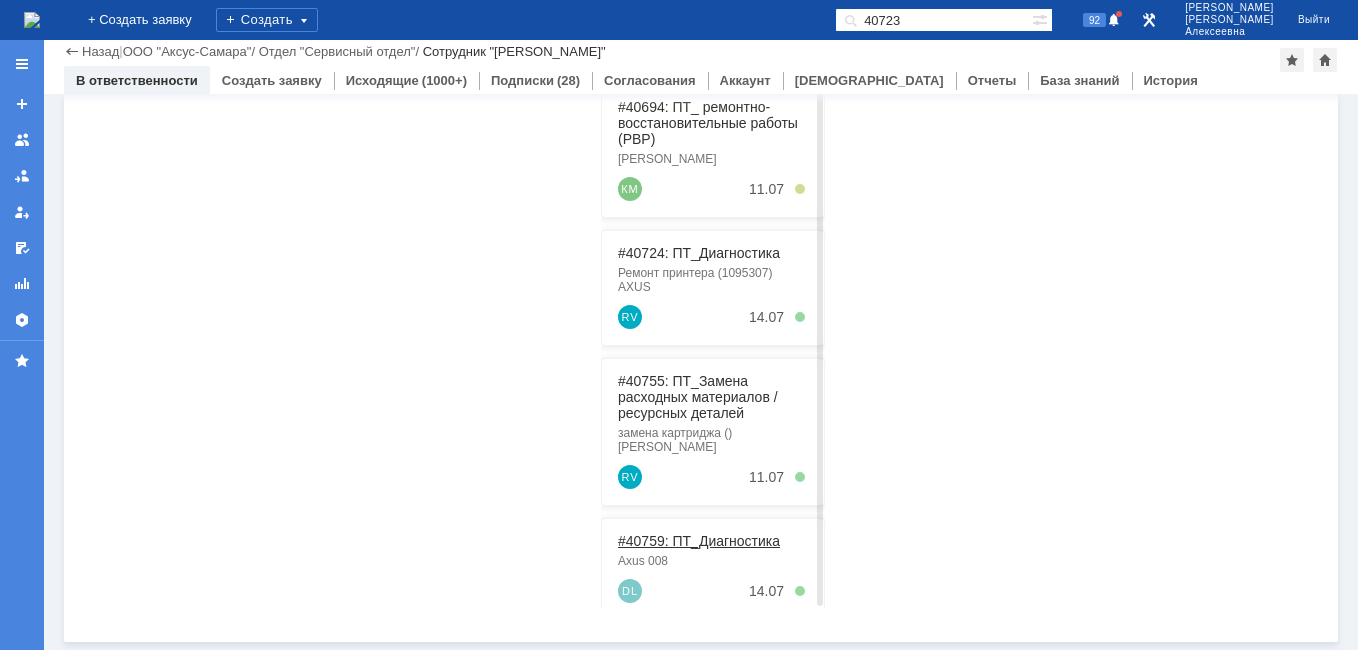 click on "#40759: ПТ_Диагностика" at bounding box center [699, 541] 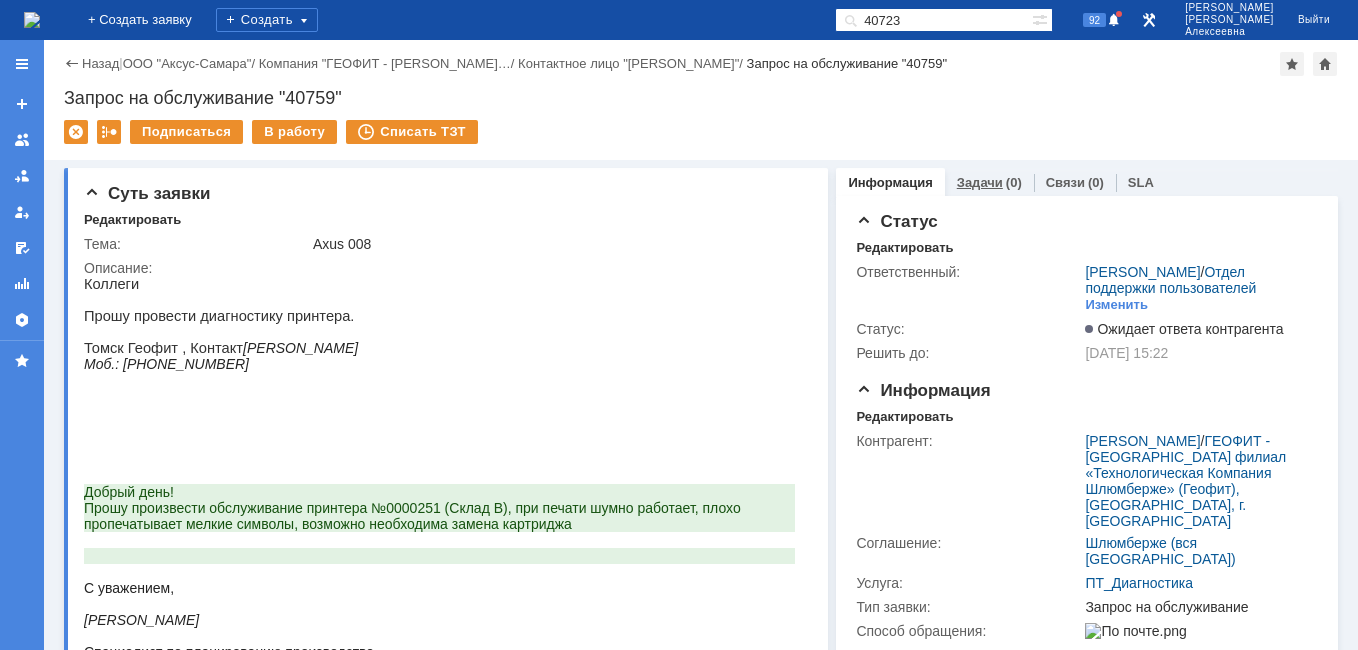 click on "Задачи" at bounding box center [980, 182] 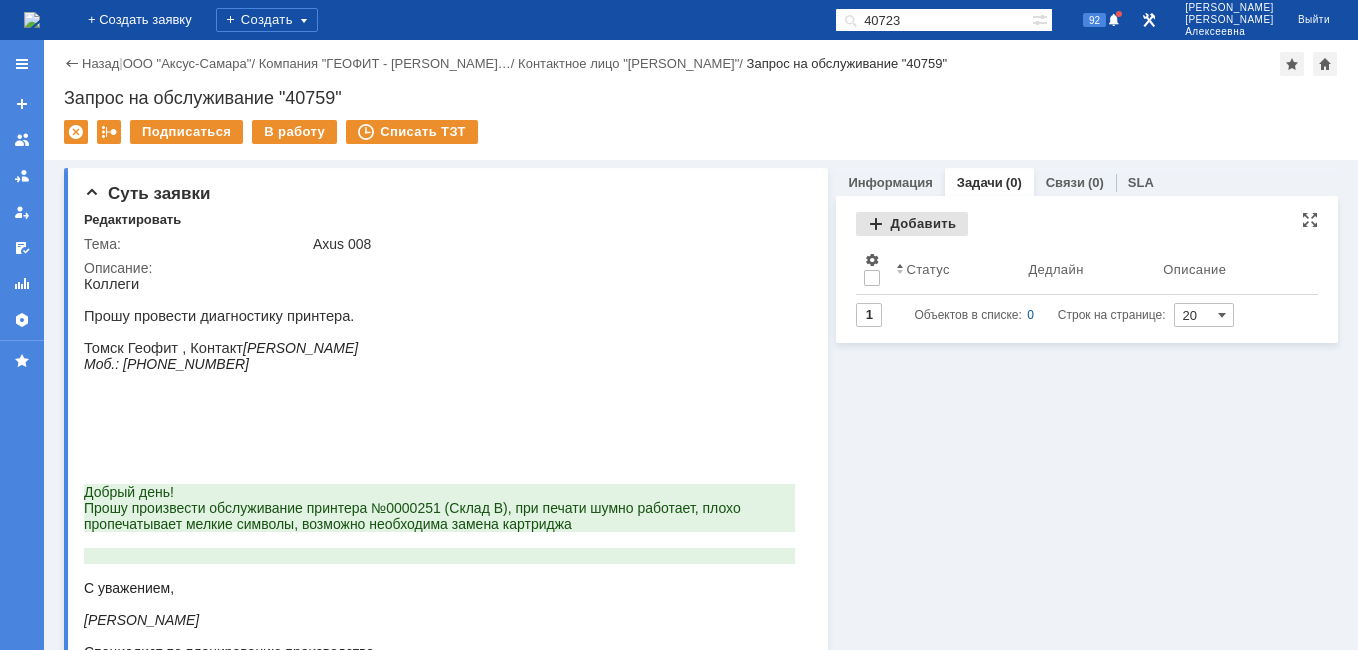 click on "Добавить" at bounding box center [912, 224] 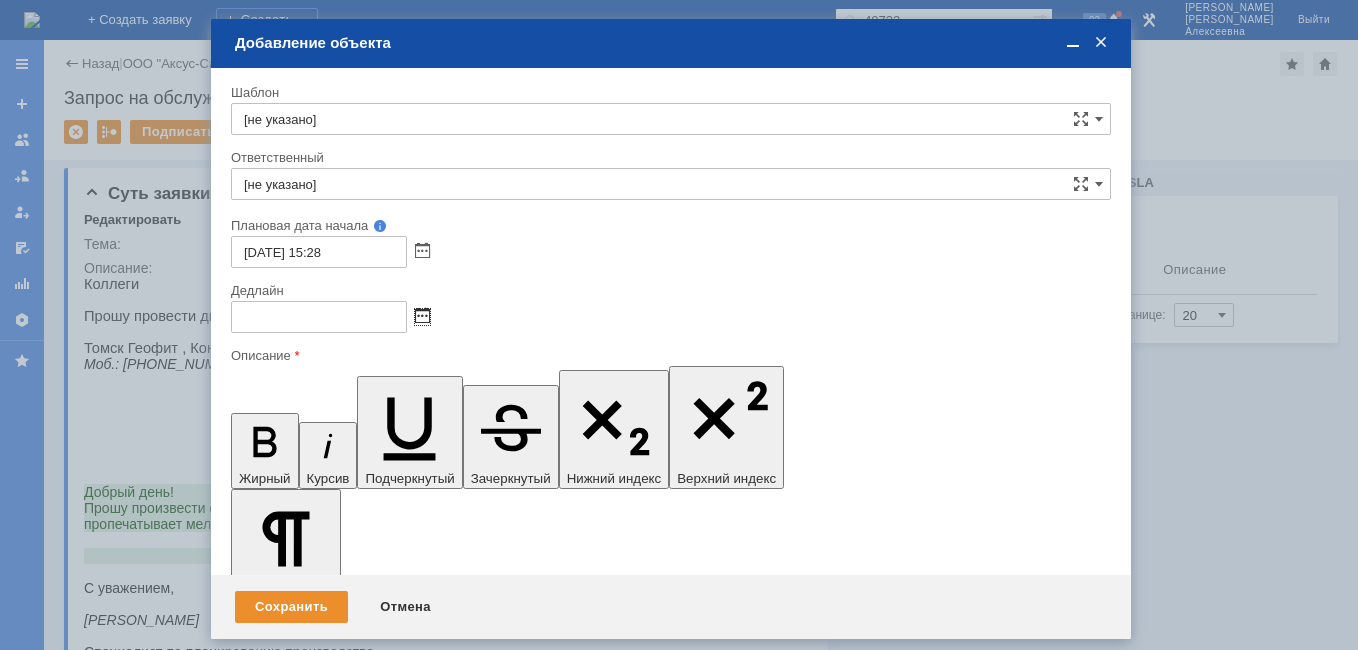 click at bounding box center (422, 317) 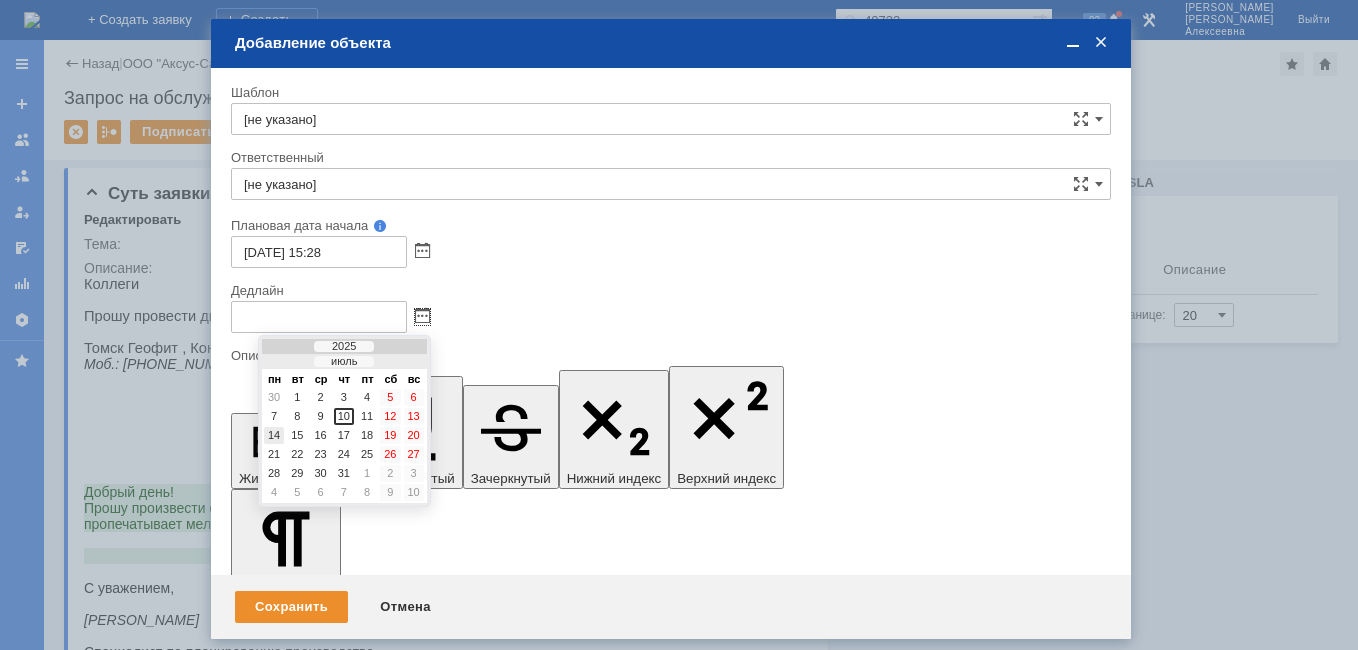 click on "14" at bounding box center [274, 435] 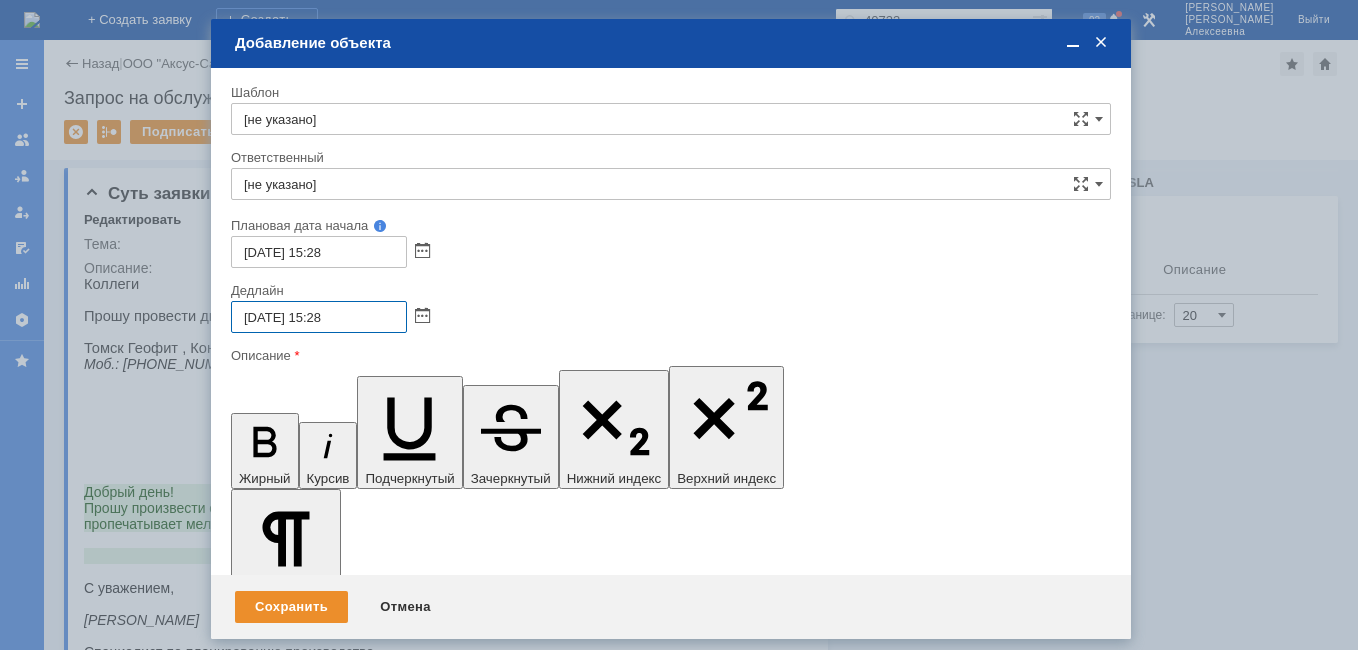 click on "[DATE] 15:28" at bounding box center [319, 317] 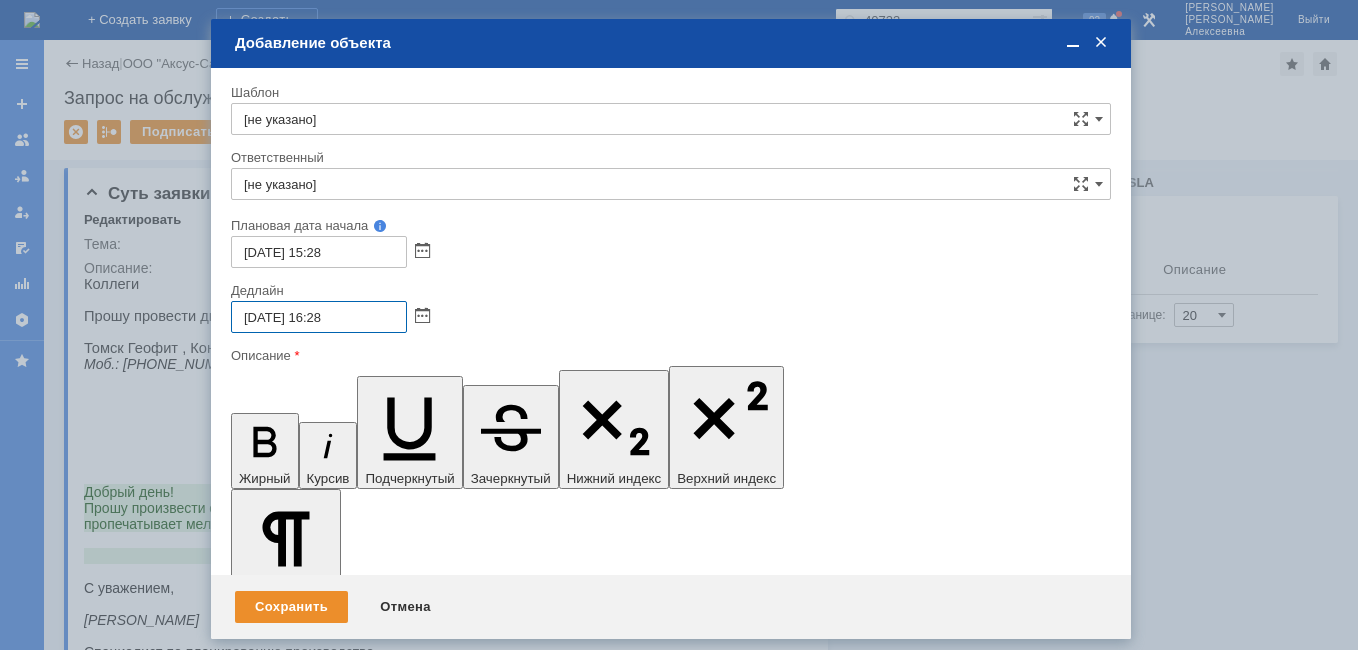 click on "[DATE] 16:28" at bounding box center (319, 317) 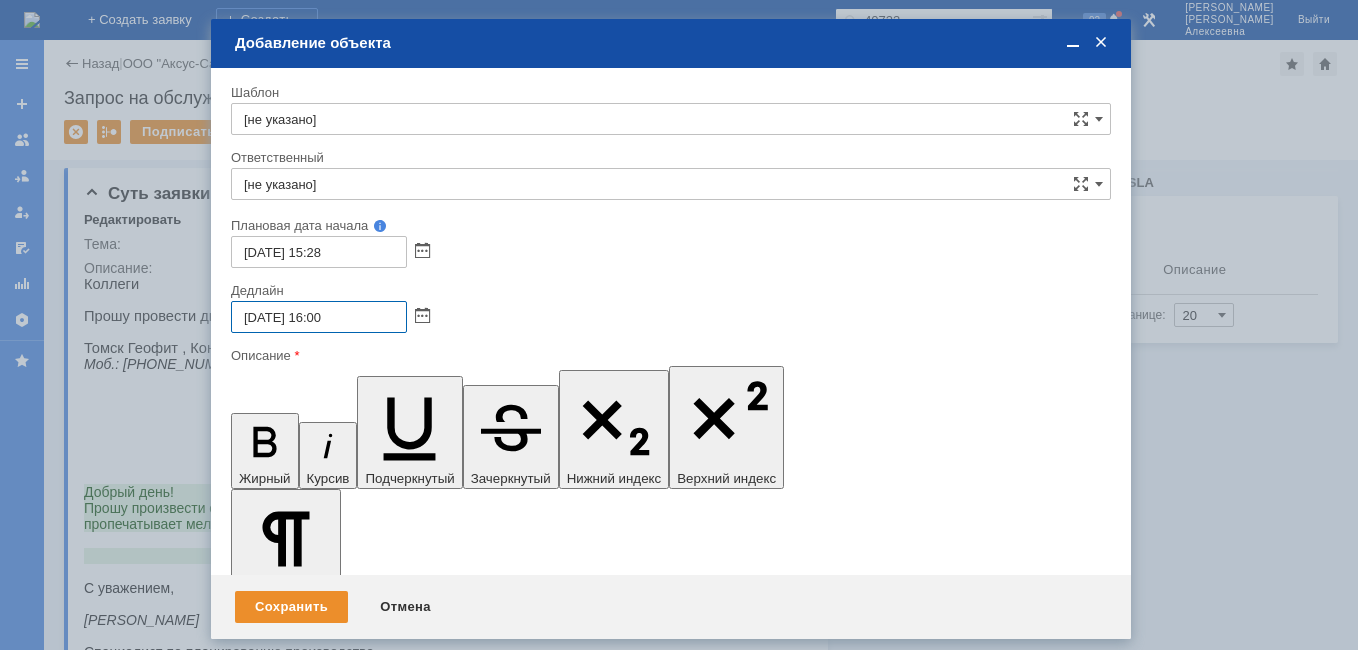 type on "[DATE] 16:00" 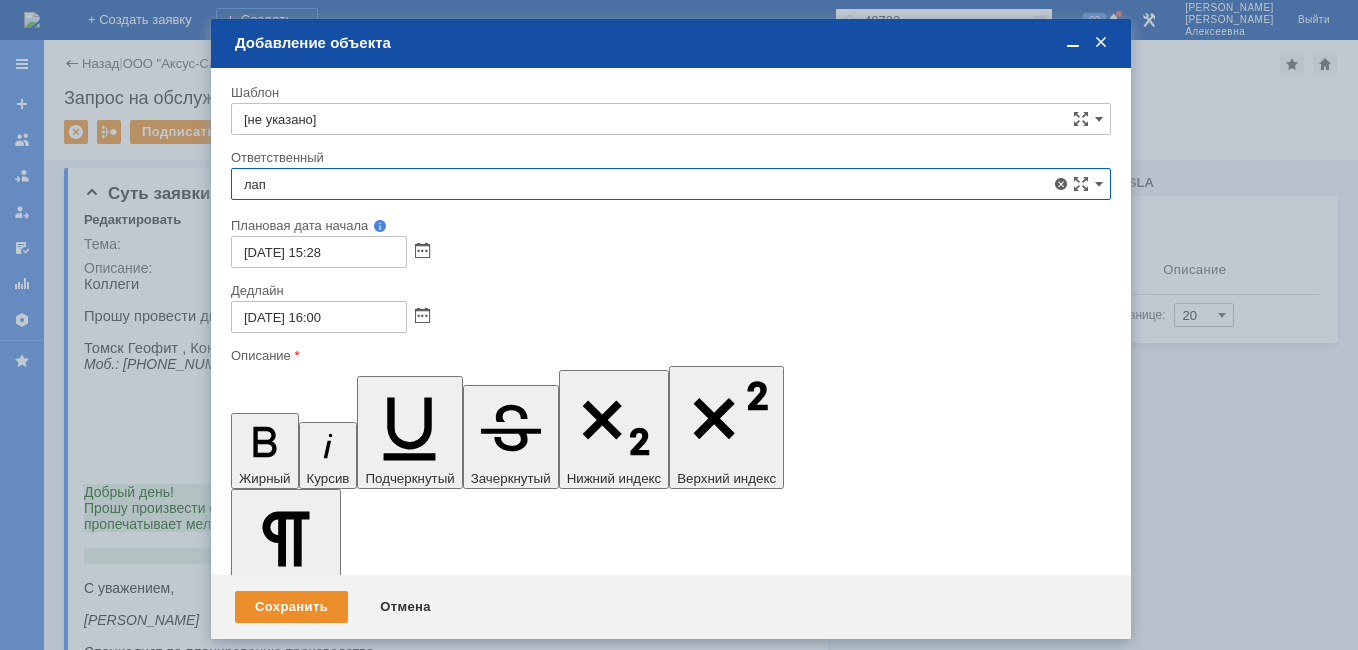 click on "[PERSON_NAME]" at bounding box center (671, 330) 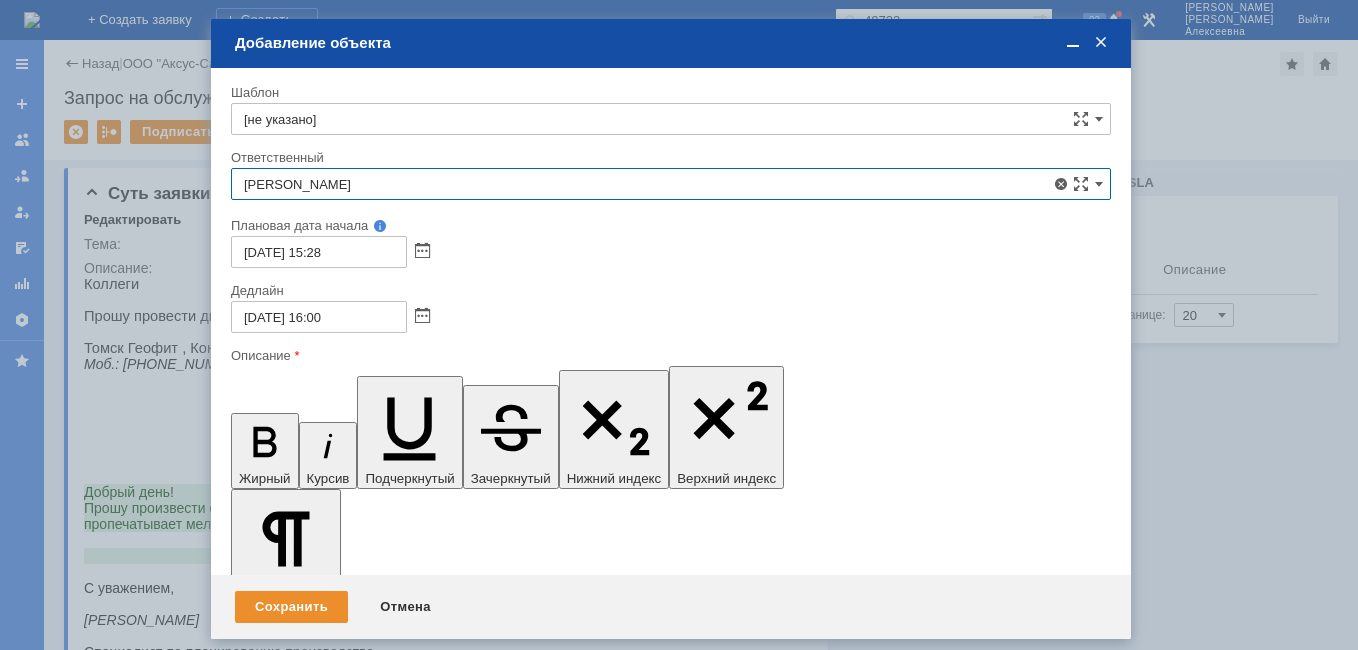 type on "[PERSON_NAME]" 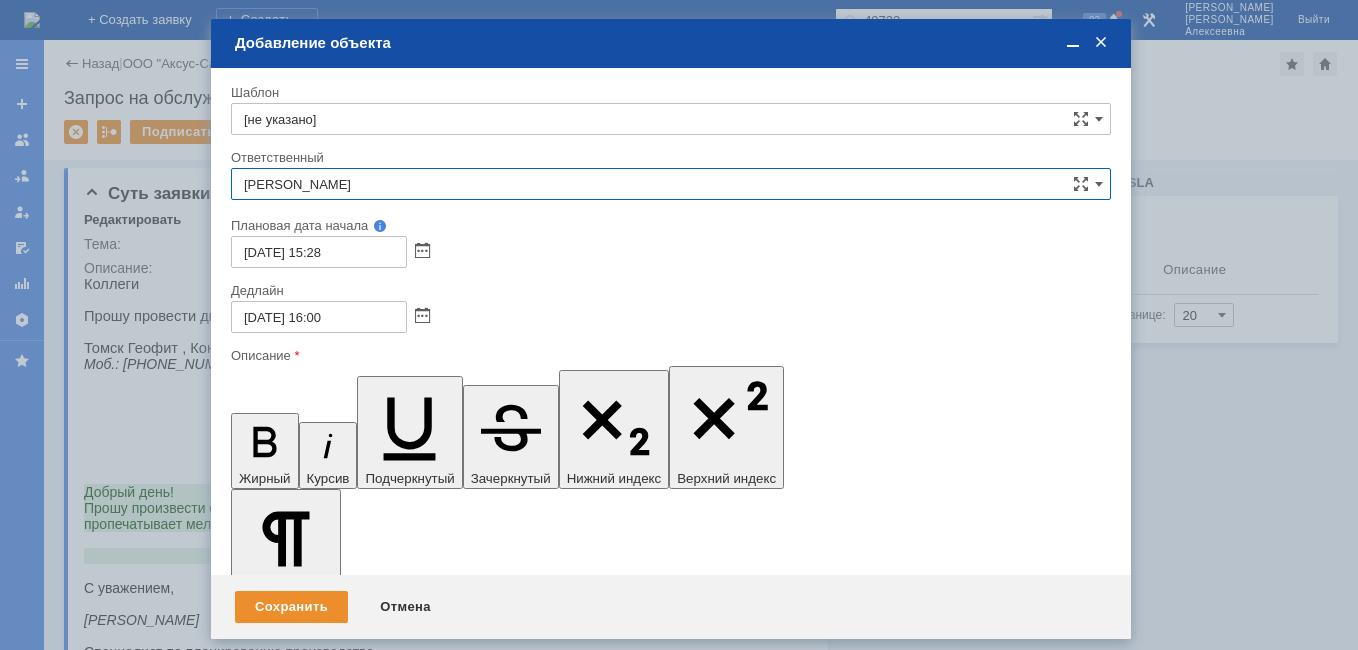 click at bounding box center [394, 5723] 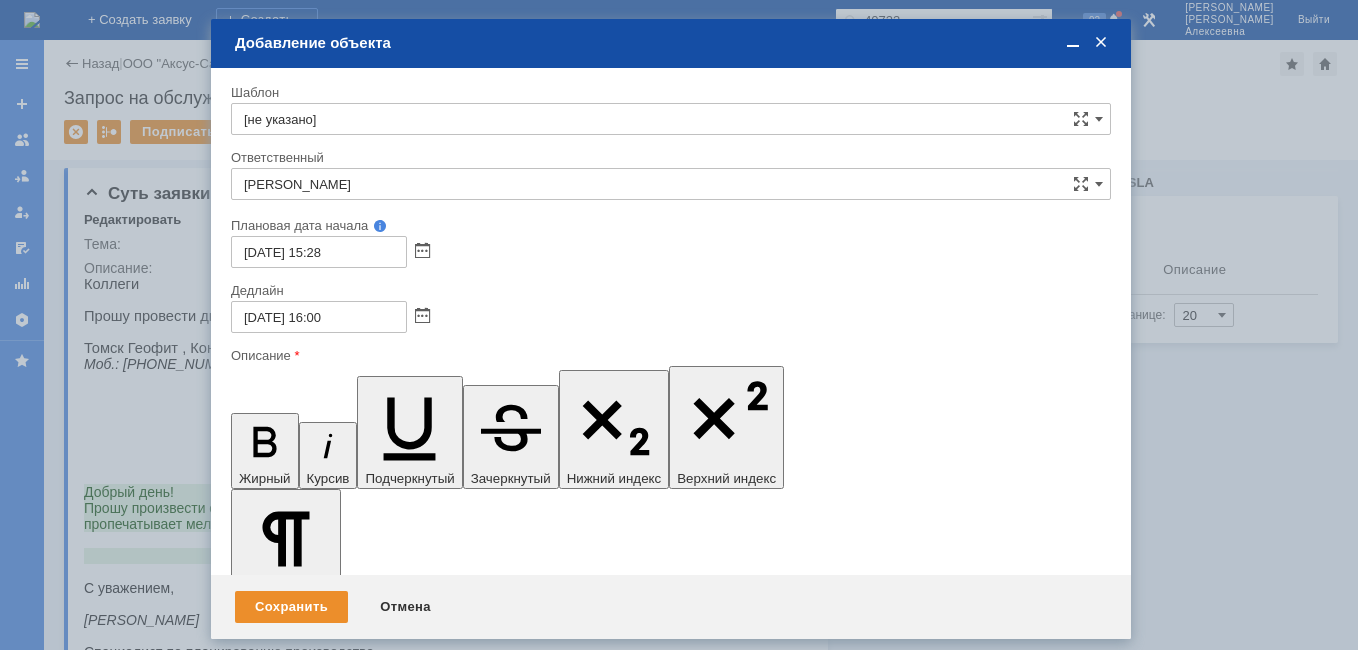 type 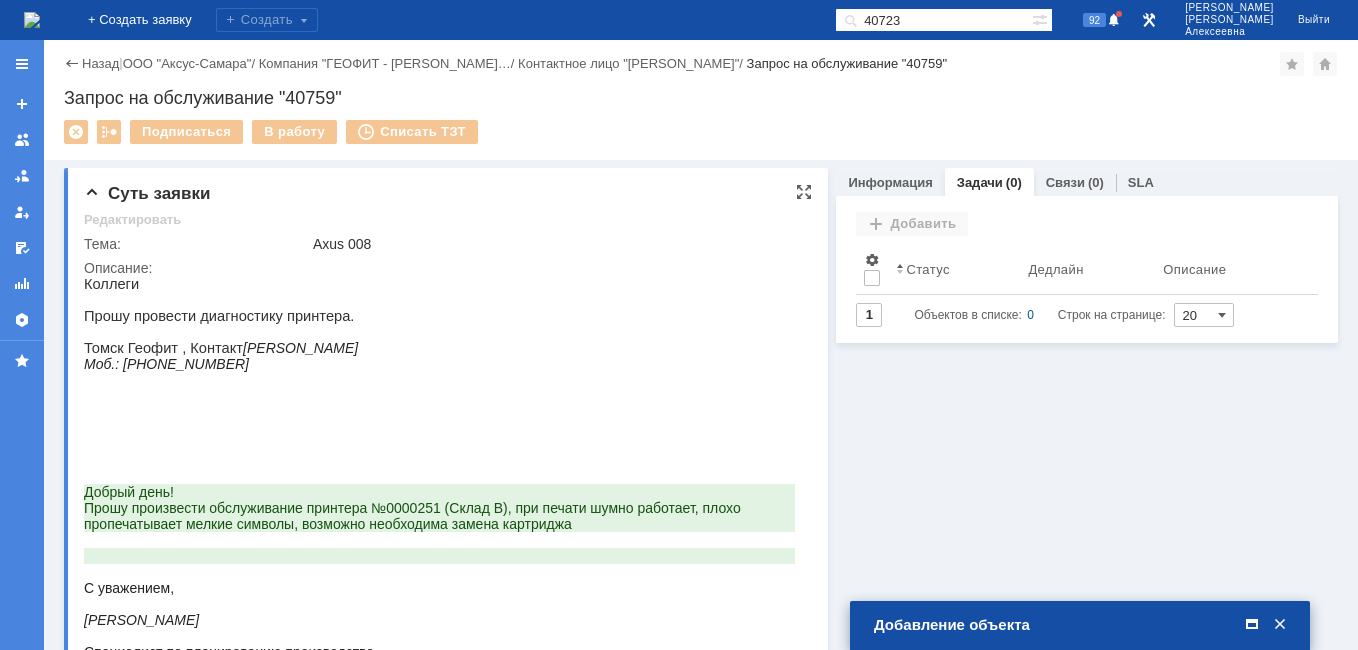 drag, startPoint x: 241, startPoint y: 363, endPoint x: 191, endPoint y: 347, distance: 52.49762 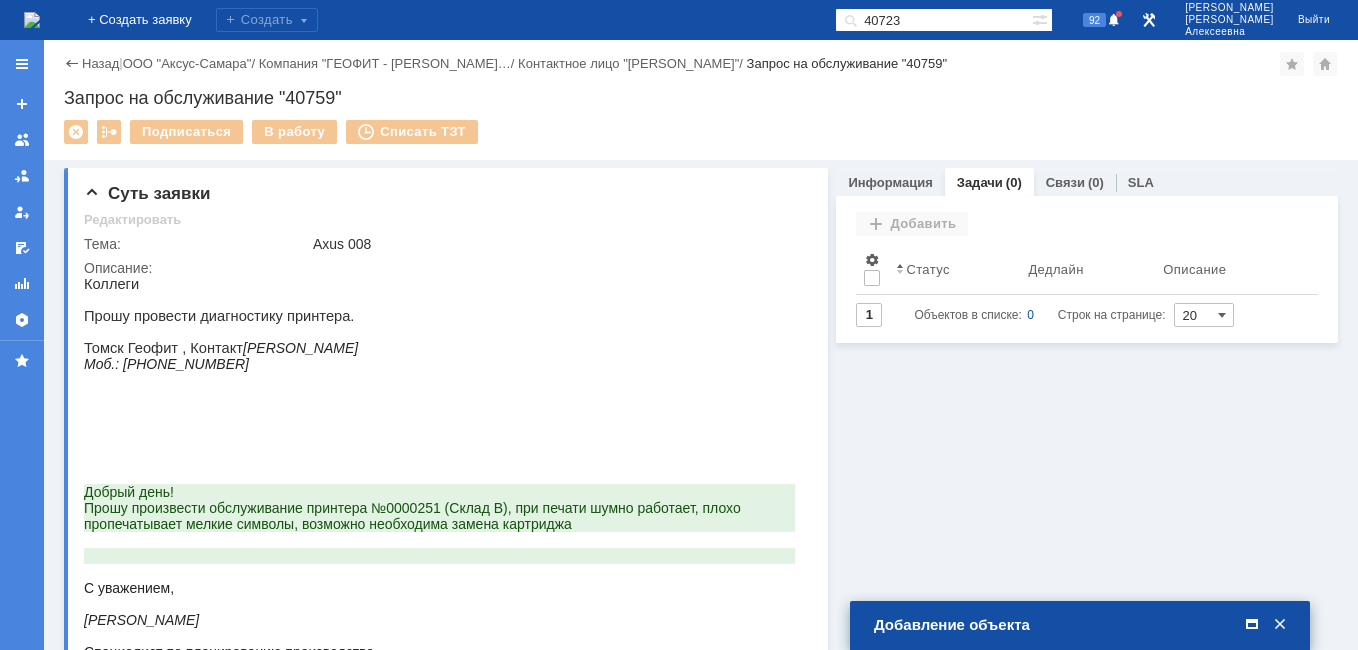 click at bounding box center [1252, 625] 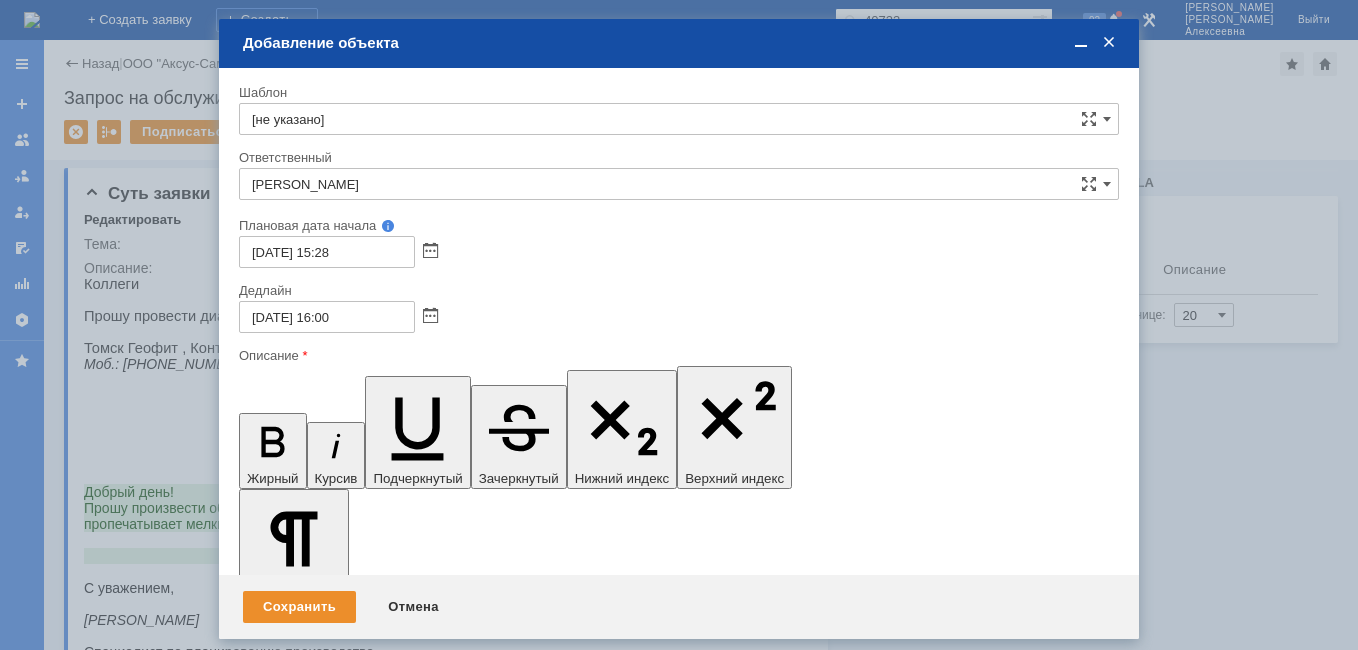 click on "Геофит" at bounding box center (402, 5723) 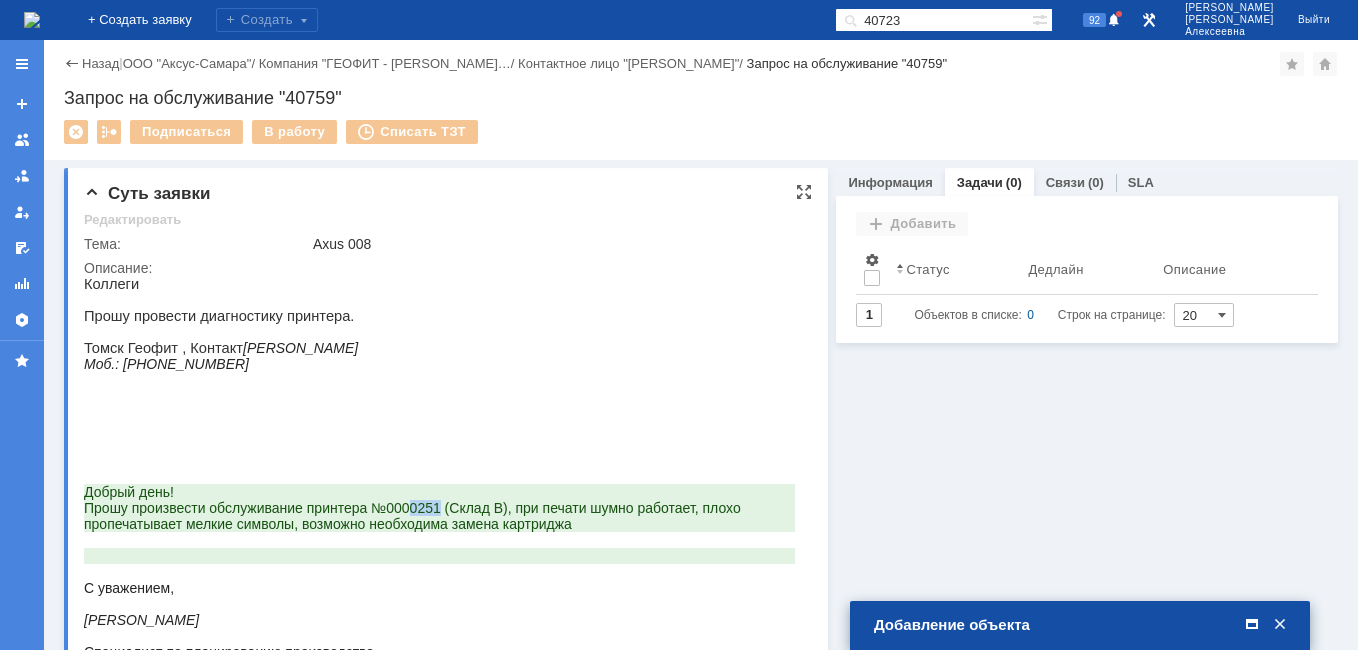 drag, startPoint x: 441, startPoint y: 517, endPoint x: 408, endPoint y: 512, distance: 33.37664 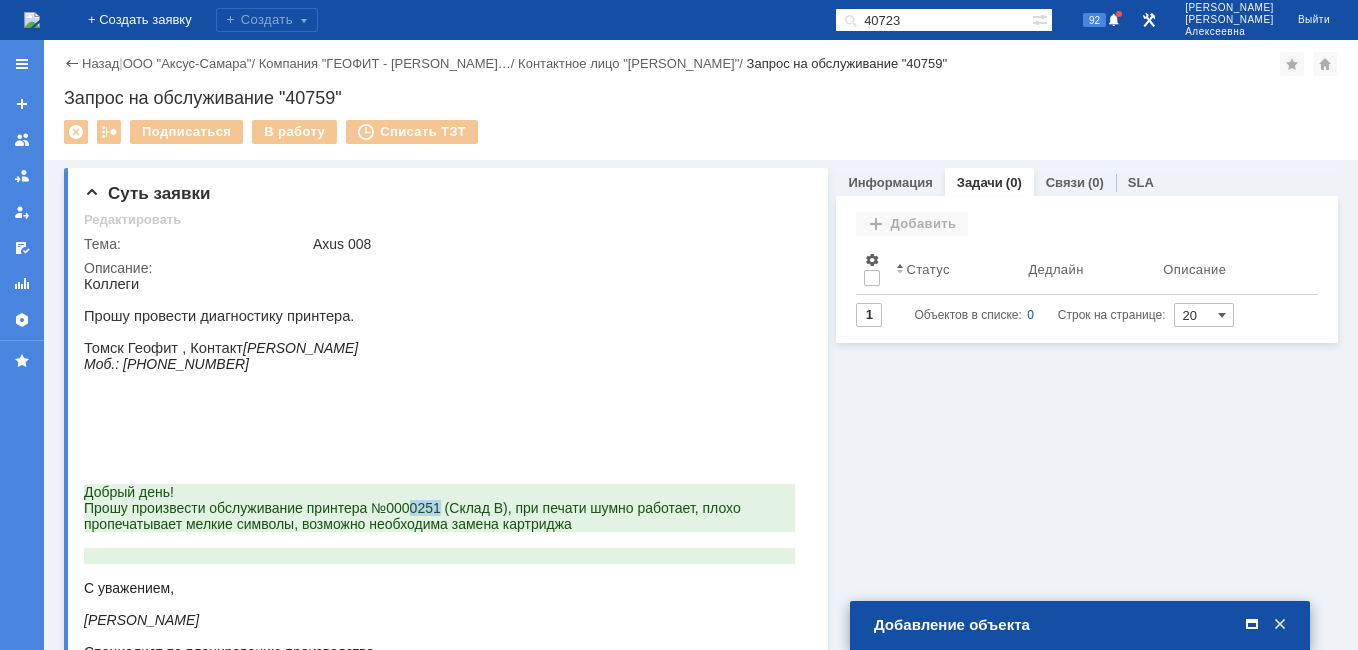 click at bounding box center [1252, 625] 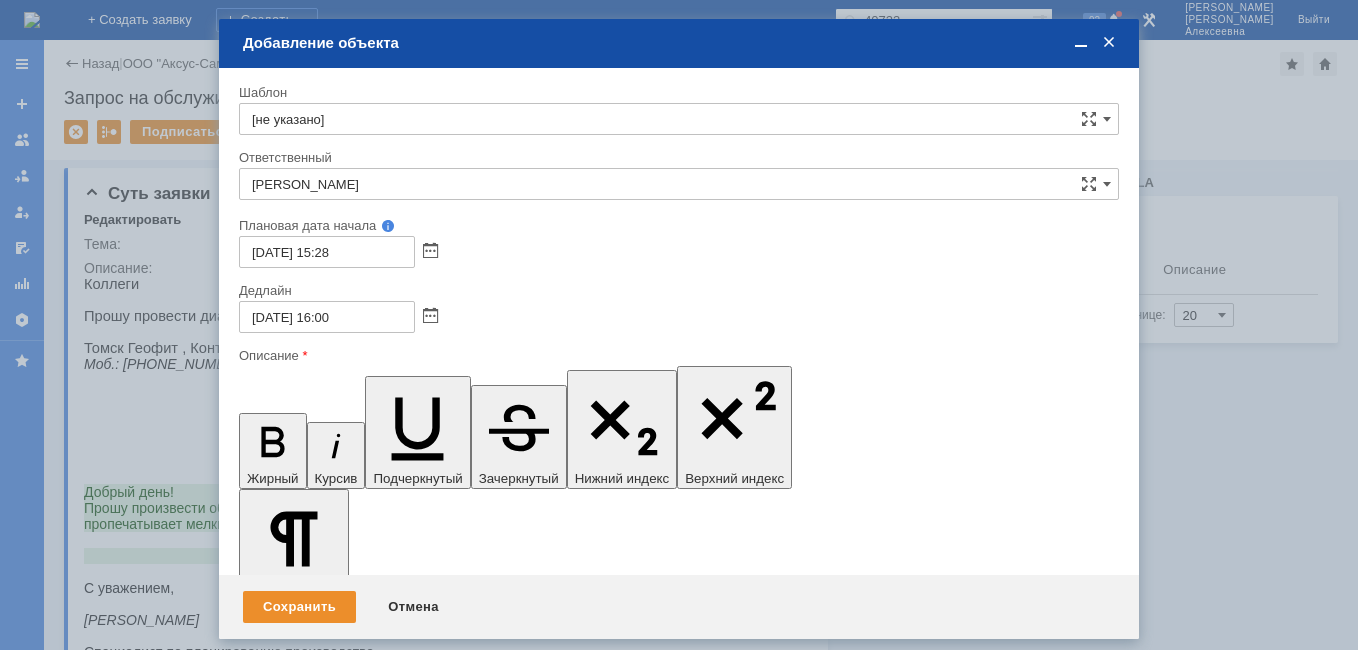 click at bounding box center [402, 5755] 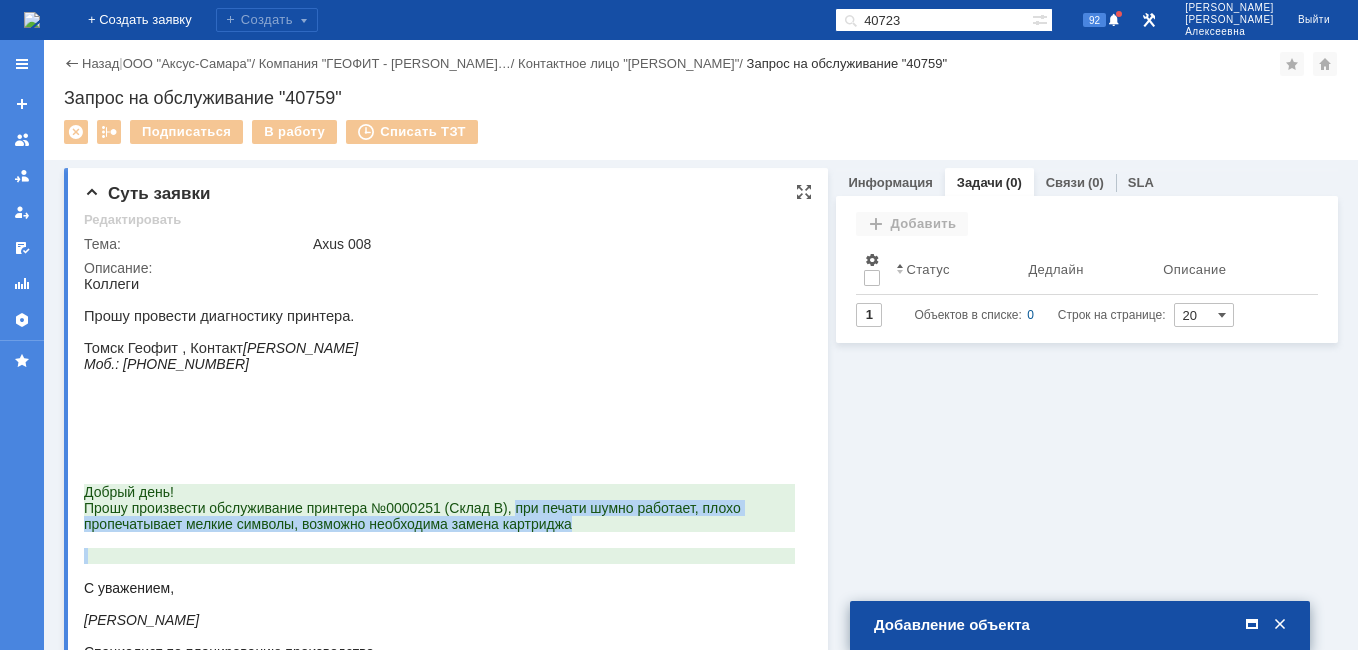 drag, startPoint x: 512, startPoint y: 514, endPoint x: 577, endPoint y: 549, distance: 73.82411 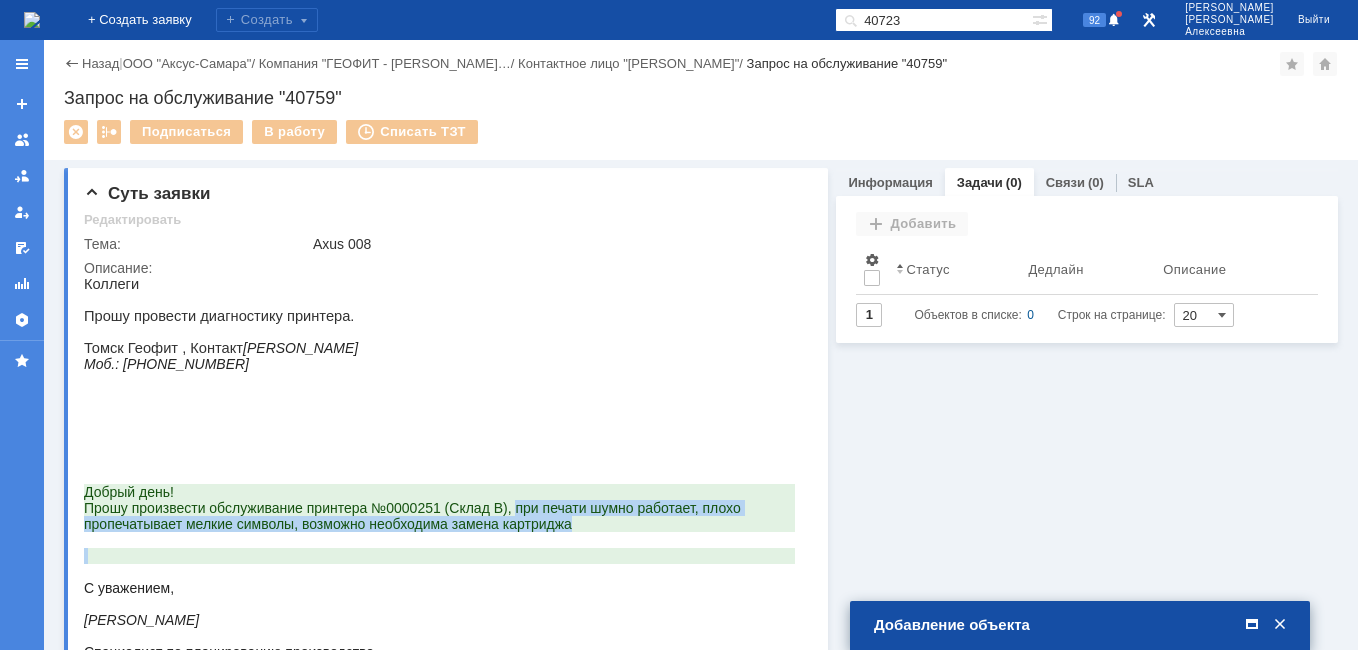 click at bounding box center (1252, 625) 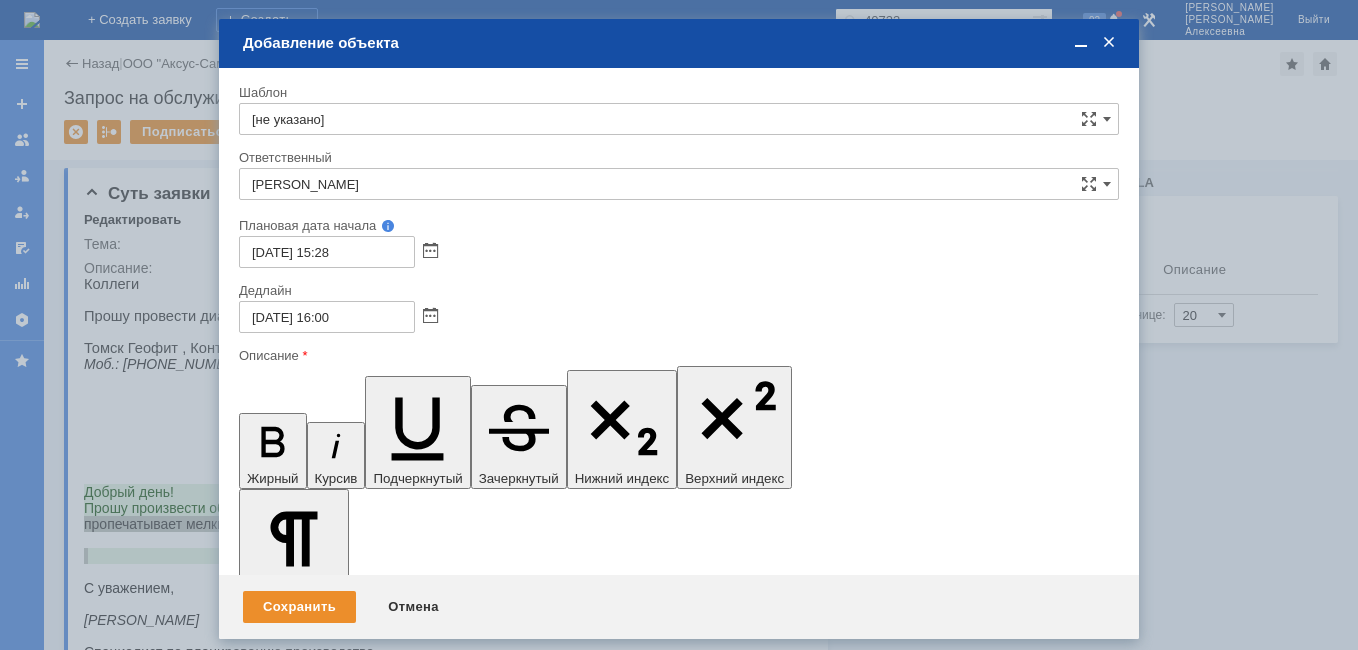 drag, startPoint x: 1045, startPoint y: 5757, endPoint x: 1079, endPoint y: 5774, distance: 38.013157 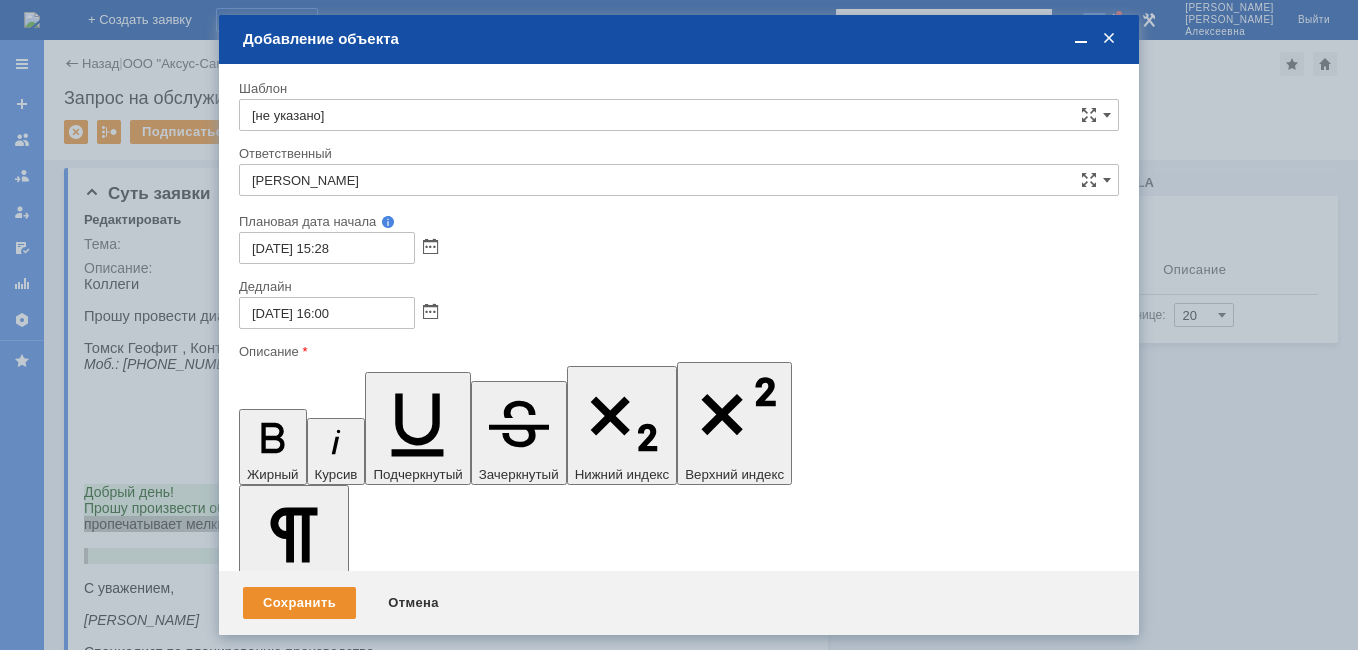 scroll, scrollTop: 1855, scrollLeft: 3, axis: both 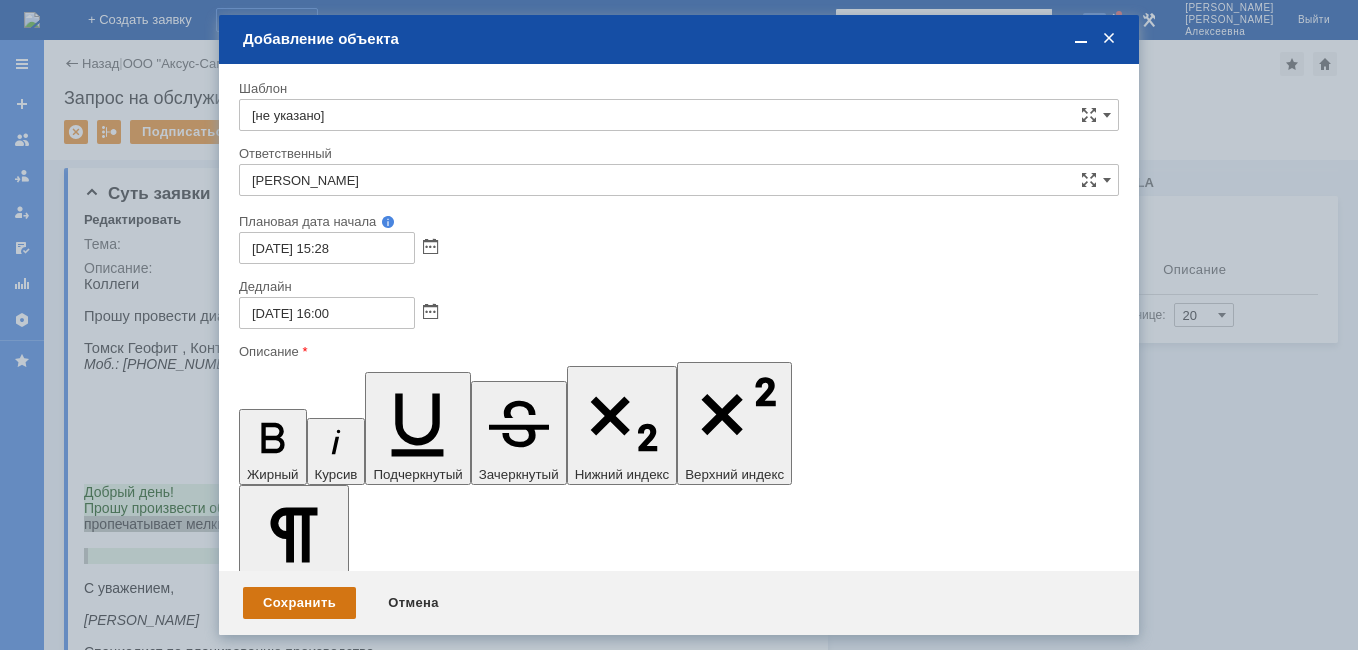 click on "Сохранить" at bounding box center [299, 603] 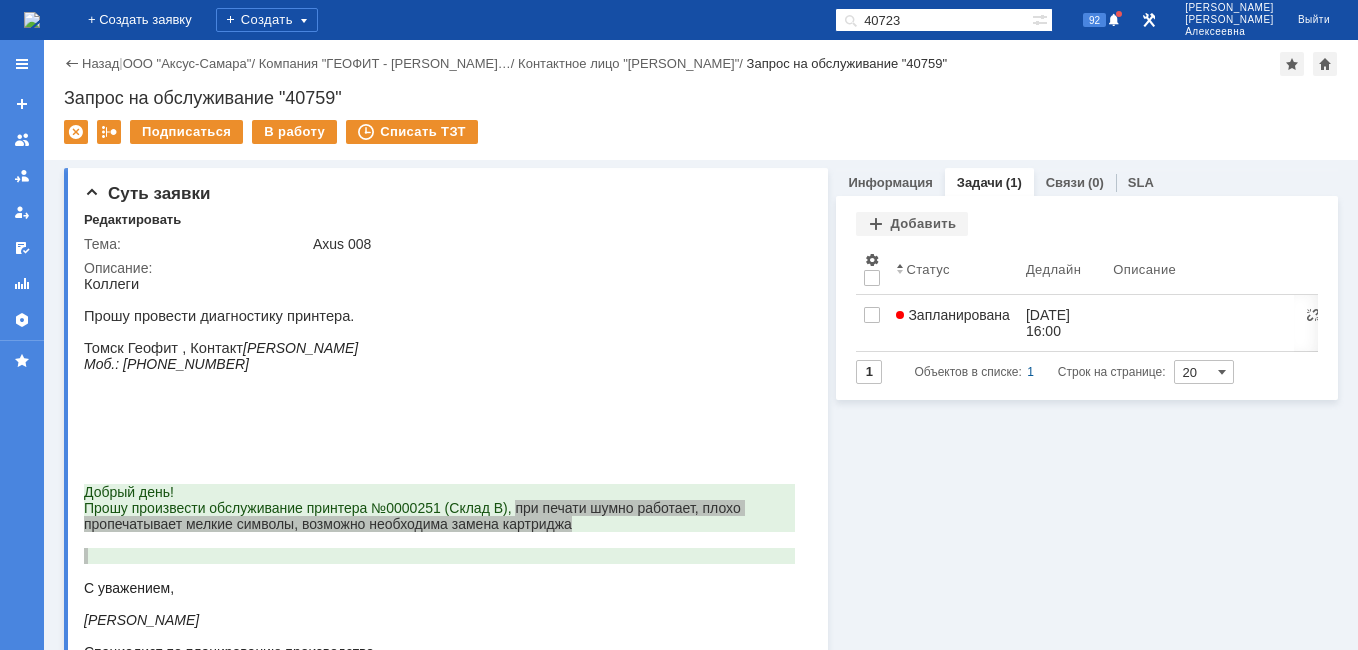 scroll, scrollTop: 0, scrollLeft: 0, axis: both 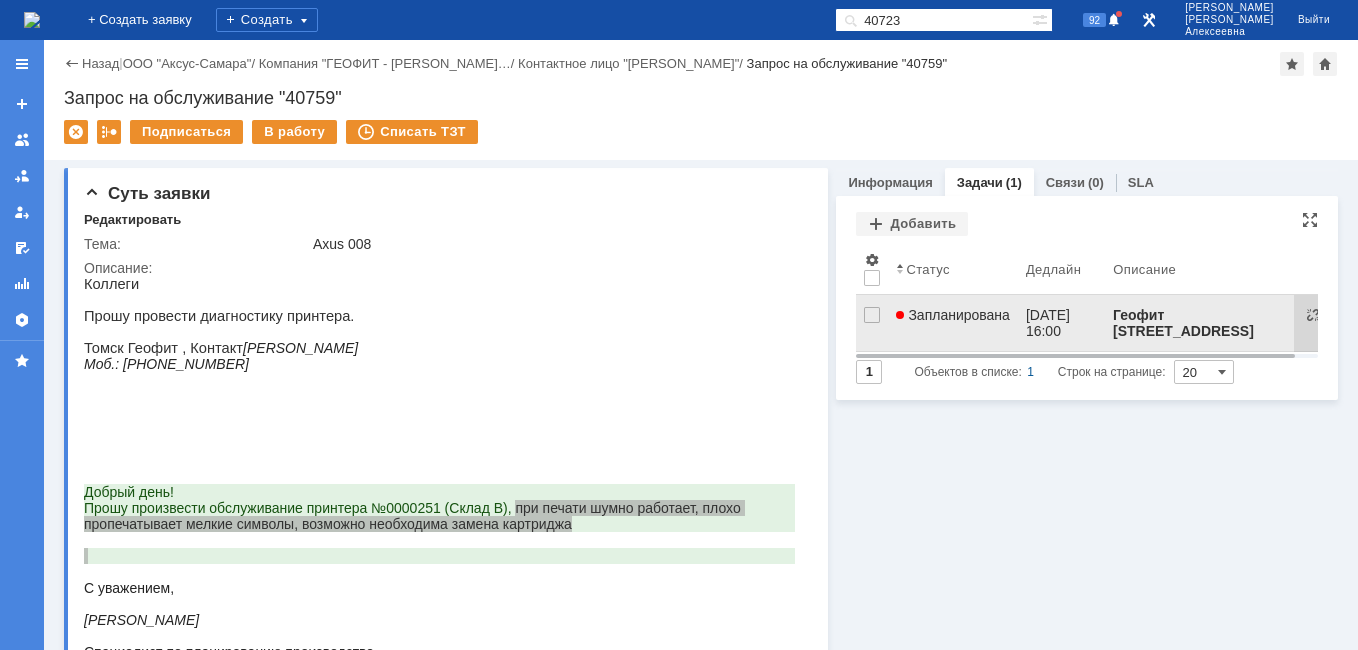 click on "Запланирована" at bounding box center (953, 323) 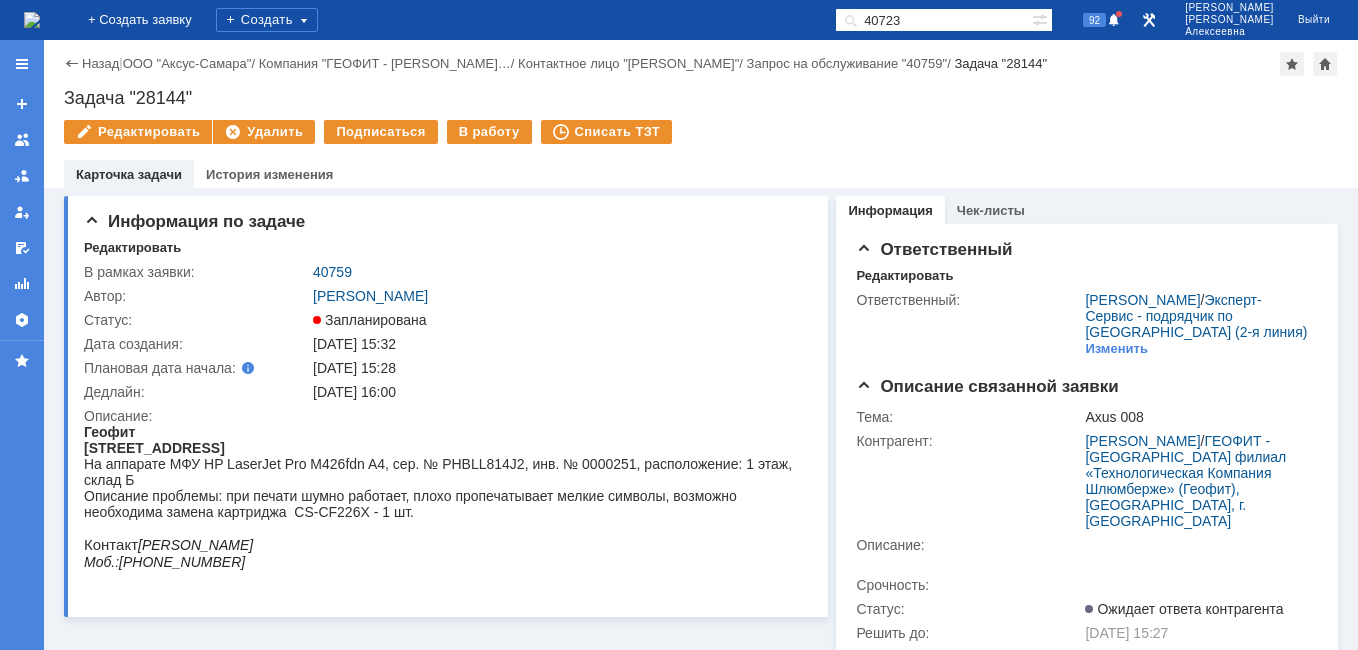 scroll, scrollTop: 0, scrollLeft: 0, axis: both 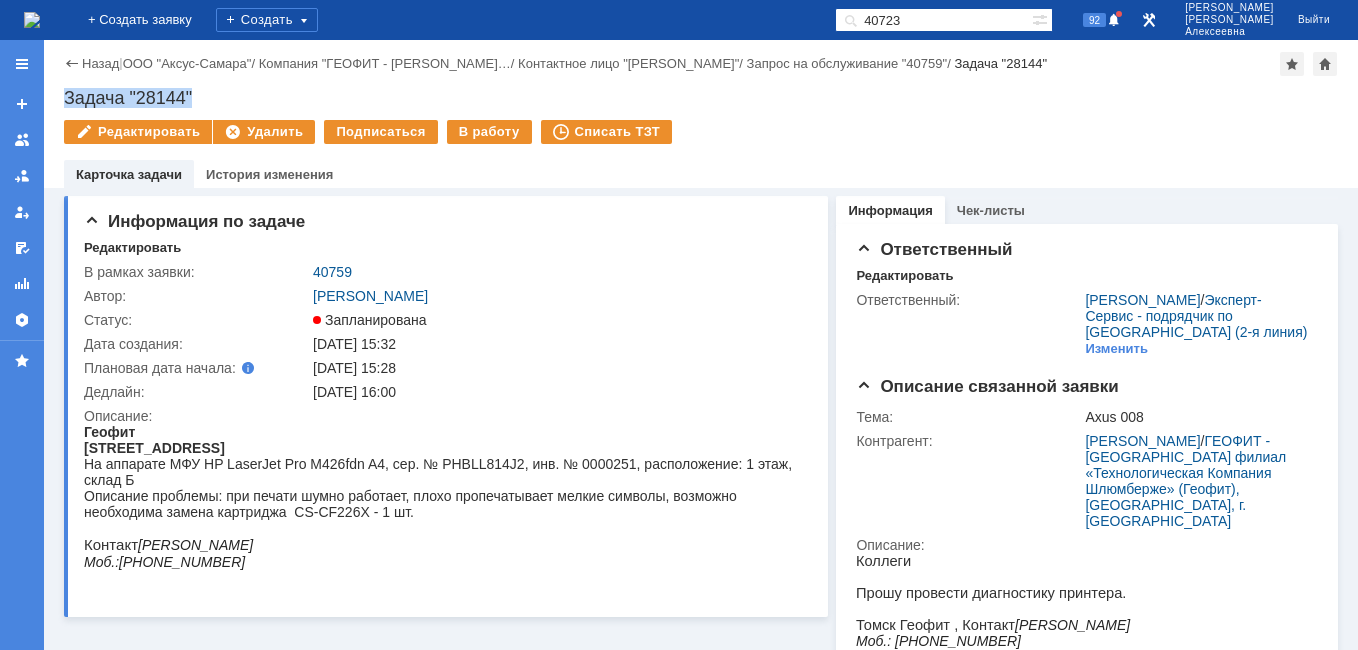 drag, startPoint x: 206, startPoint y: 89, endPoint x: 64, endPoint y: 96, distance: 142.17242 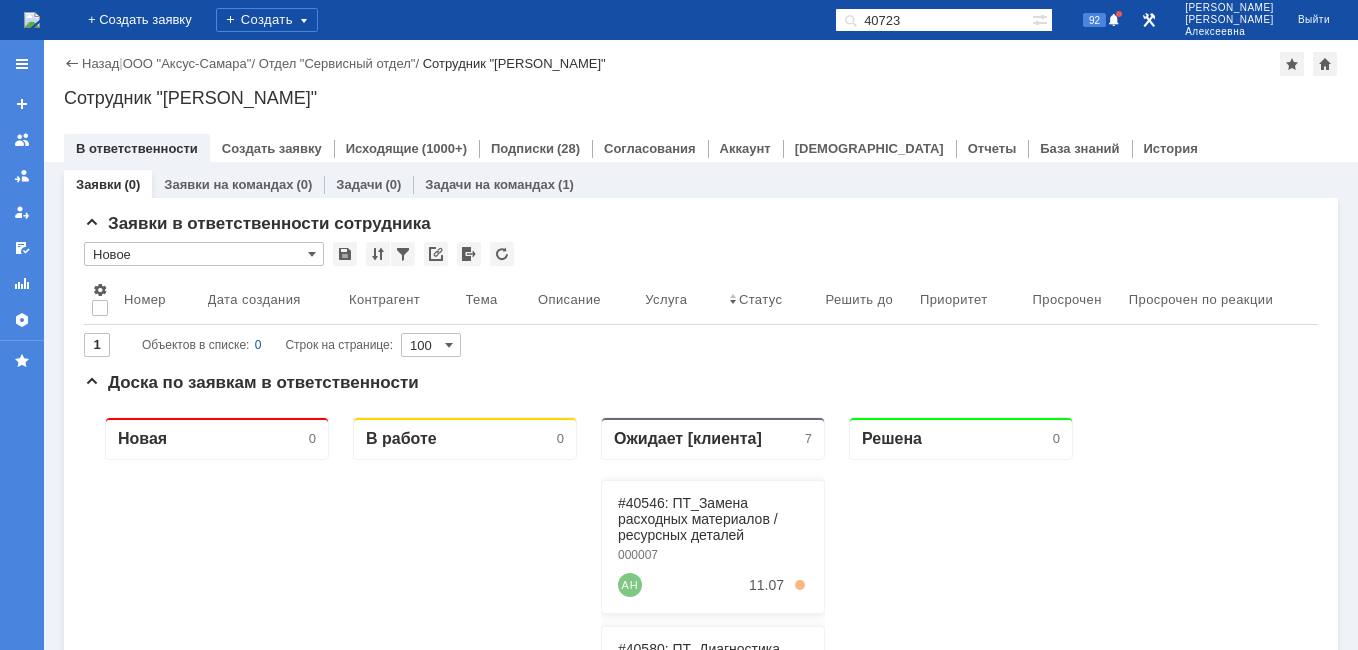 scroll, scrollTop: 0, scrollLeft: 0, axis: both 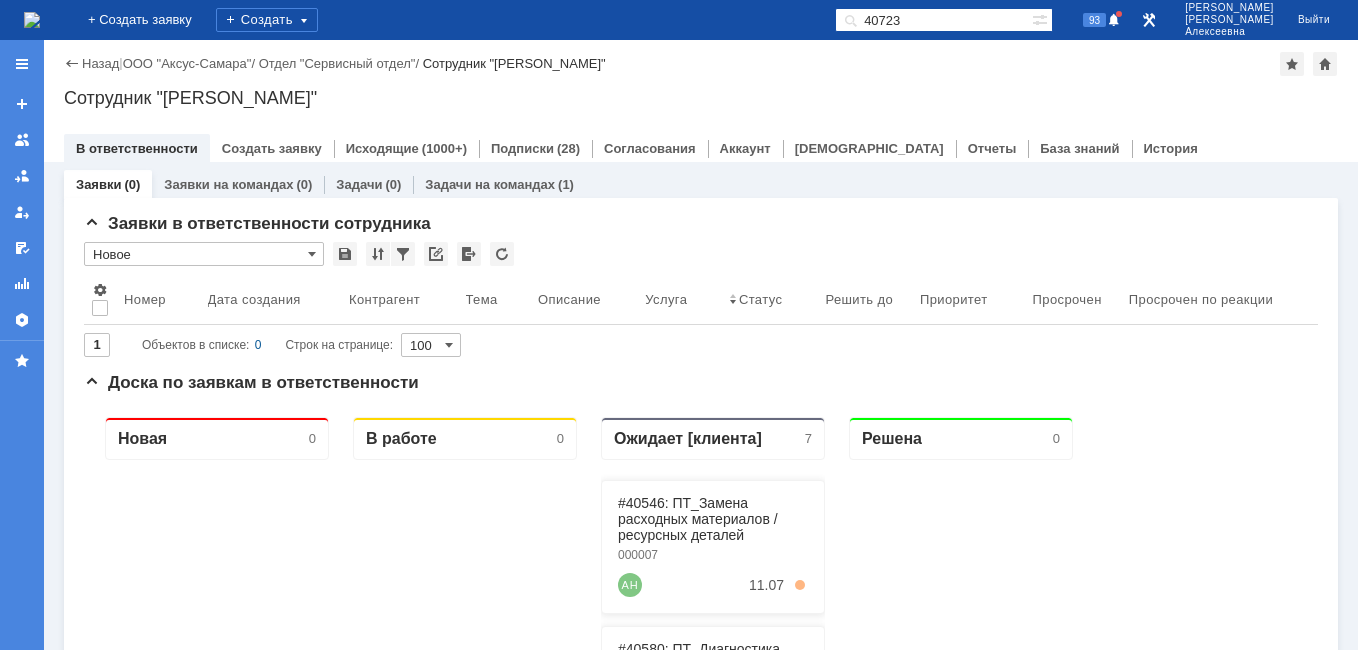 click at bounding box center [32, 20] 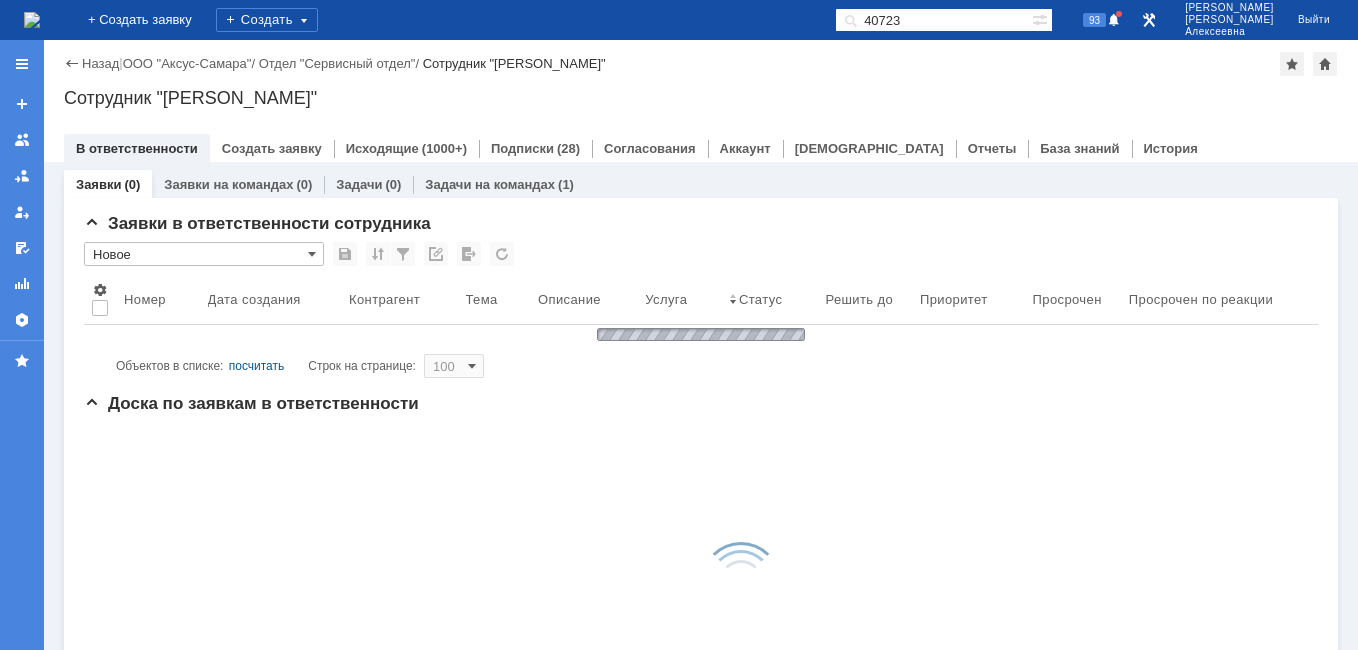 scroll, scrollTop: 0, scrollLeft: 0, axis: both 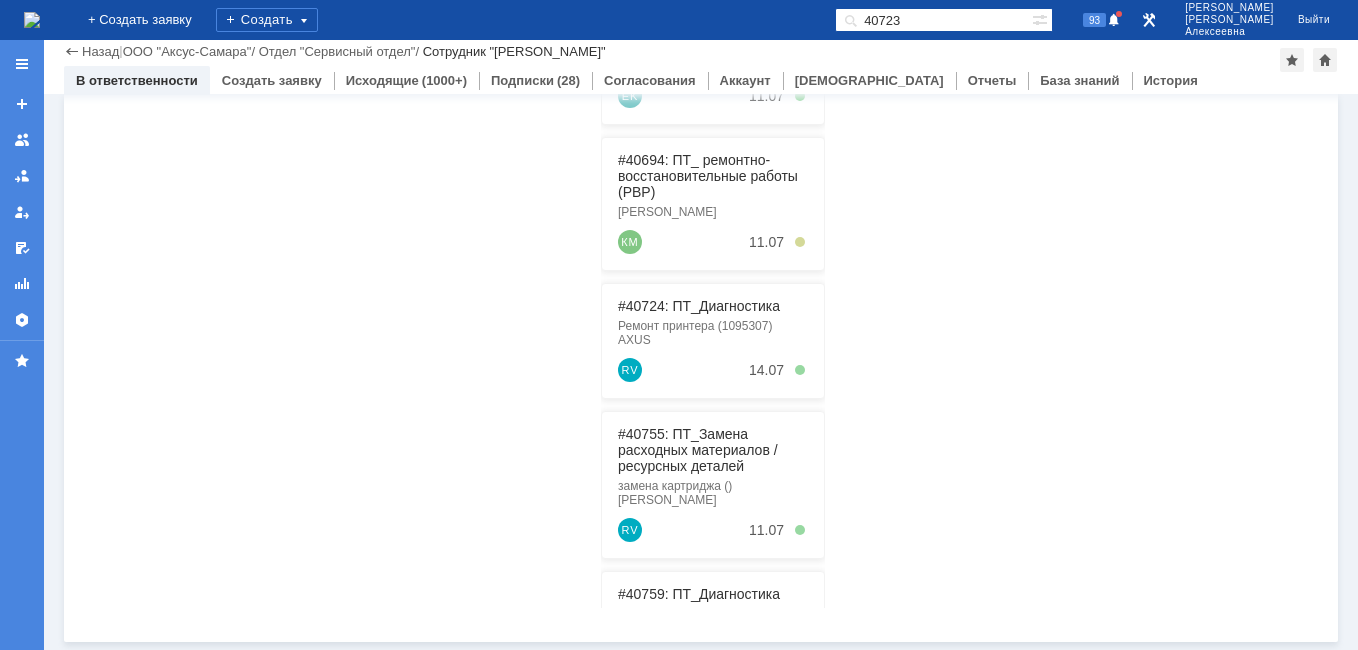 drag, startPoint x: 969, startPoint y: 13, endPoint x: 723, endPoint y: 26, distance: 246.34326 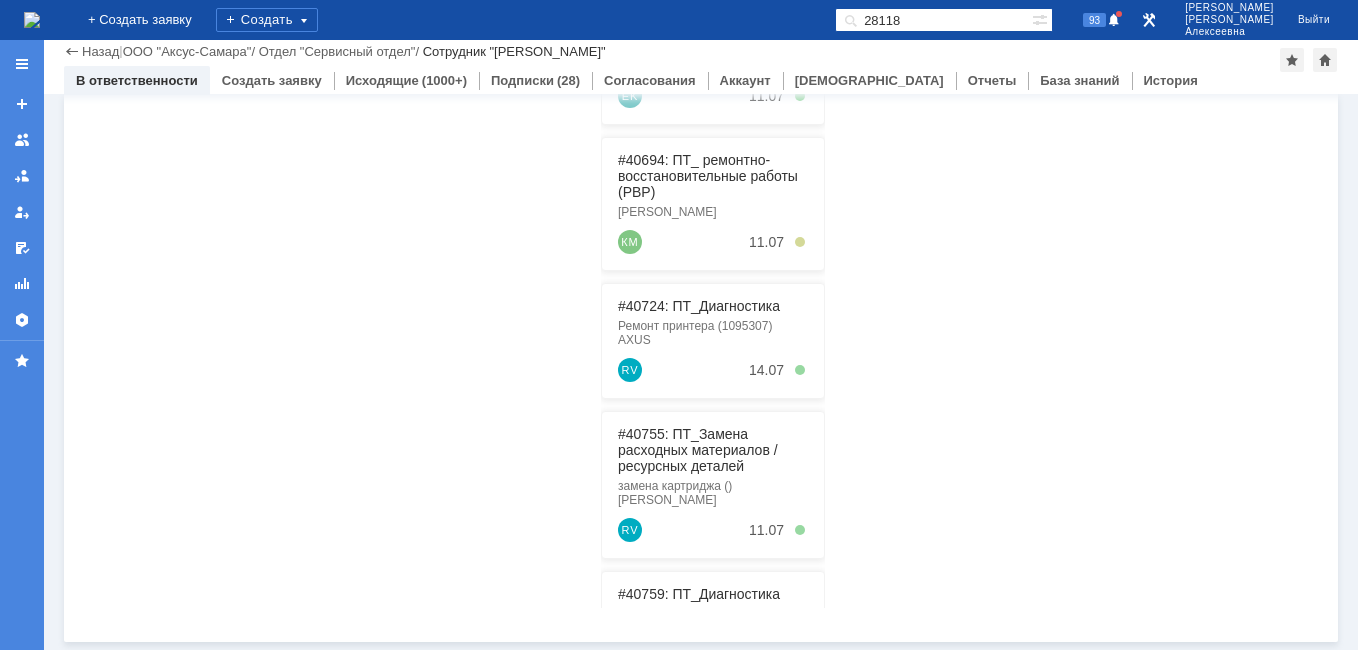type on "28118" 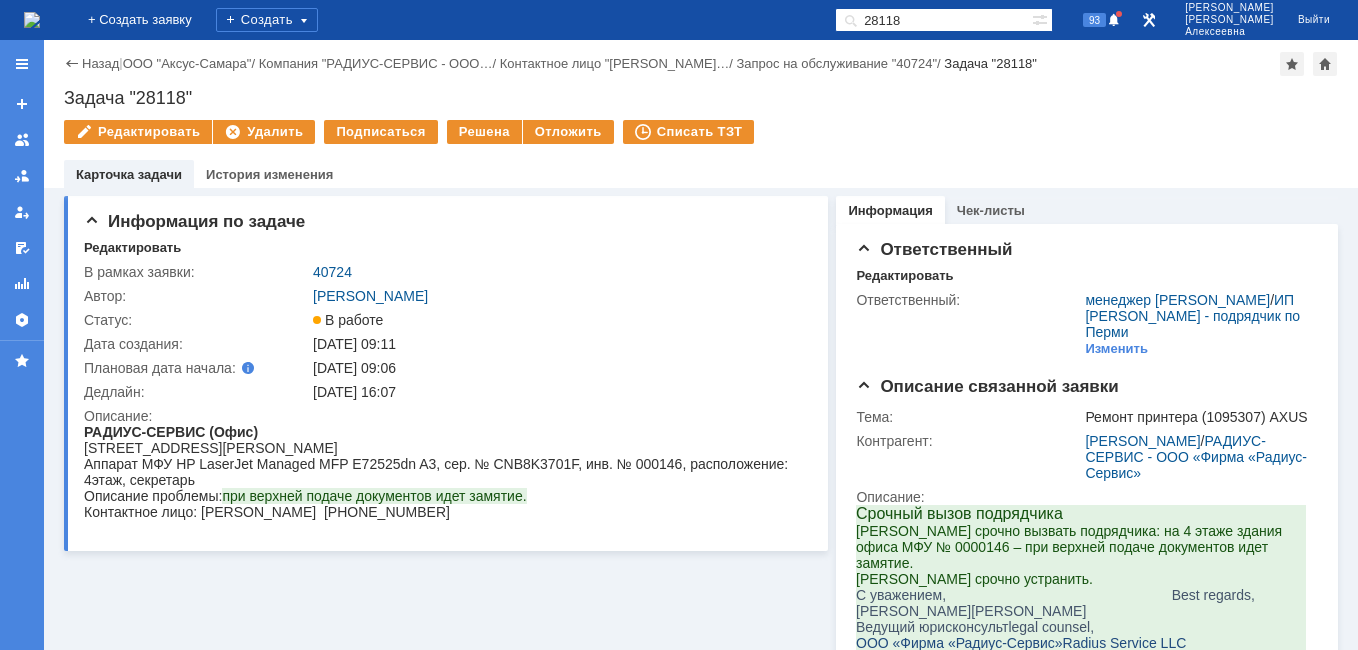 scroll, scrollTop: 0, scrollLeft: 0, axis: both 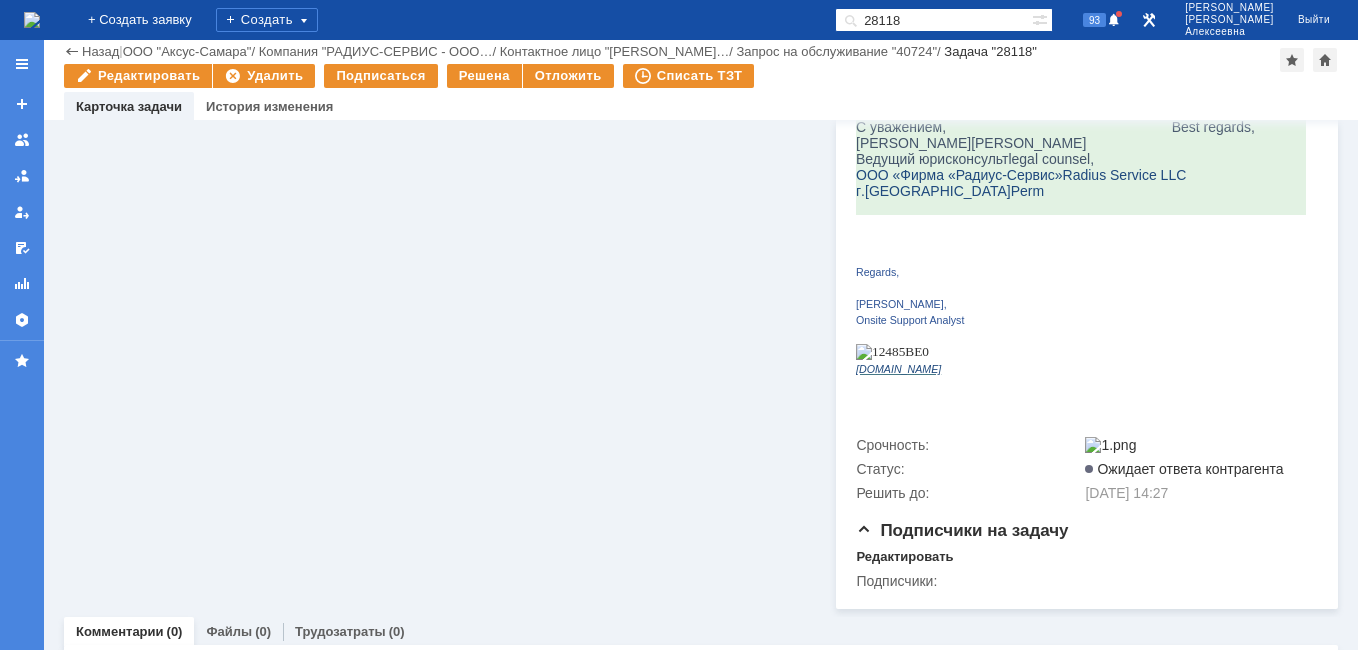 click at bounding box center [32, 20] 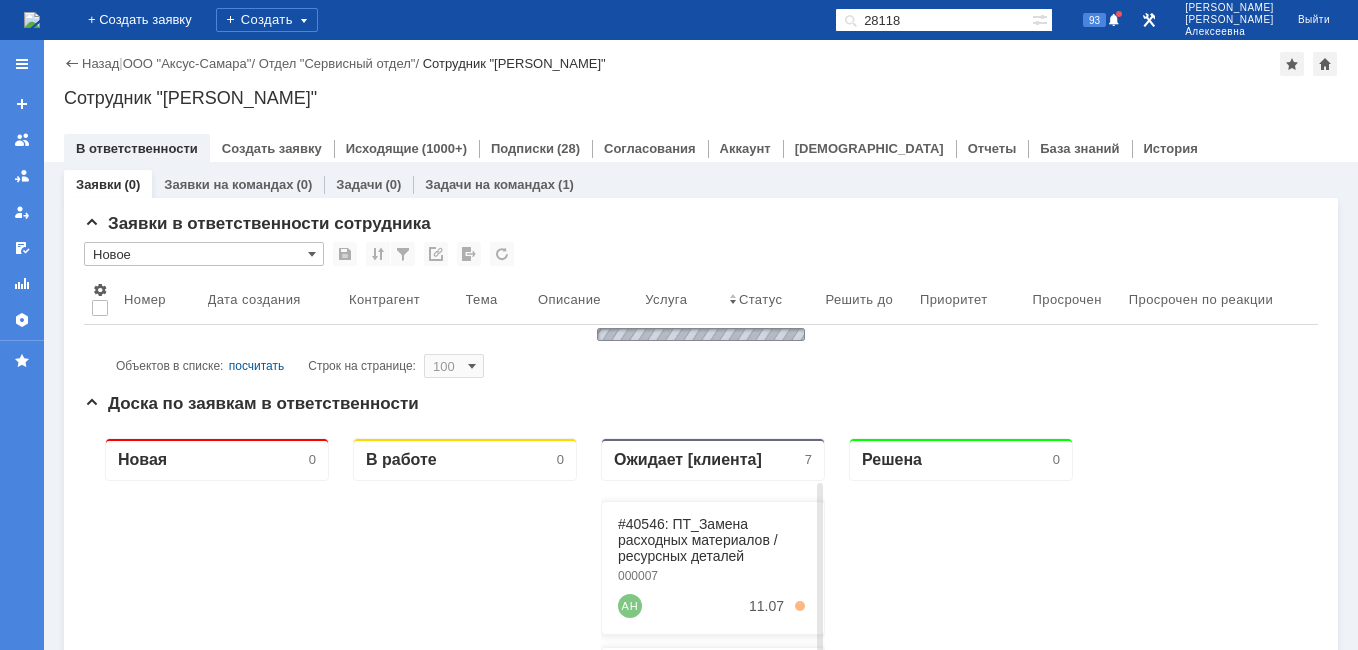 scroll, scrollTop: 0, scrollLeft: 0, axis: both 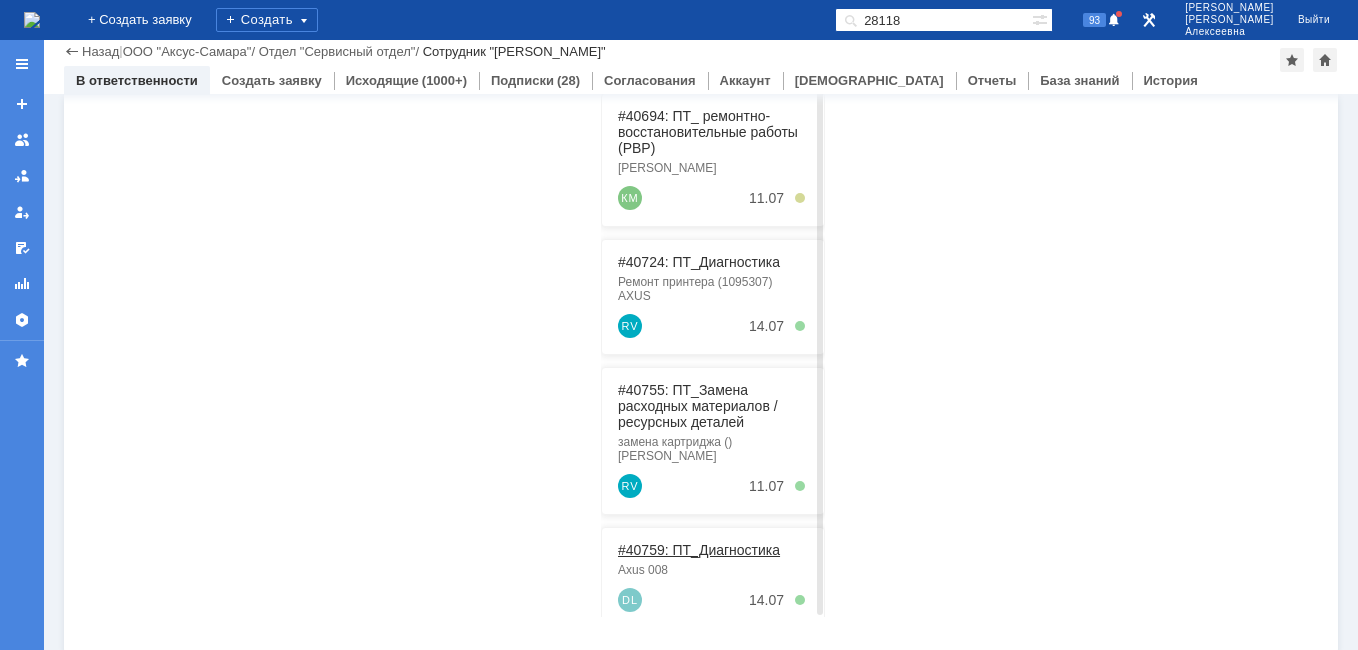 click on "#40759: ПТ_Диагностика" at bounding box center (699, 550) 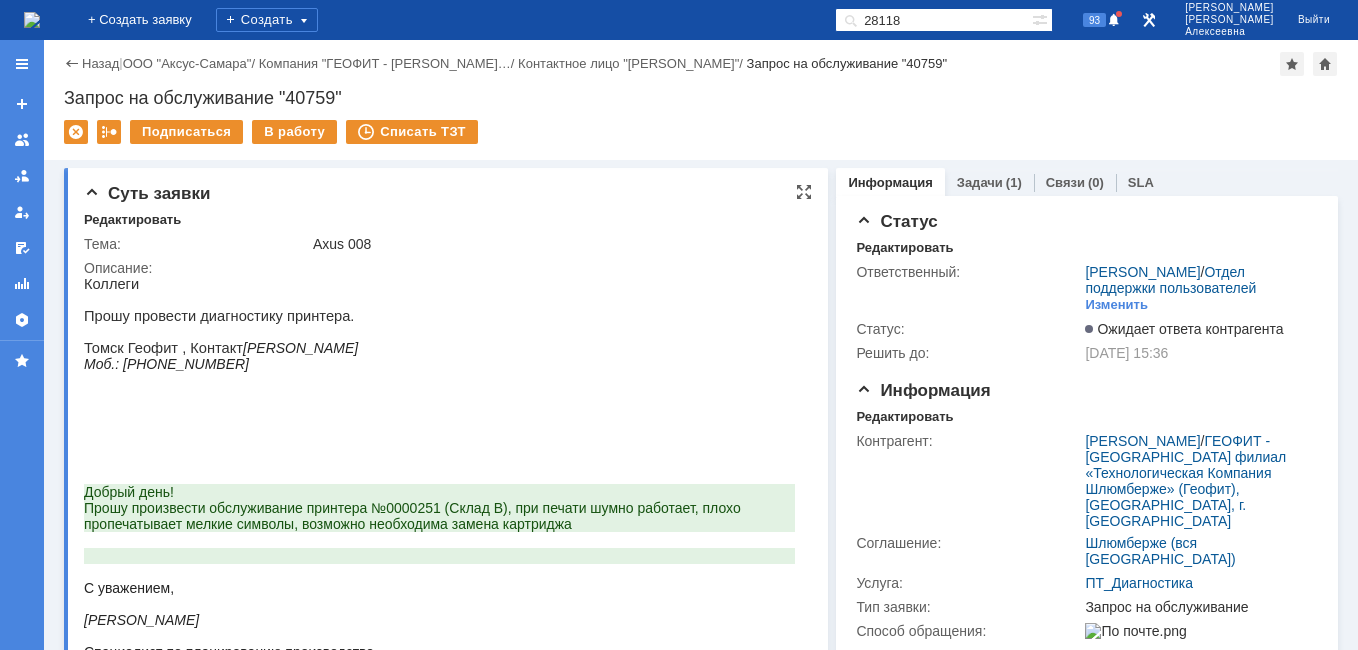 scroll, scrollTop: 0, scrollLeft: 0, axis: both 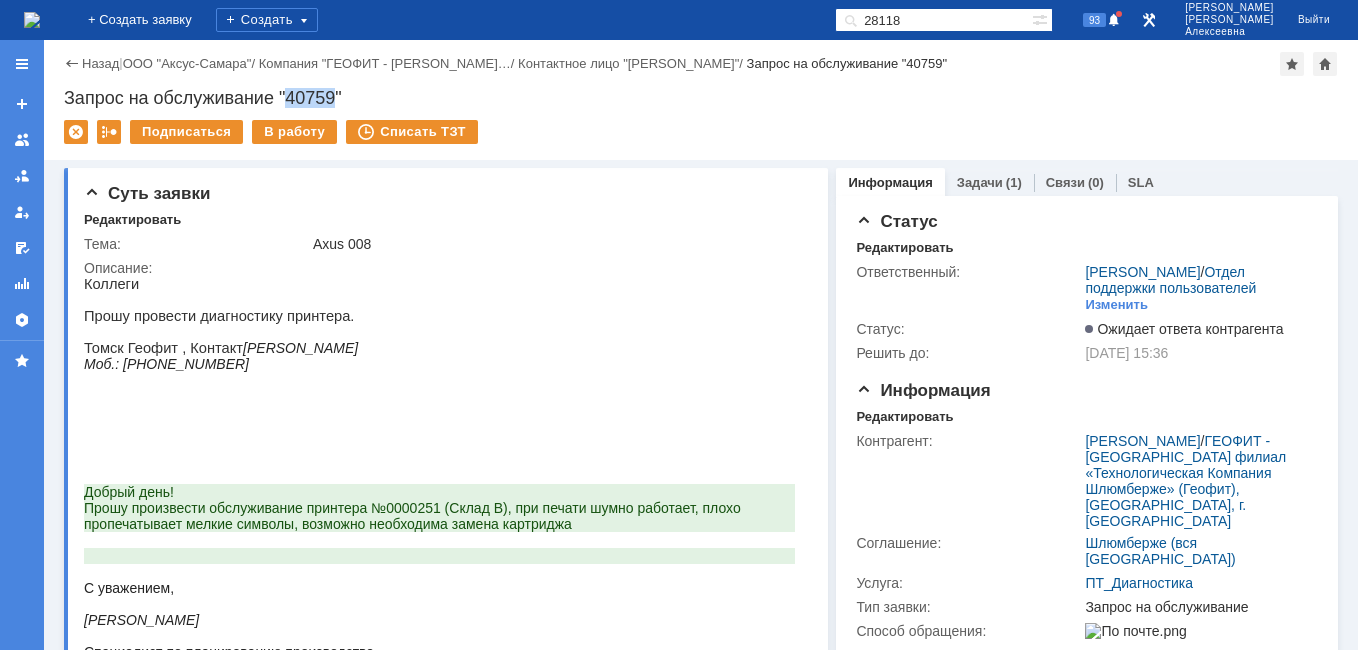 drag, startPoint x: 335, startPoint y: 94, endPoint x: 291, endPoint y: 96, distance: 44.04543 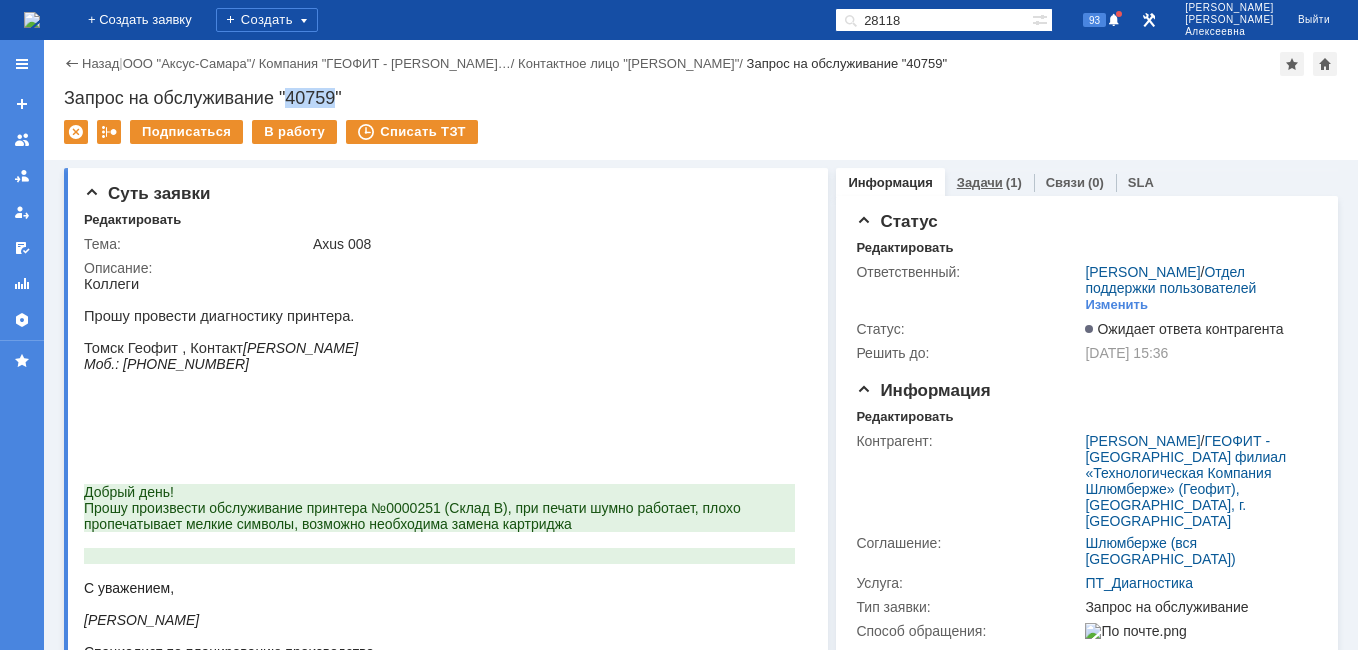 click on "Задачи" at bounding box center [980, 182] 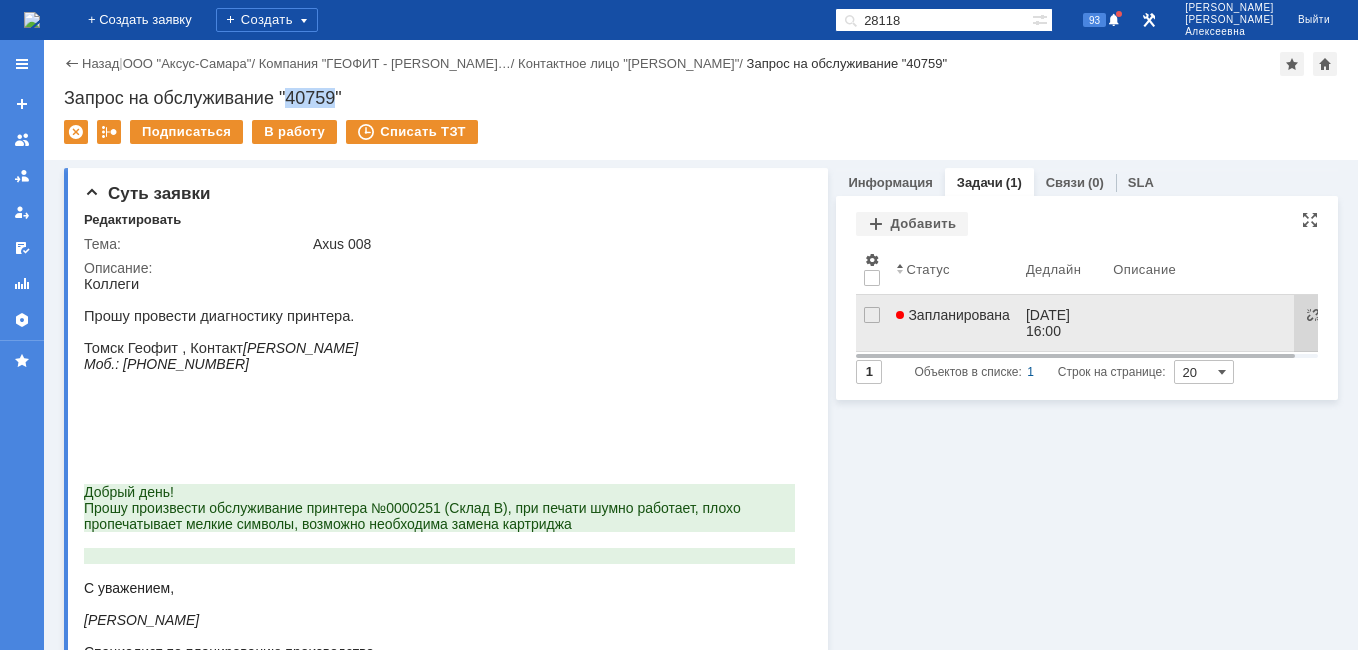 scroll, scrollTop: 0, scrollLeft: 0, axis: both 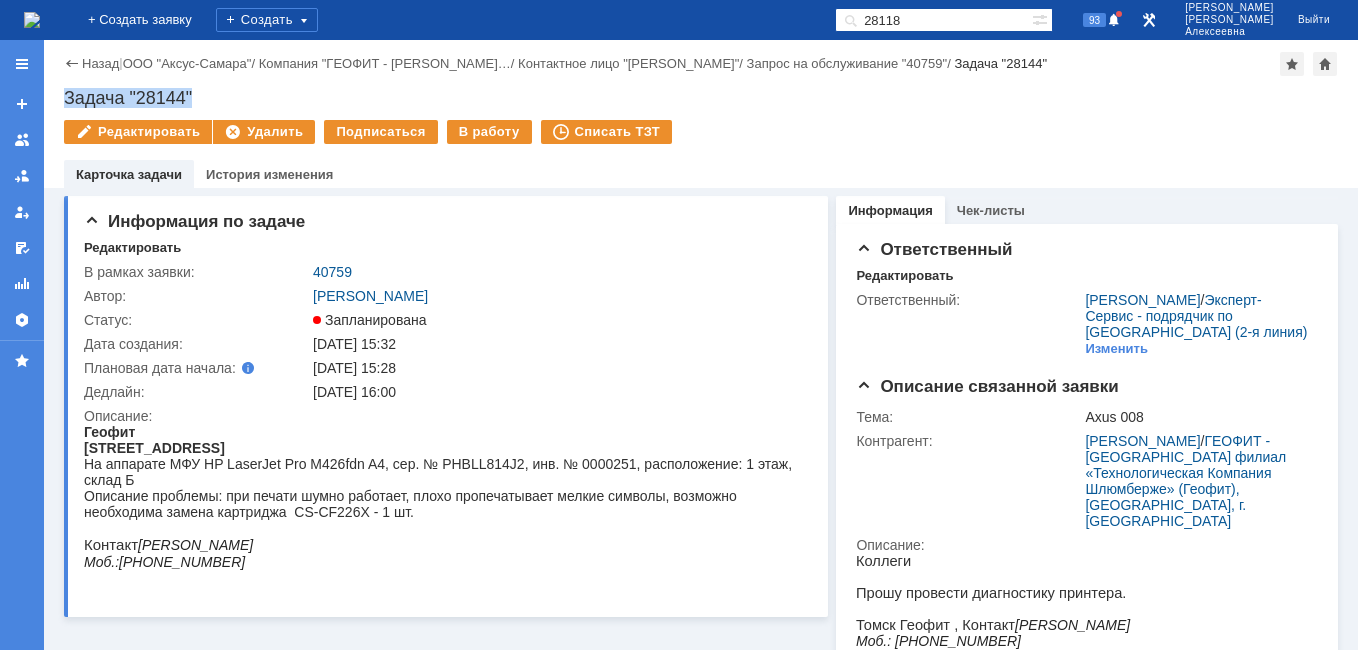 drag, startPoint x: 161, startPoint y: 86, endPoint x: 65, endPoint y: 88, distance: 96.02083 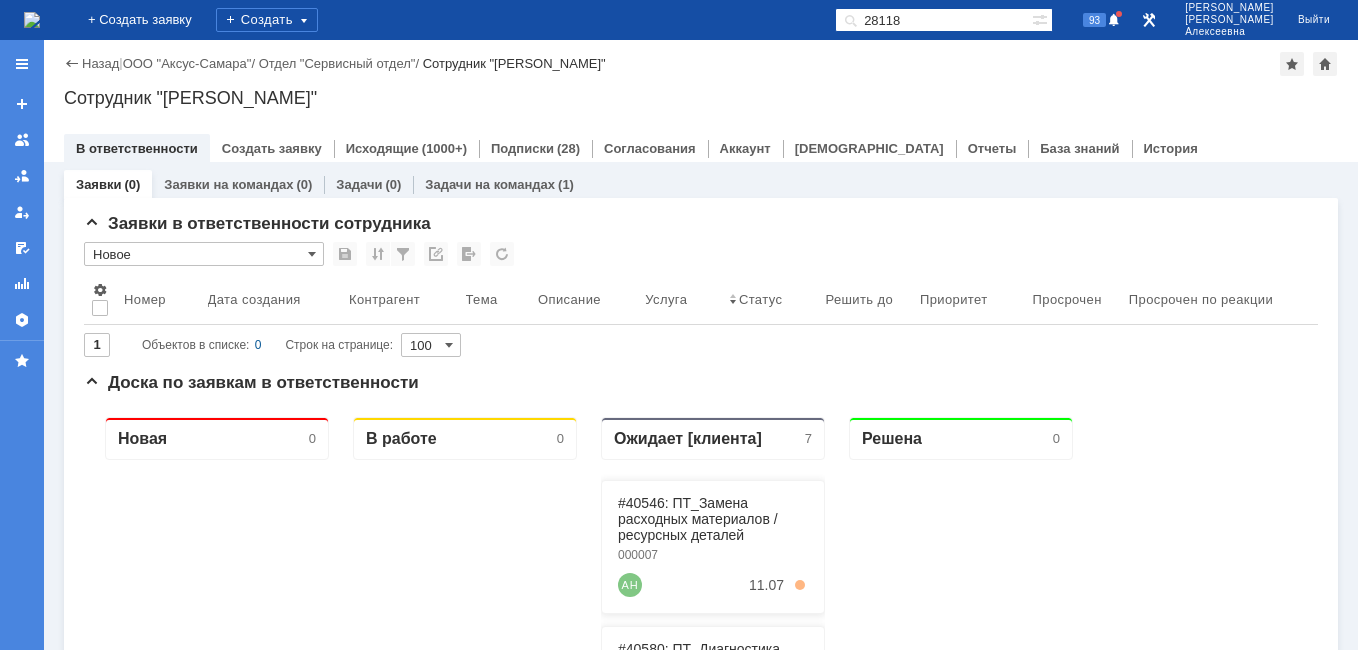 scroll, scrollTop: 0, scrollLeft: 0, axis: both 